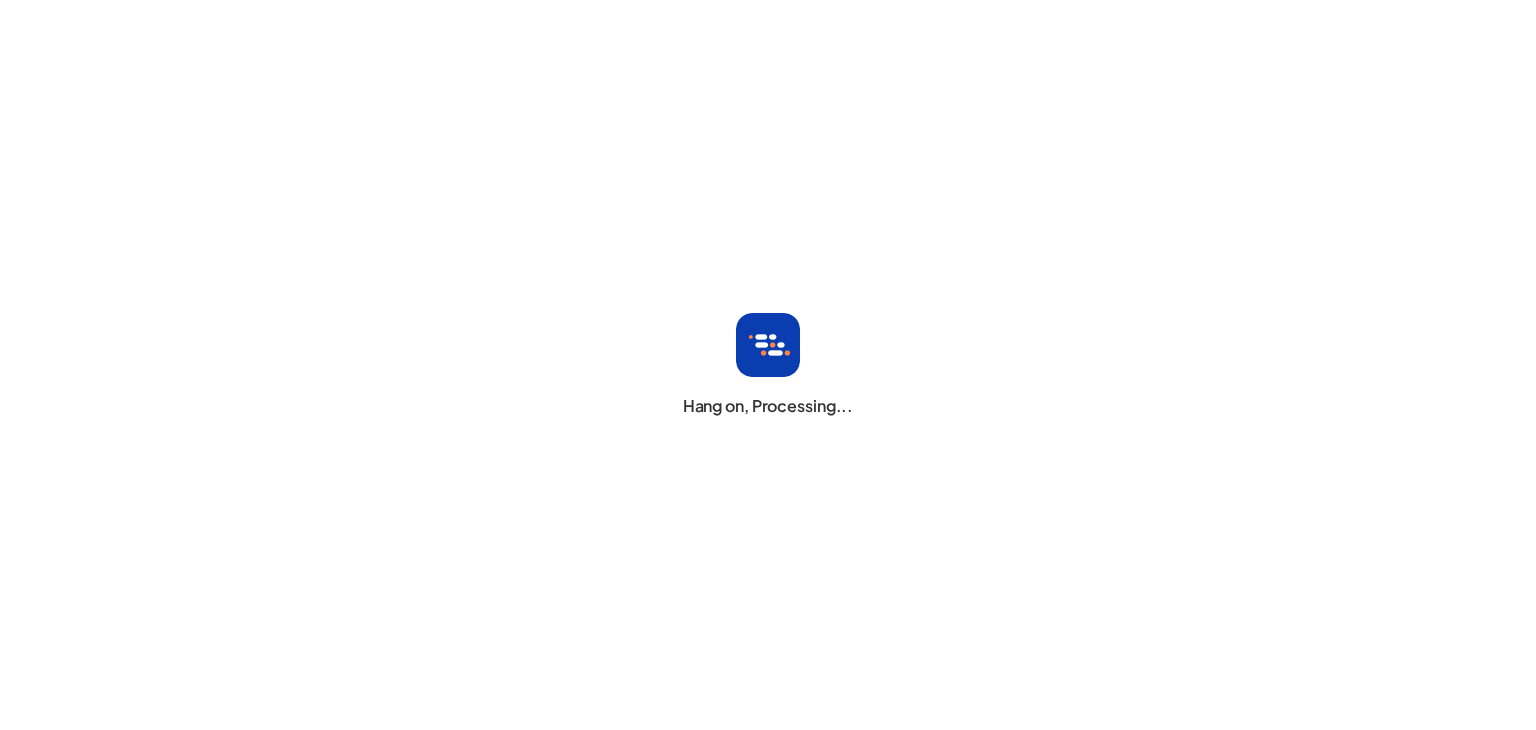 scroll, scrollTop: 0, scrollLeft: 0, axis: both 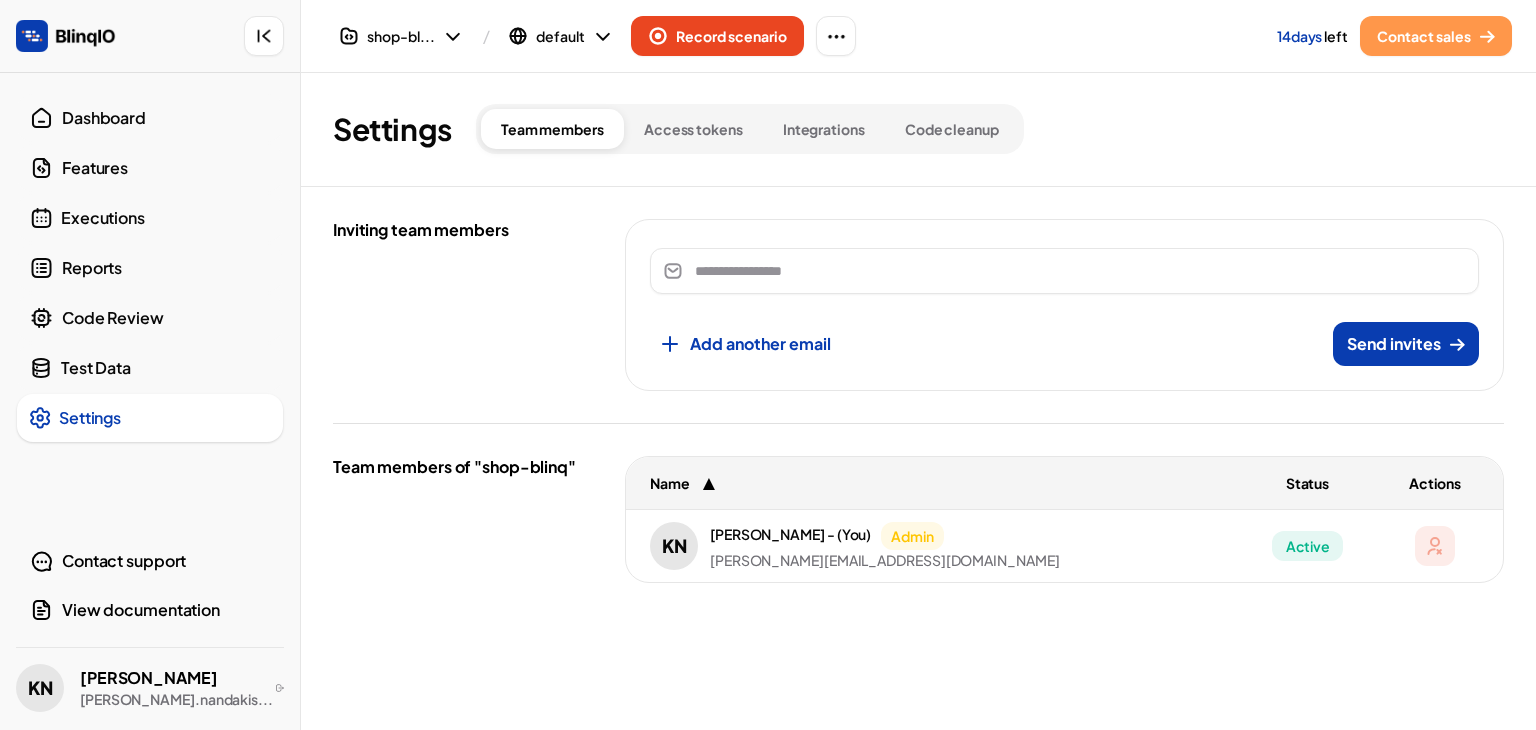 click on "Dashboard" at bounding box center [166, 118] 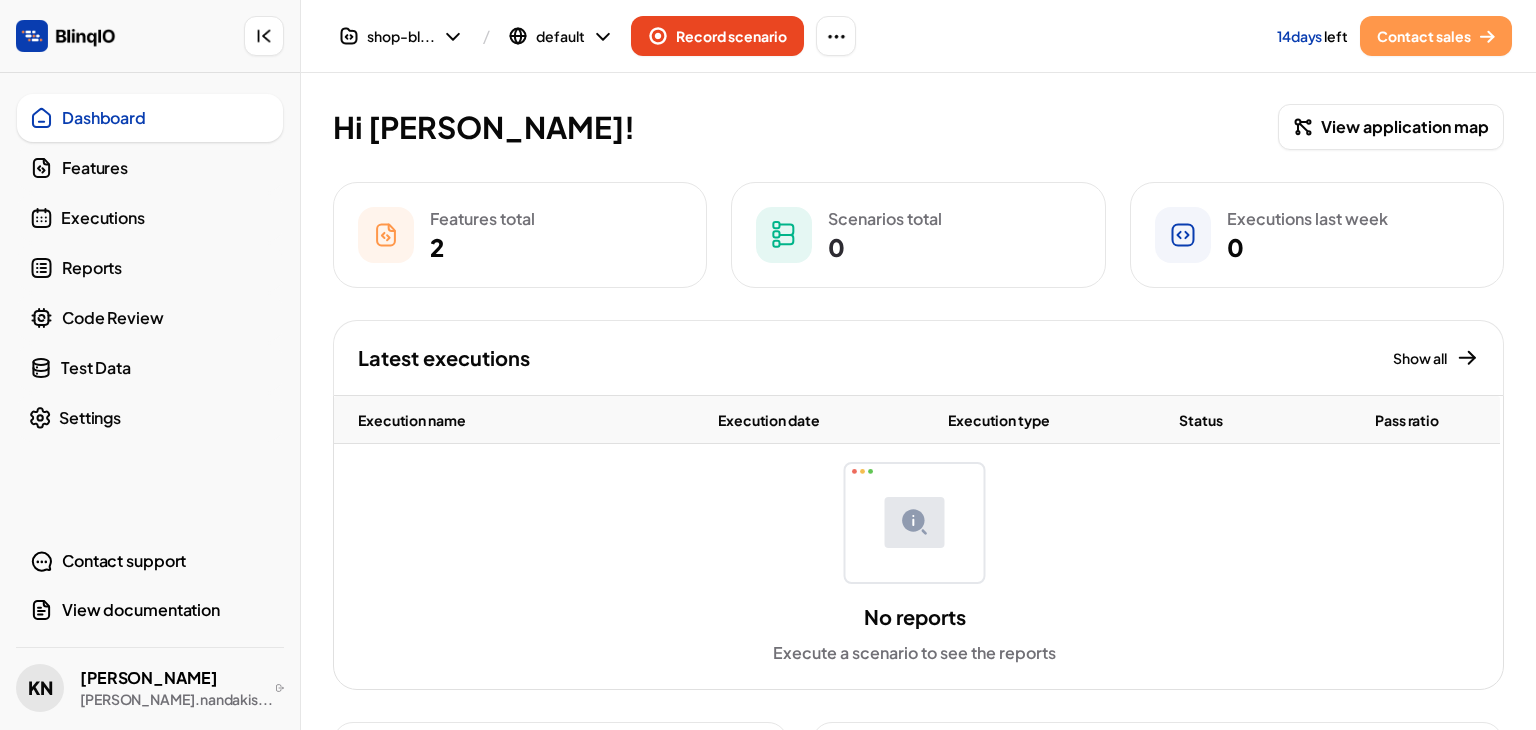 click on "Features" at bounding box center [166, 168] 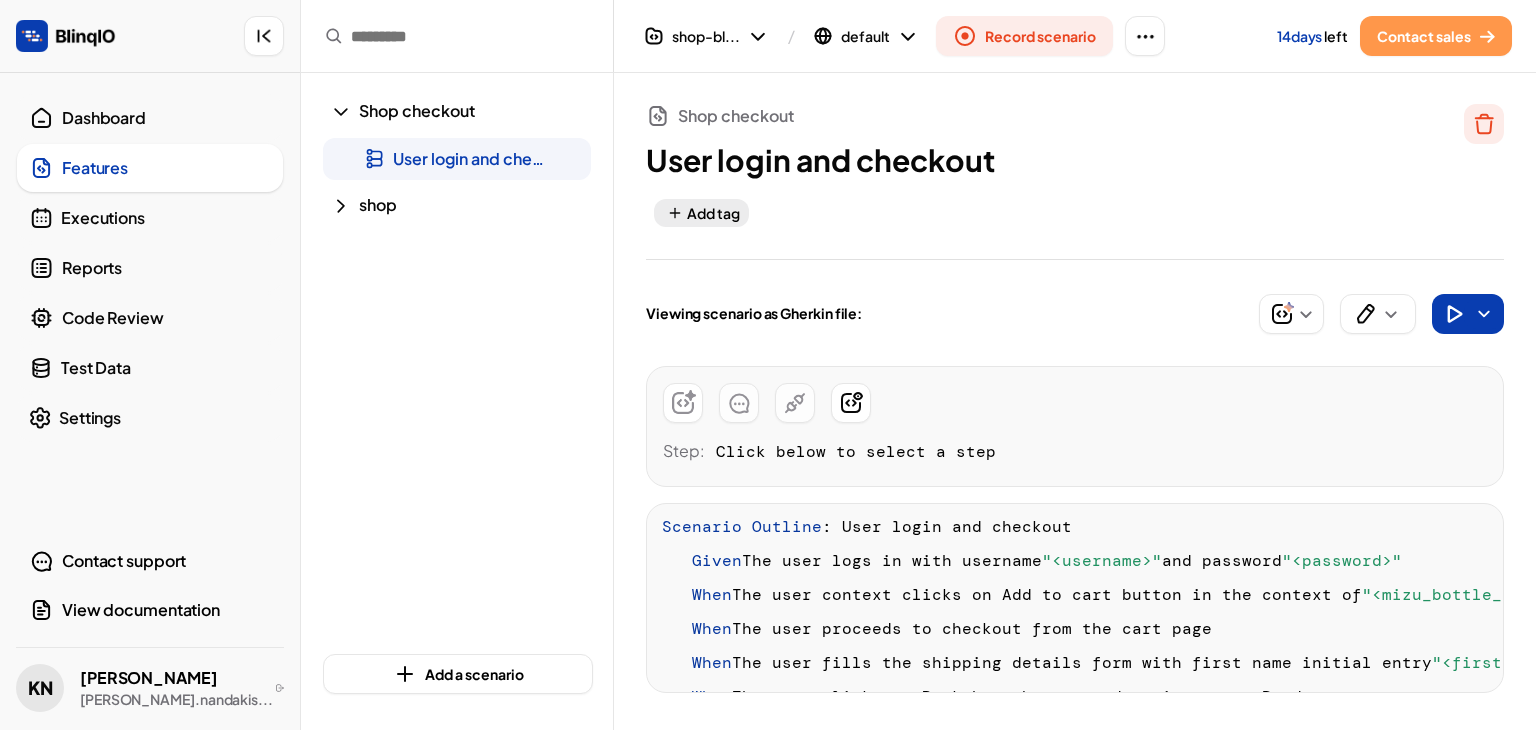 click on "Dashboard Features Executions Reports Code Review Test Data Settings Contact support View documentation KN Kaustubha kaustubha.nandakis..." at bounding box center [150, 401] 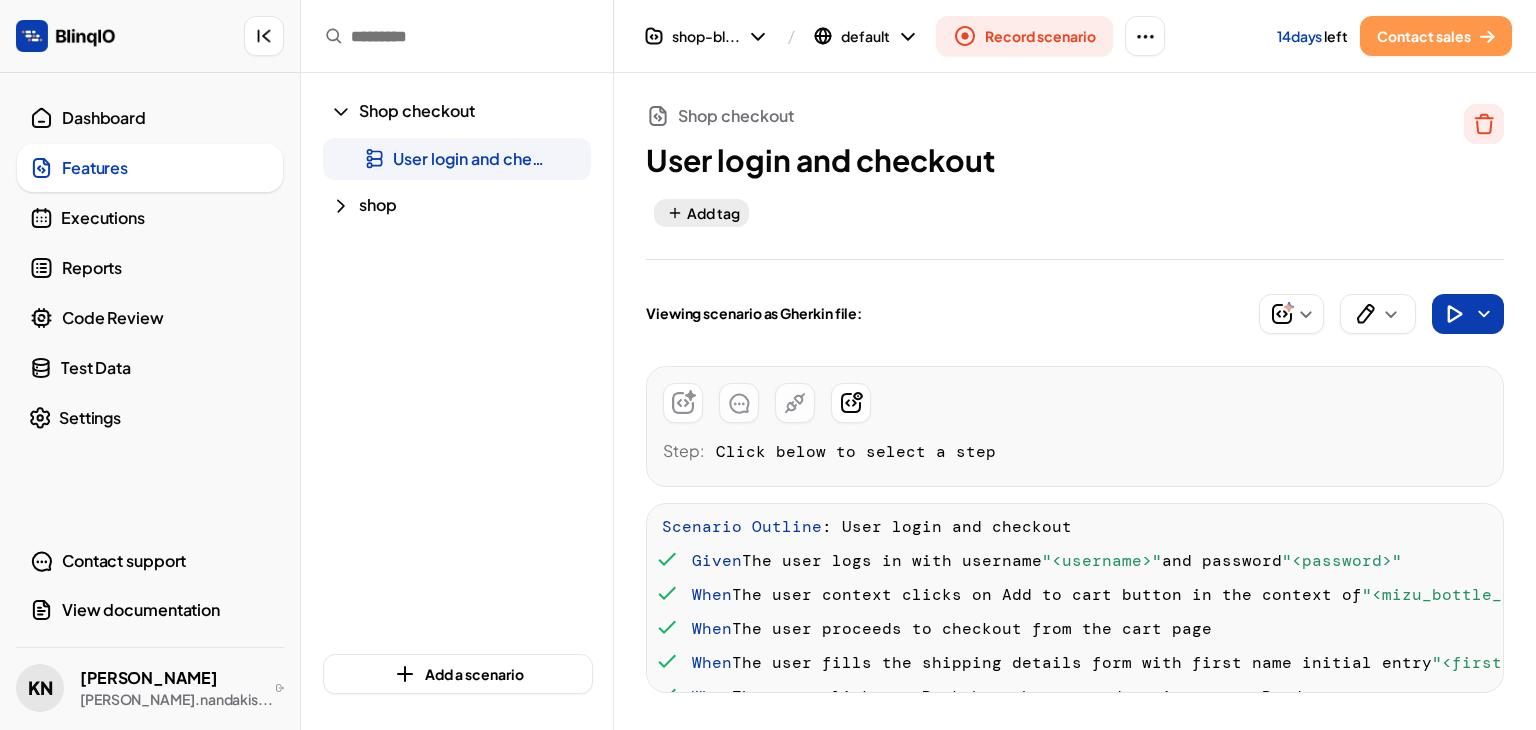 click on "Dashboard" at bounding box center [166, 118] 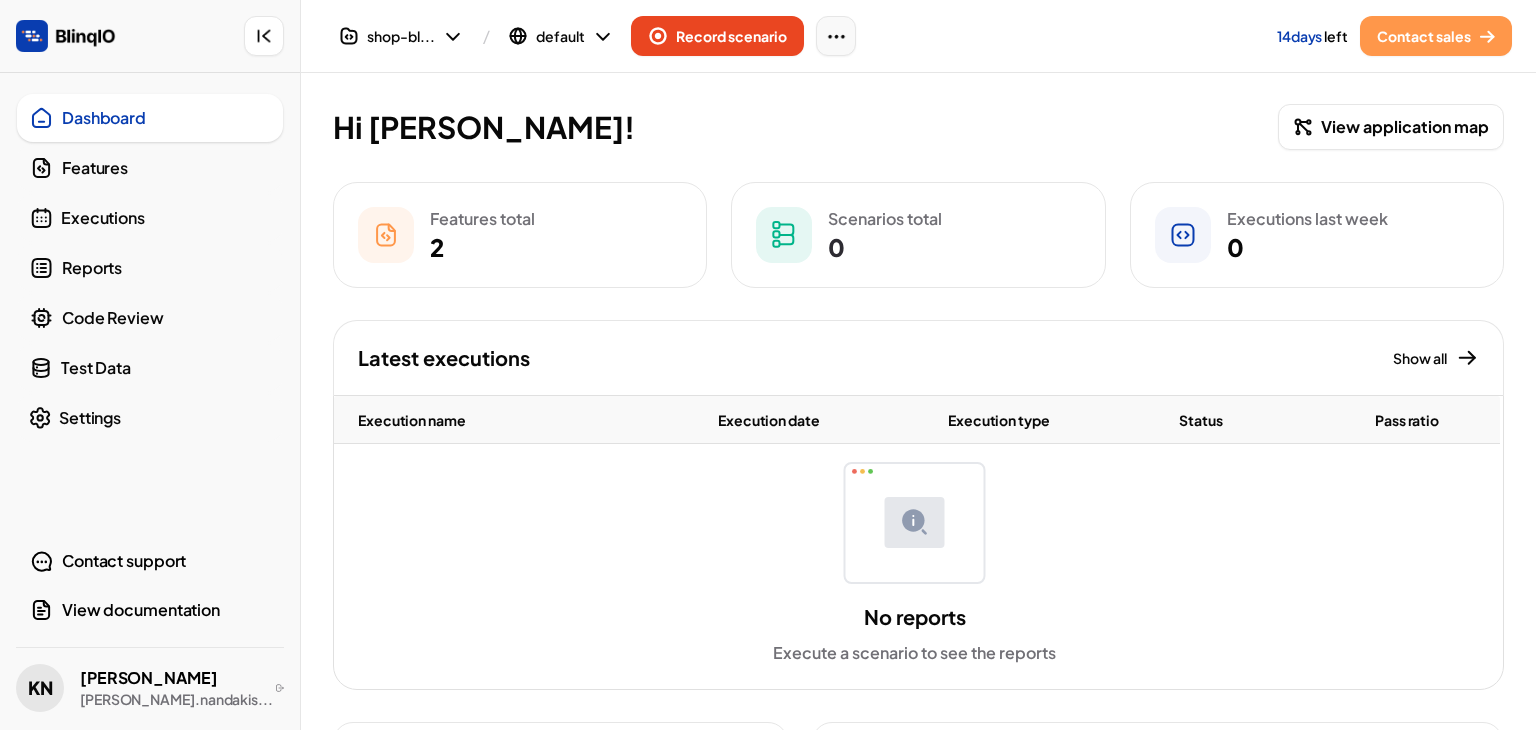 click at bounding box center [836, 36] 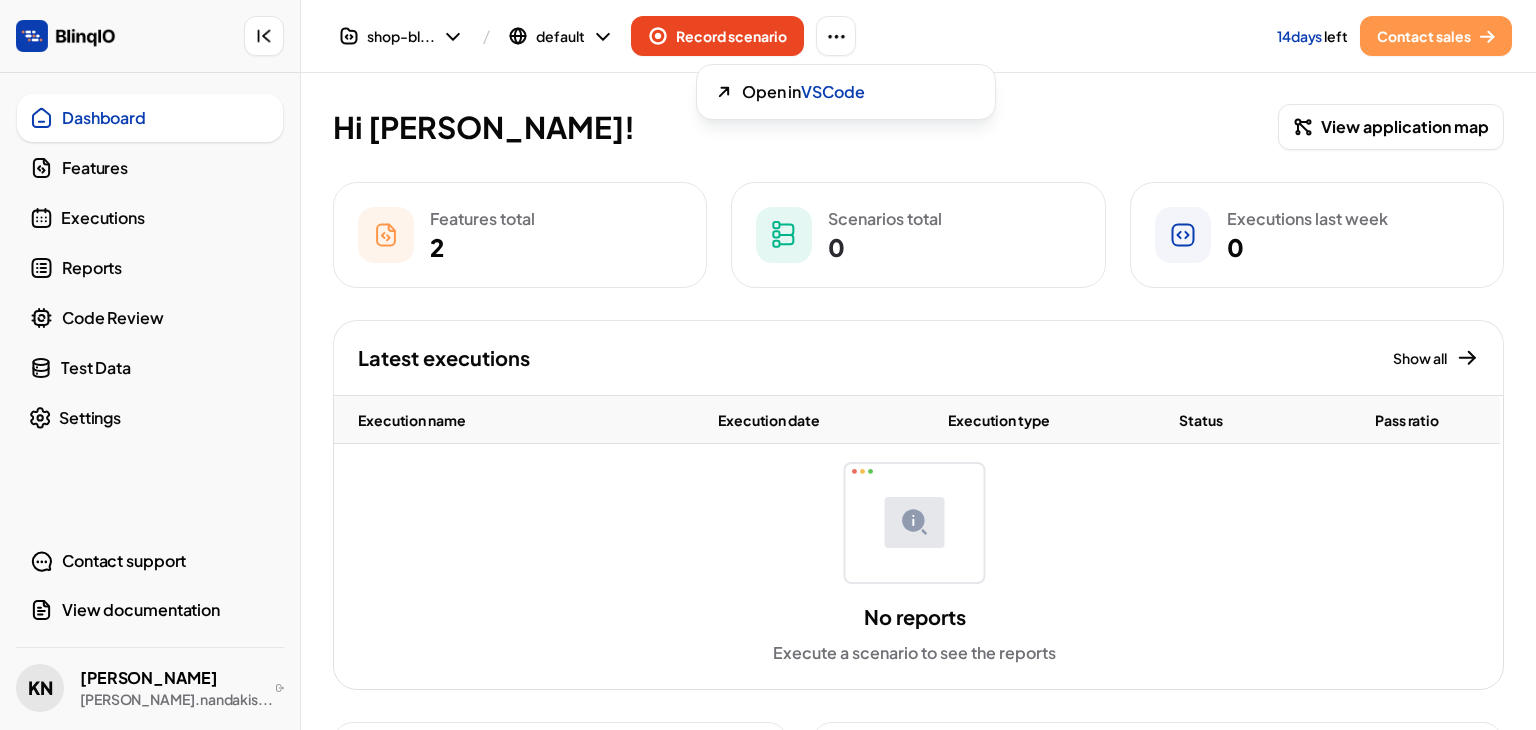 click at bounding box center (648, 365) 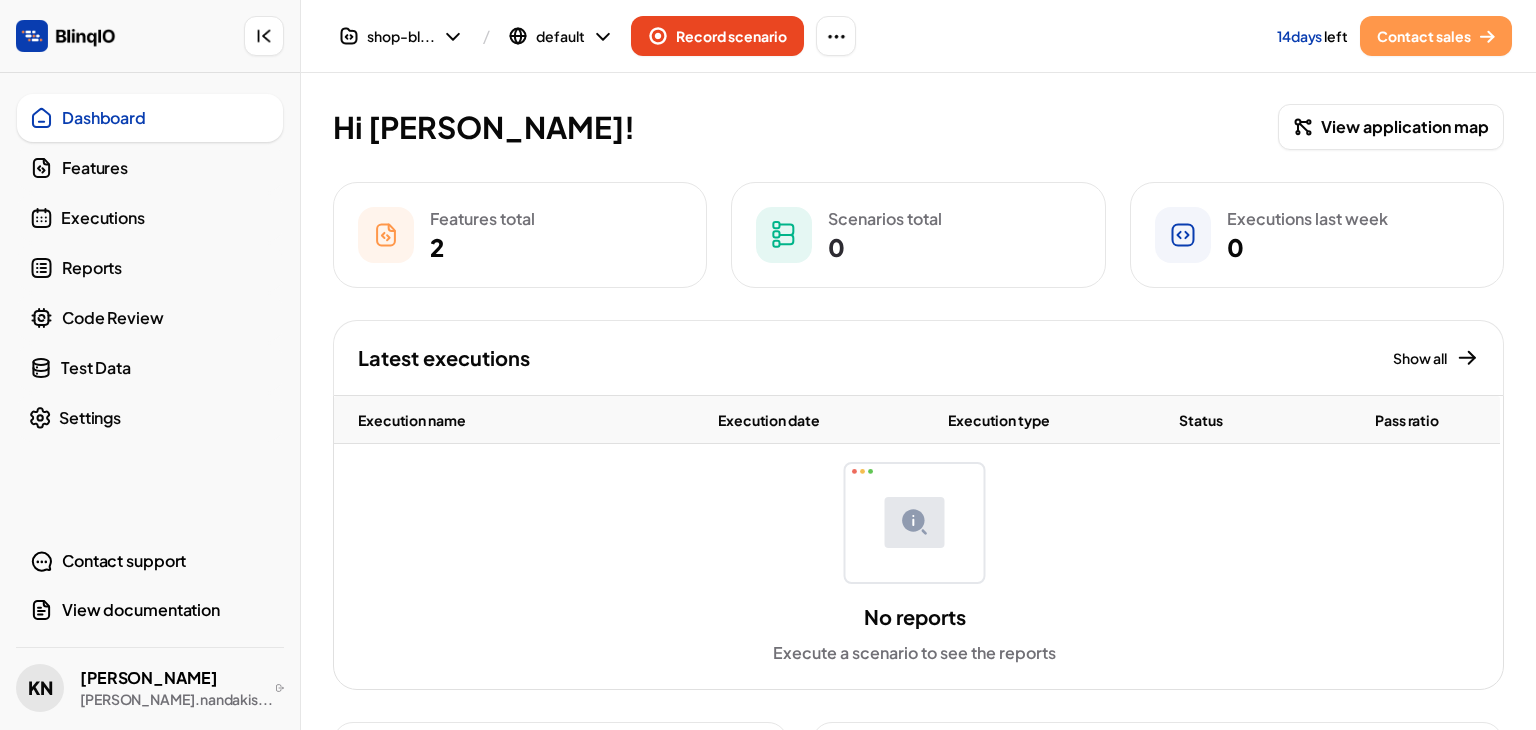click on "Features" at bounding box center (166, 168) 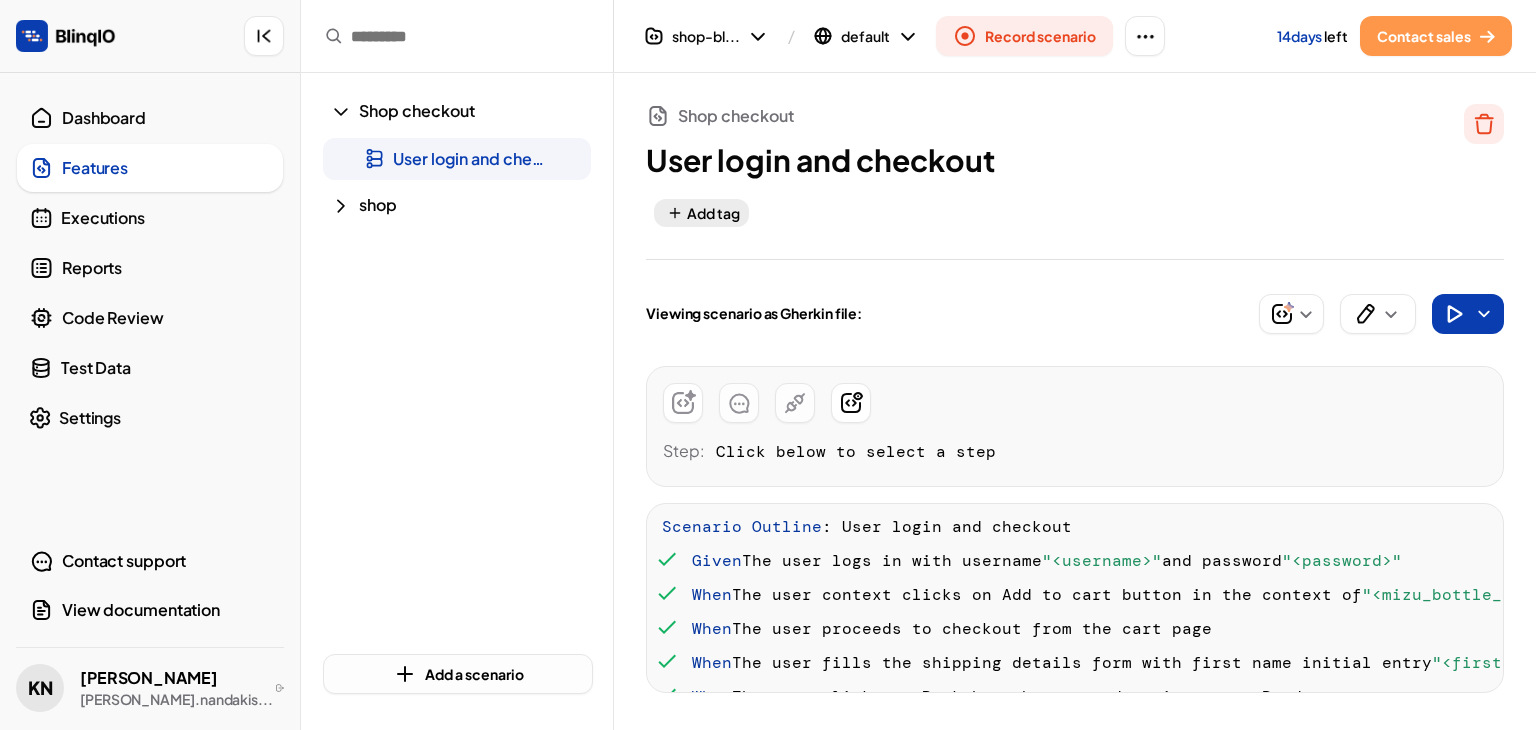 click on "Add a scenario" at bounding box center [474, 674] 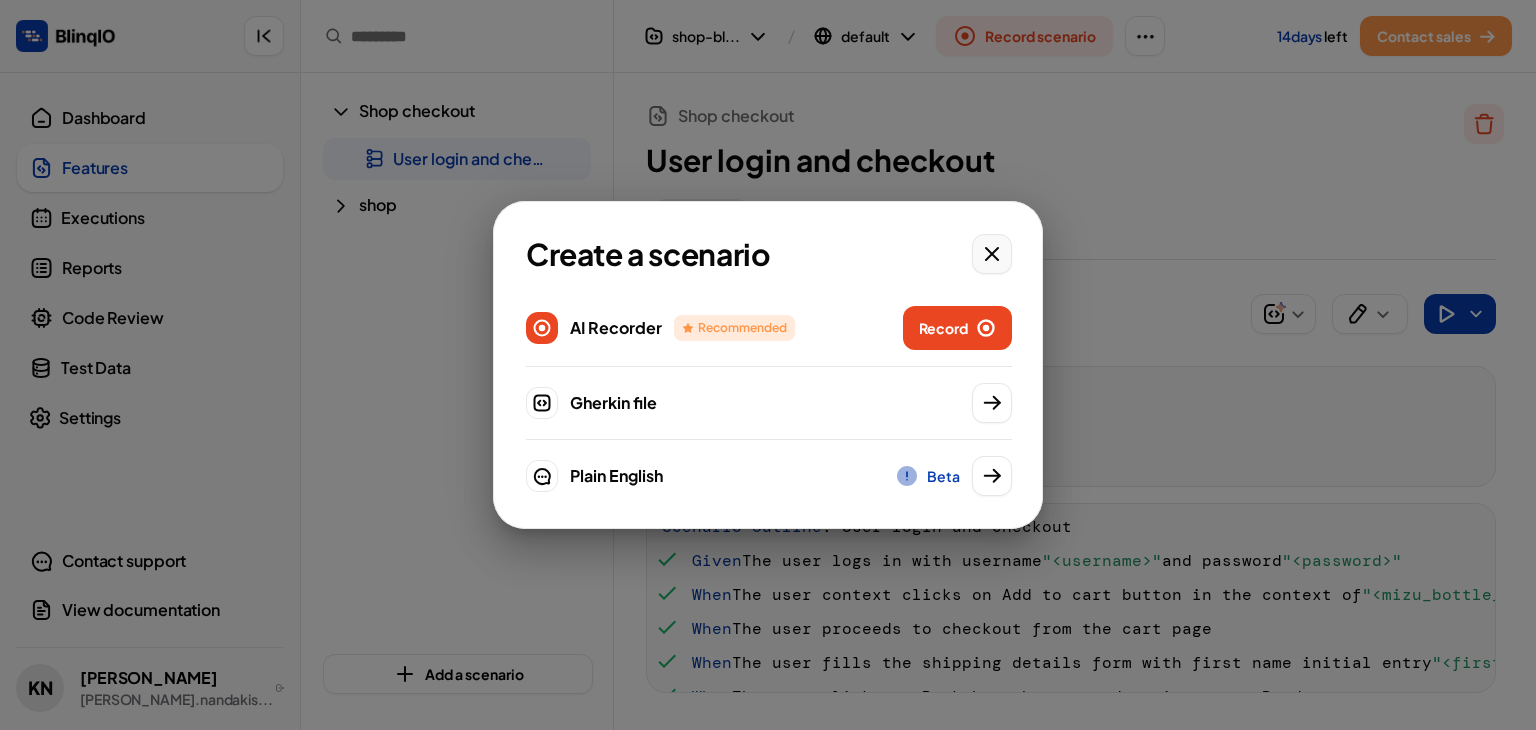 click 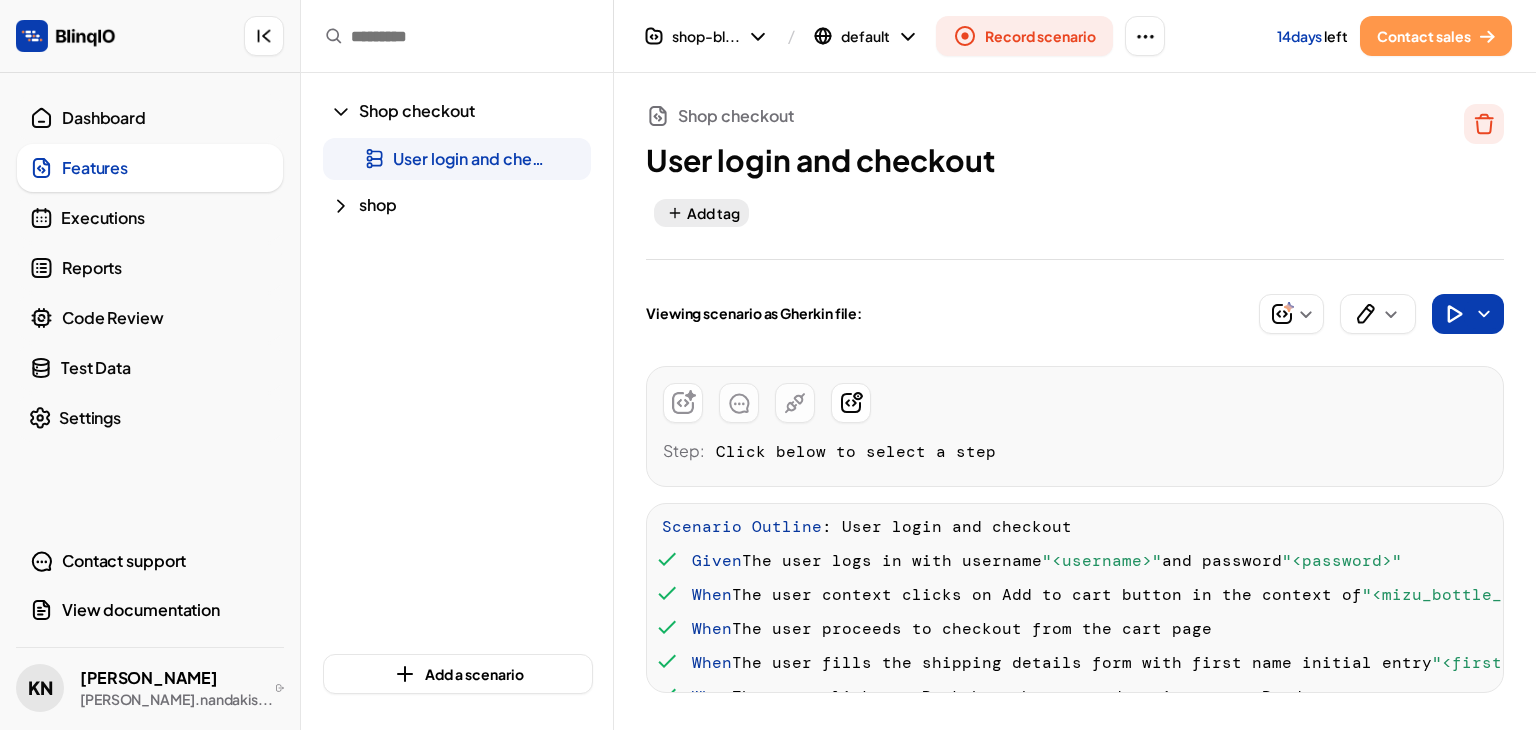 click at bounding box center [474, 36] 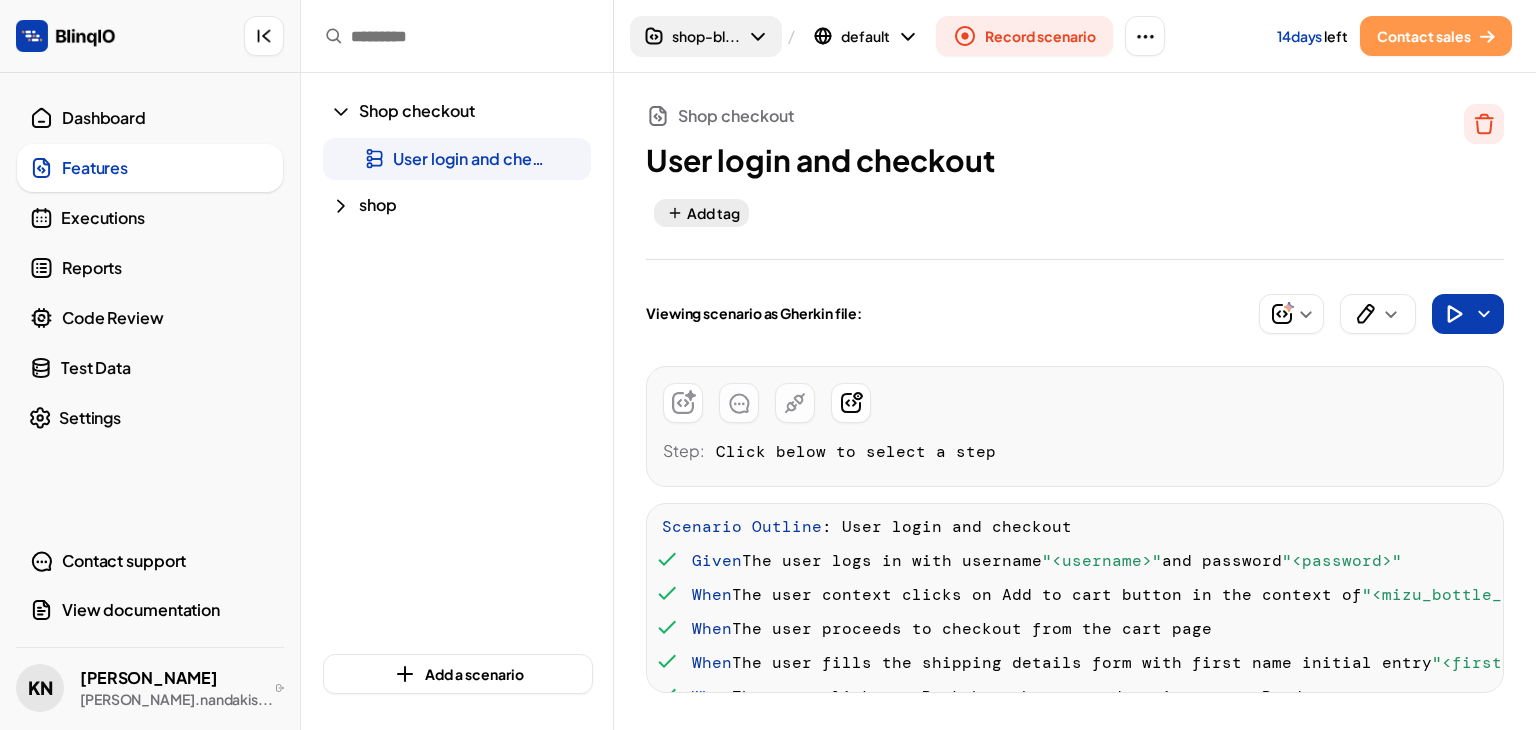 click on "shop-bl..." at bounding box center (706, 36) 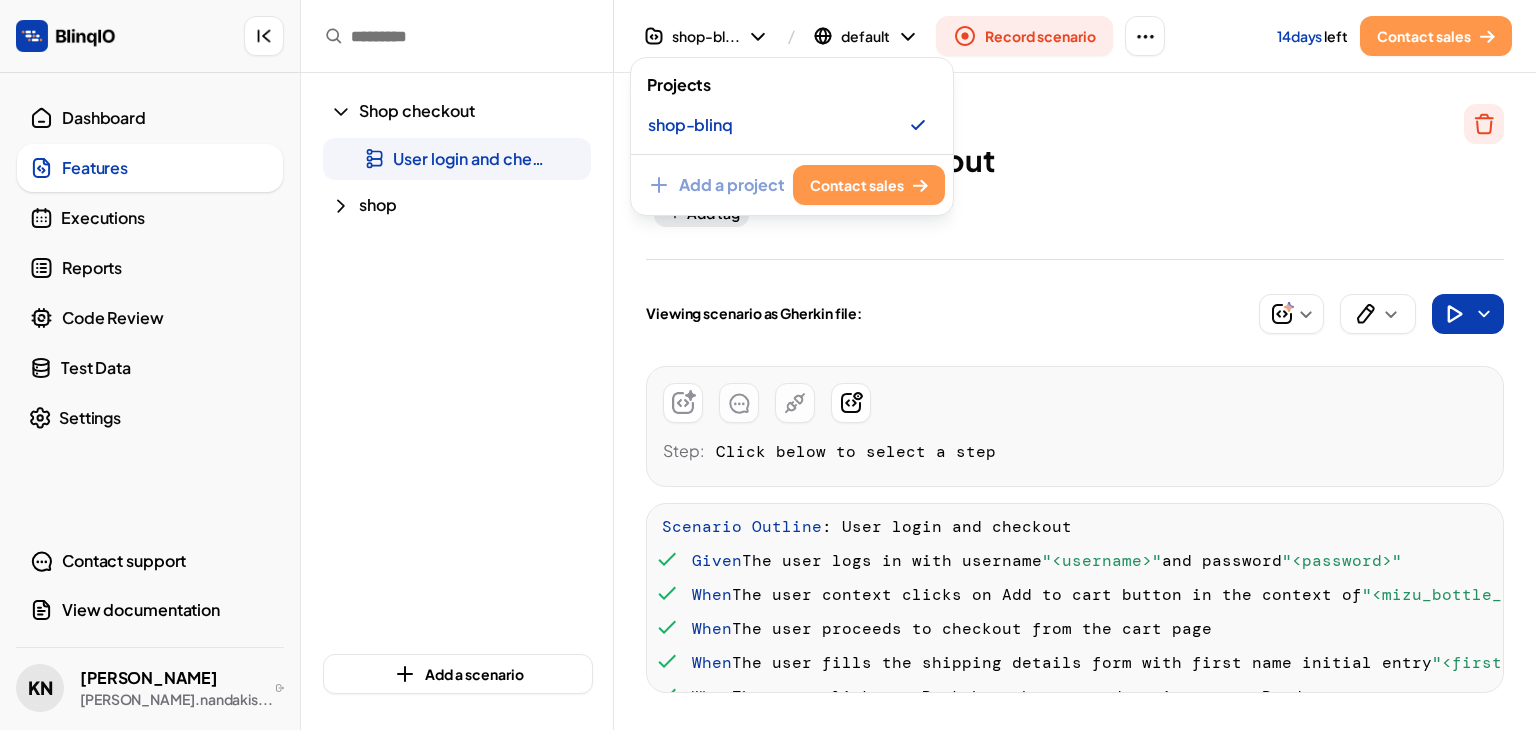 click at bounding box center (768, 365) 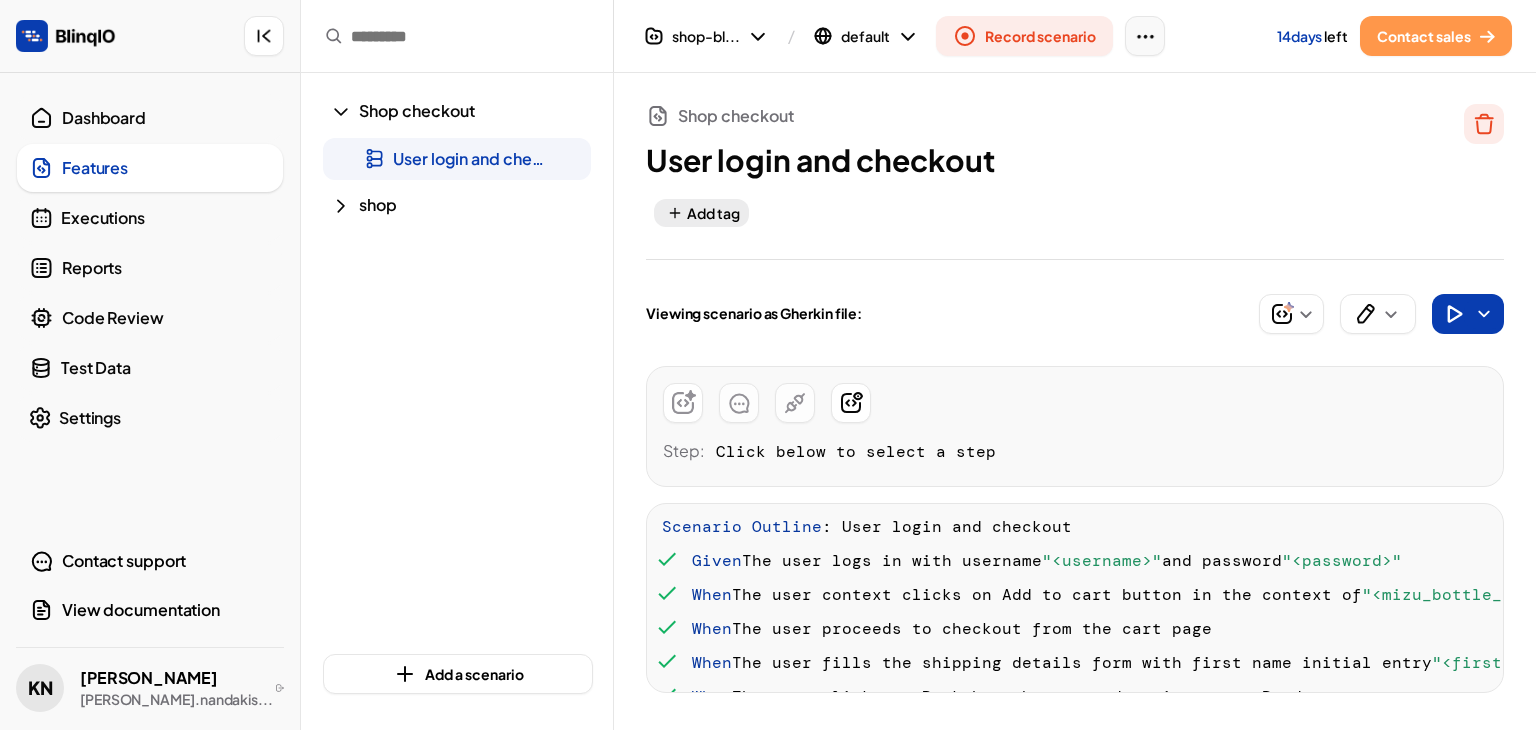 click at bounding box center [1145, 36] 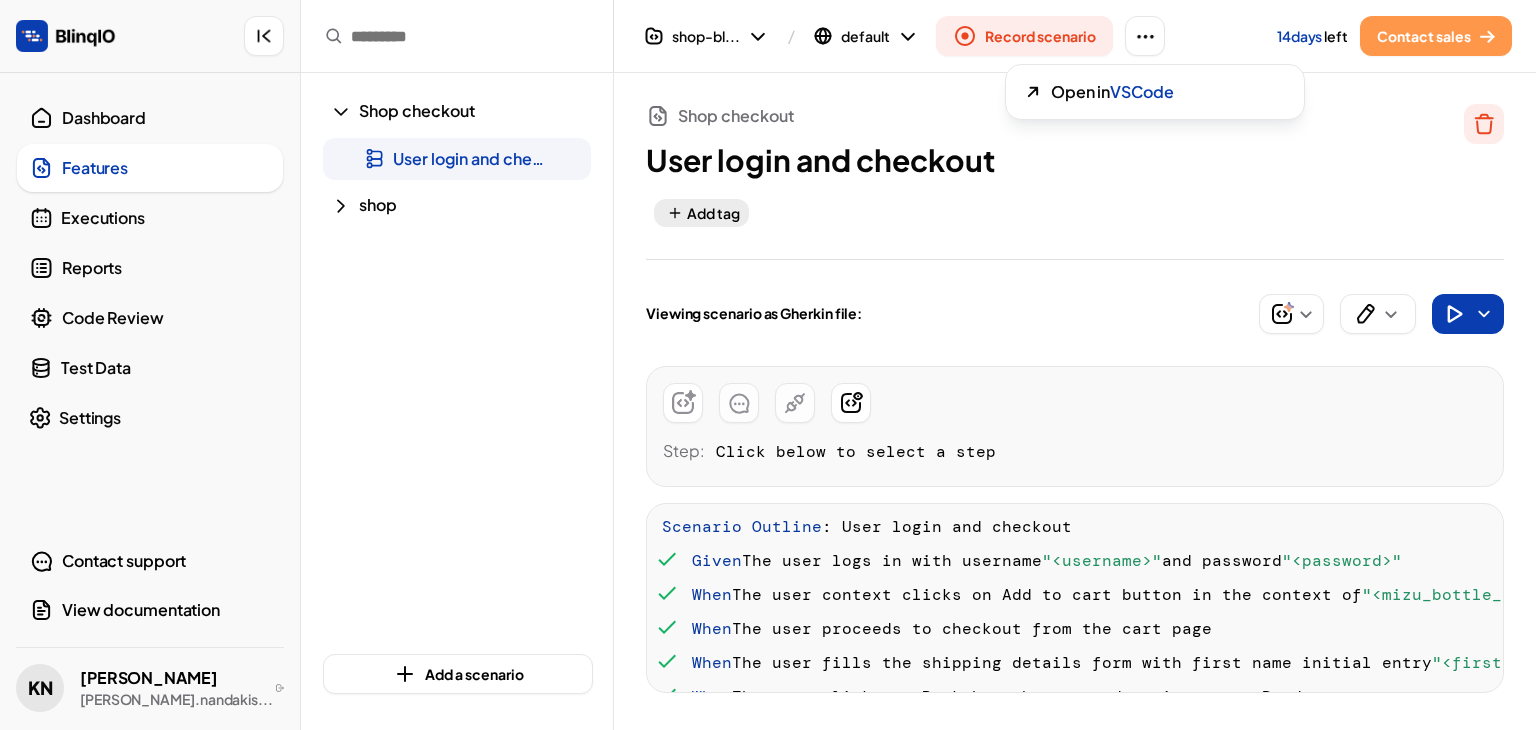click at bounding box center (648, 365) 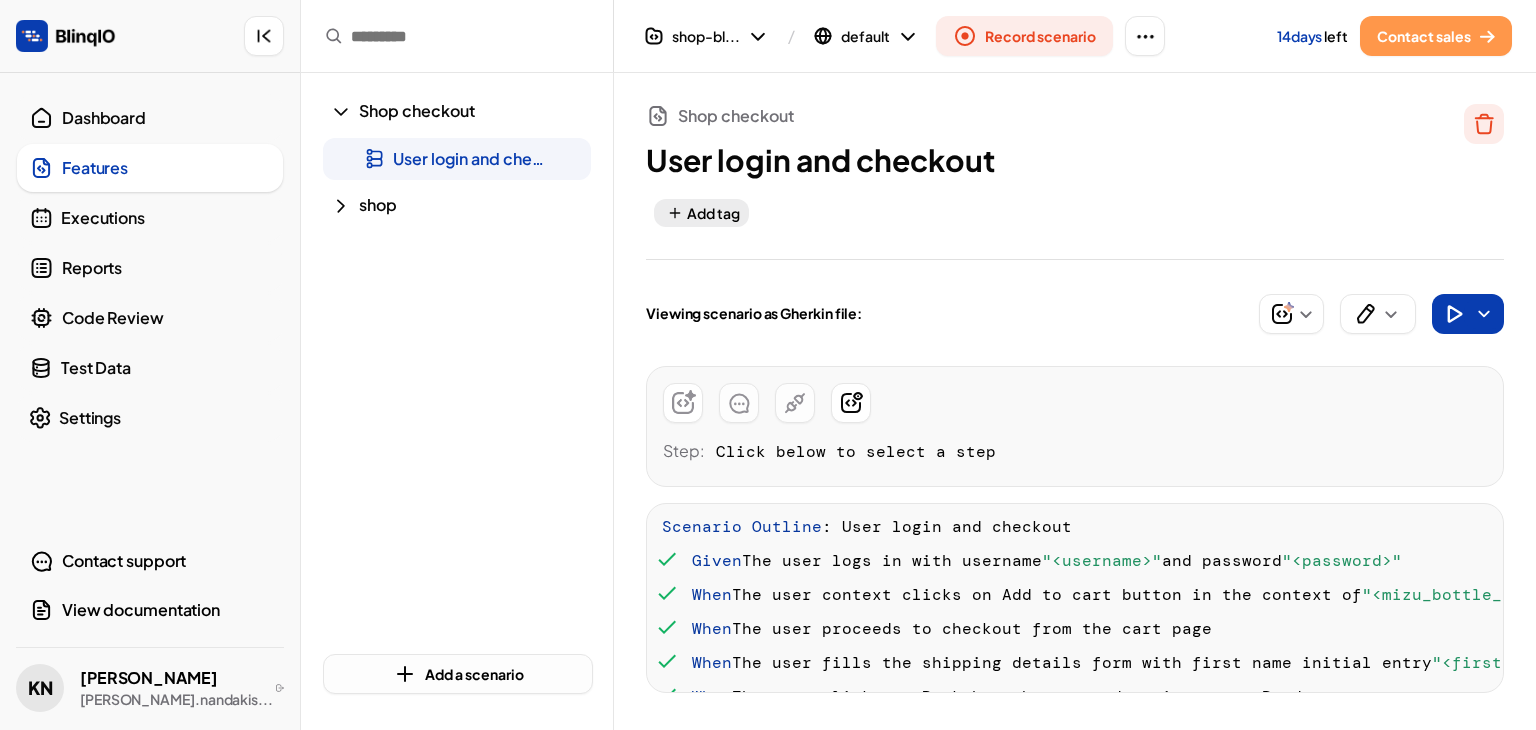 click on "Add a scenario" at bounding box center (474, 674) 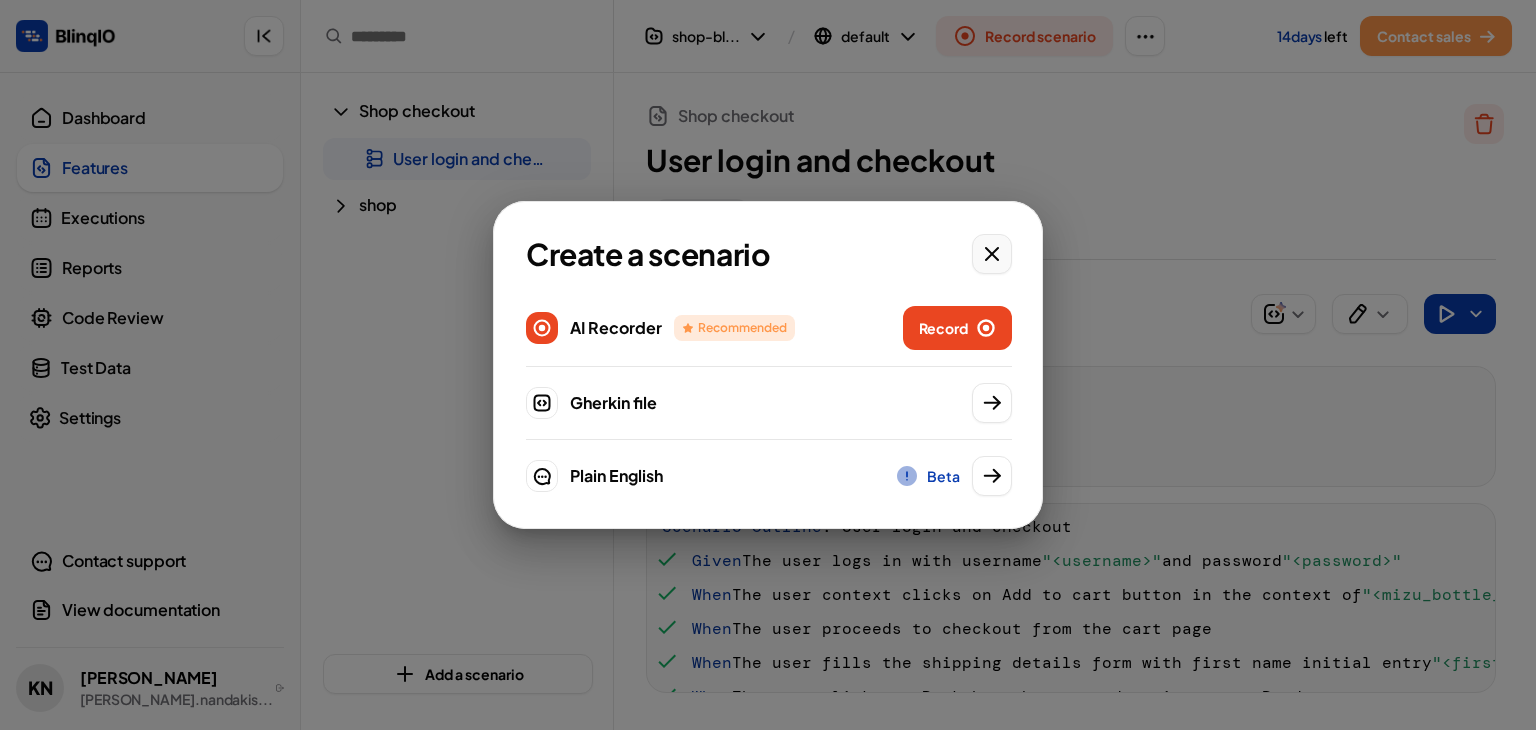 click 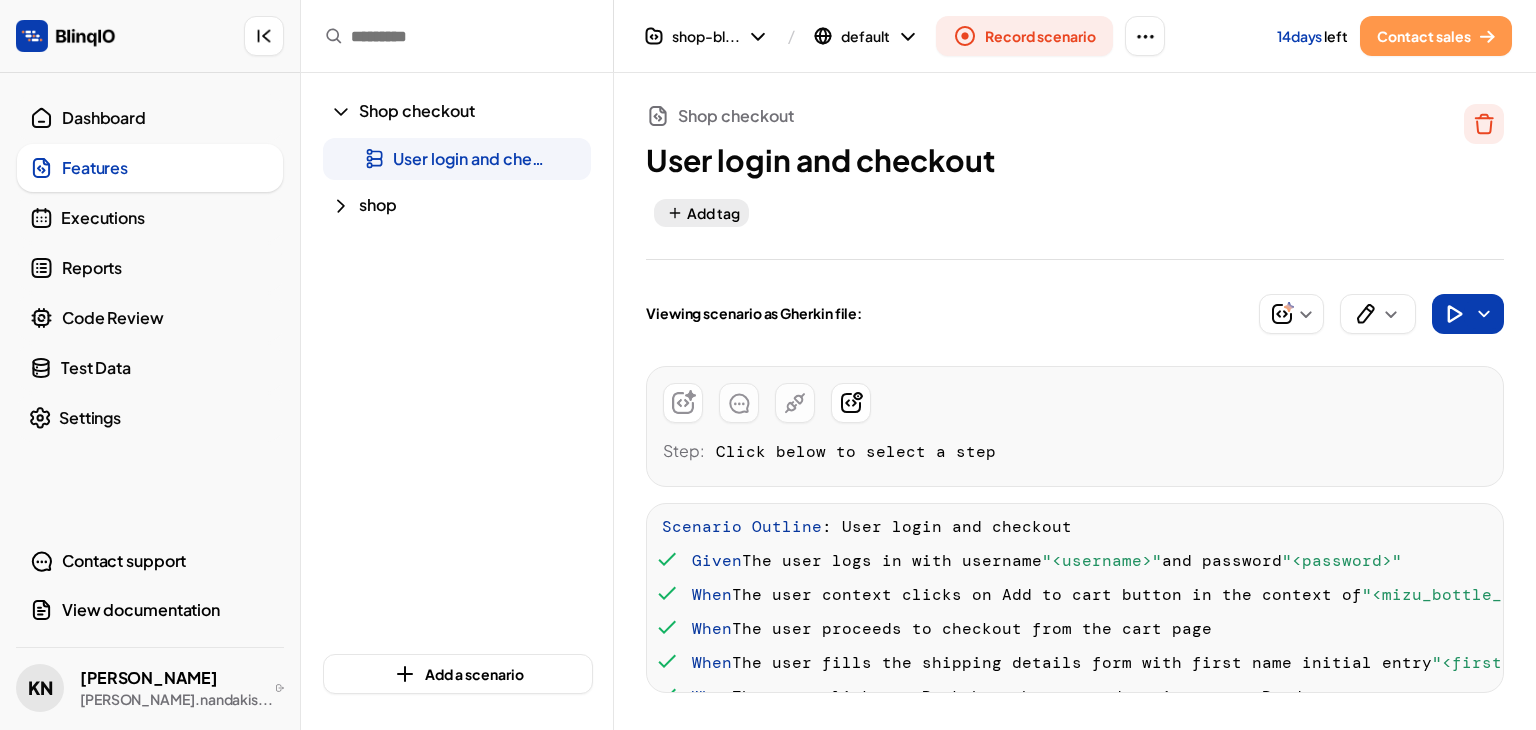 click on "Reports" at bounding box center [166, 268] 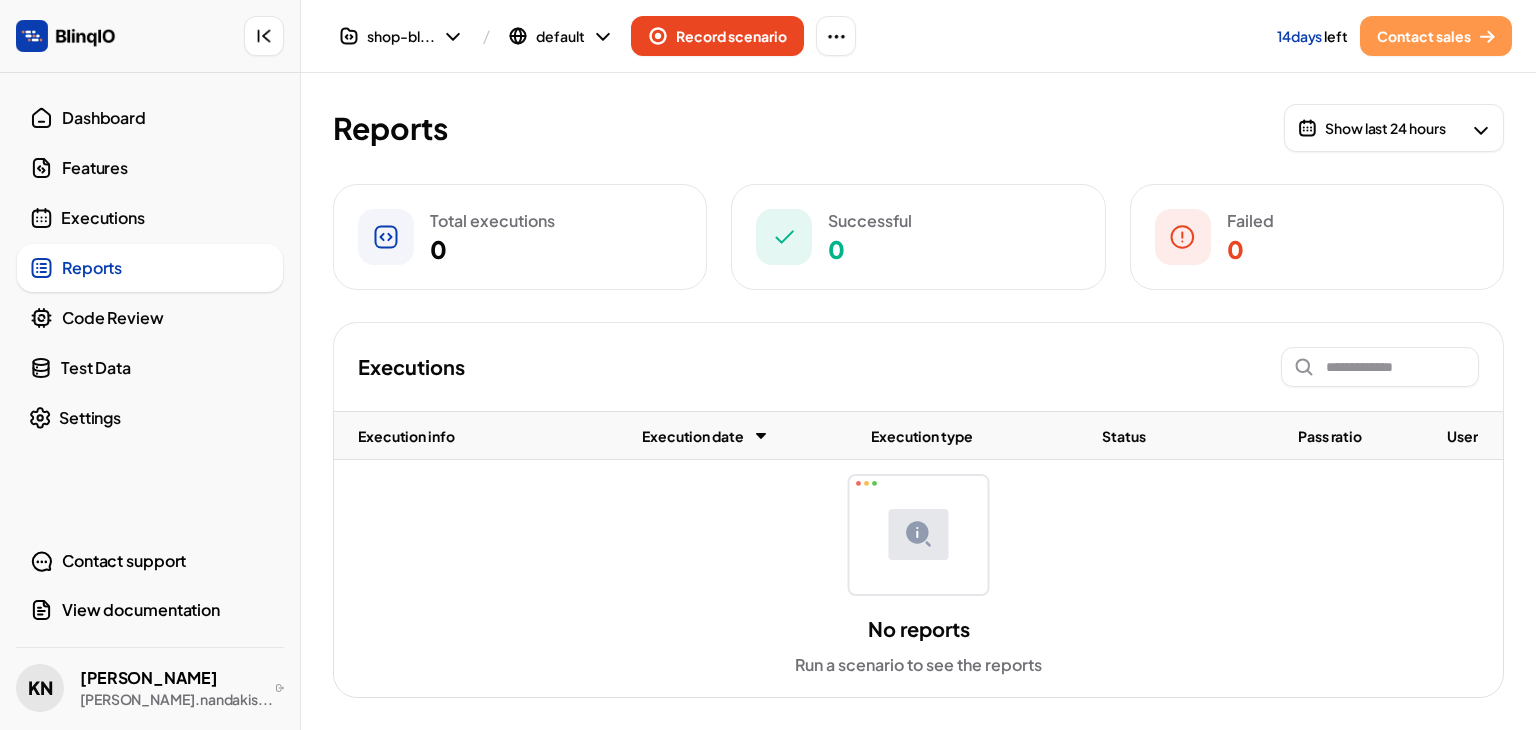 click on "Executions" at bounding box center [150, 218] 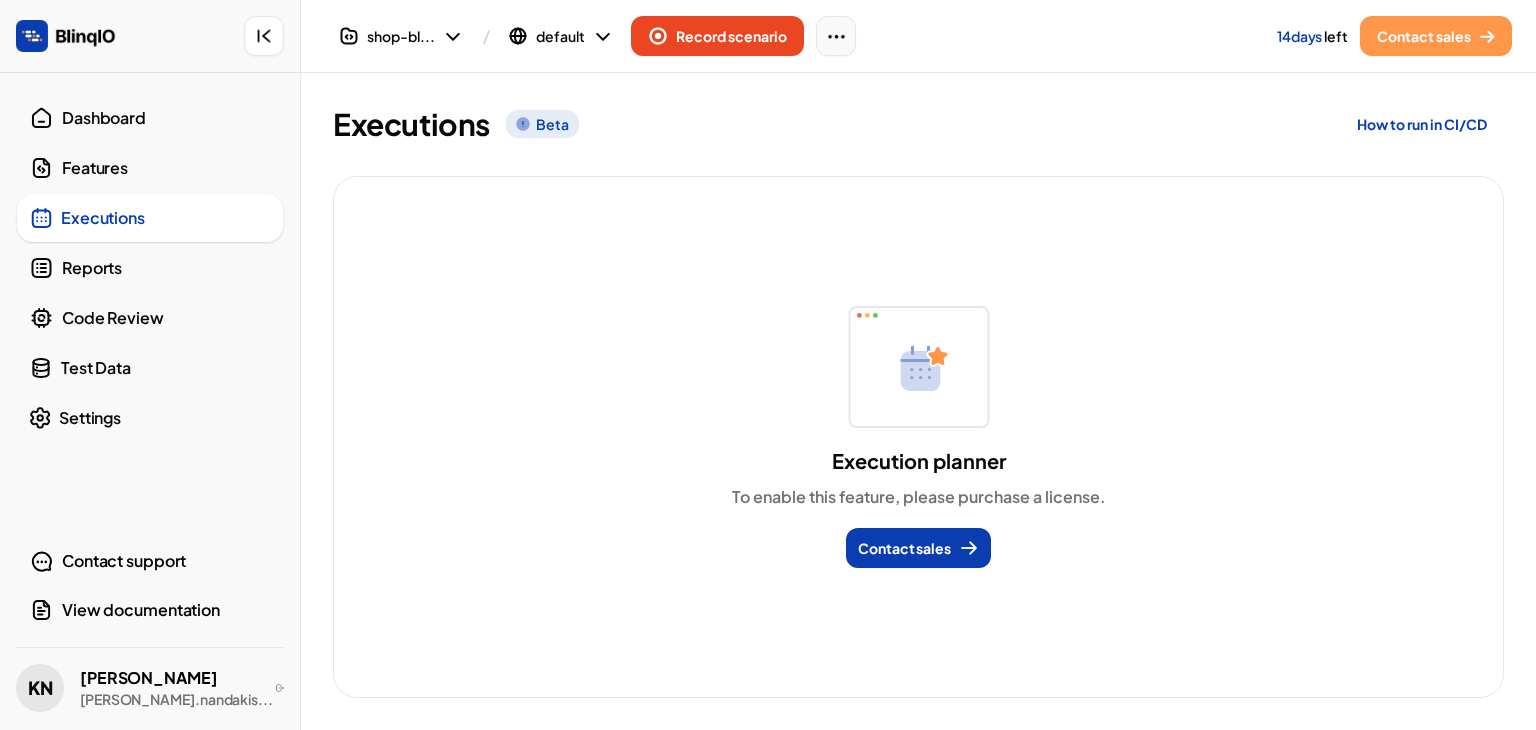 click at bounding box center (836, 36) 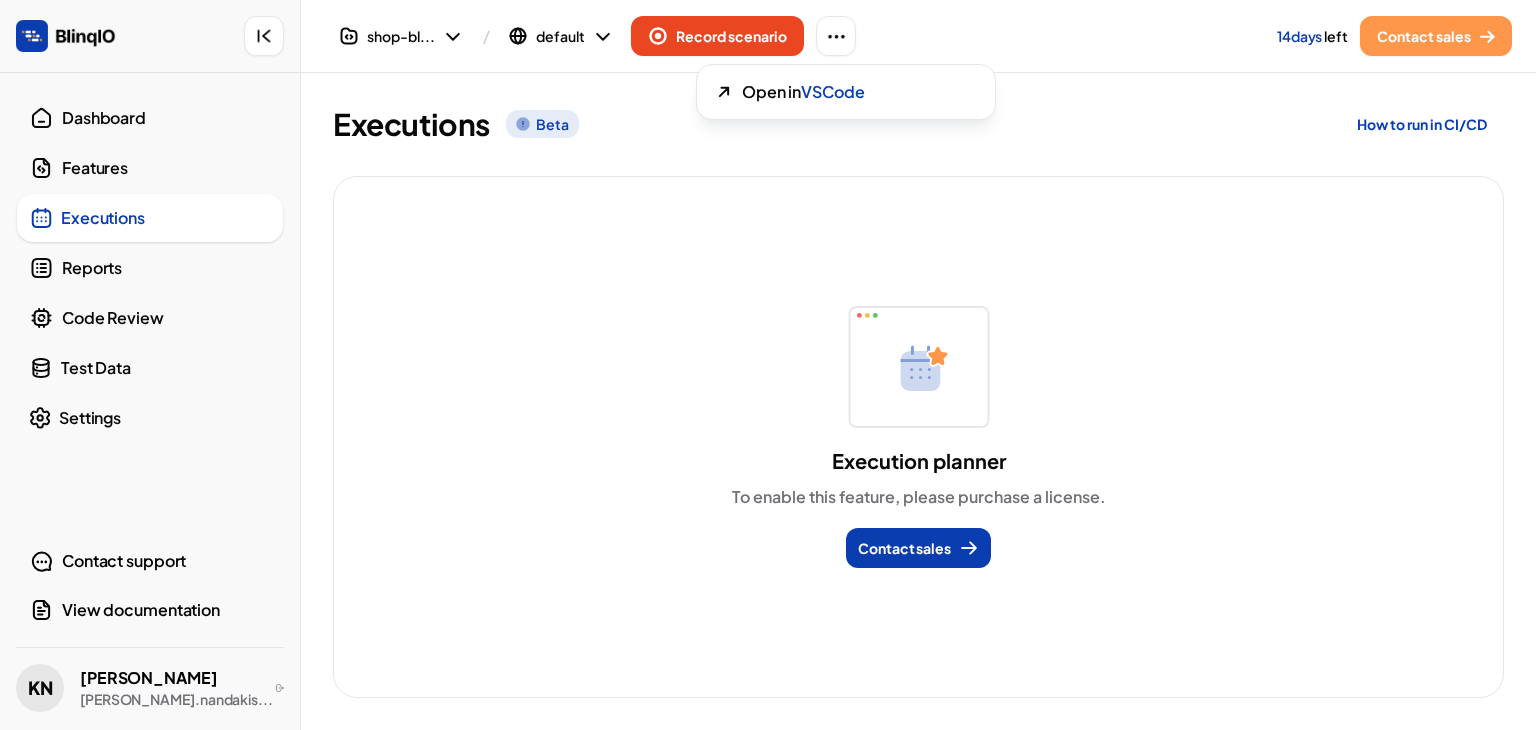 click at bounding box center (648, 365) 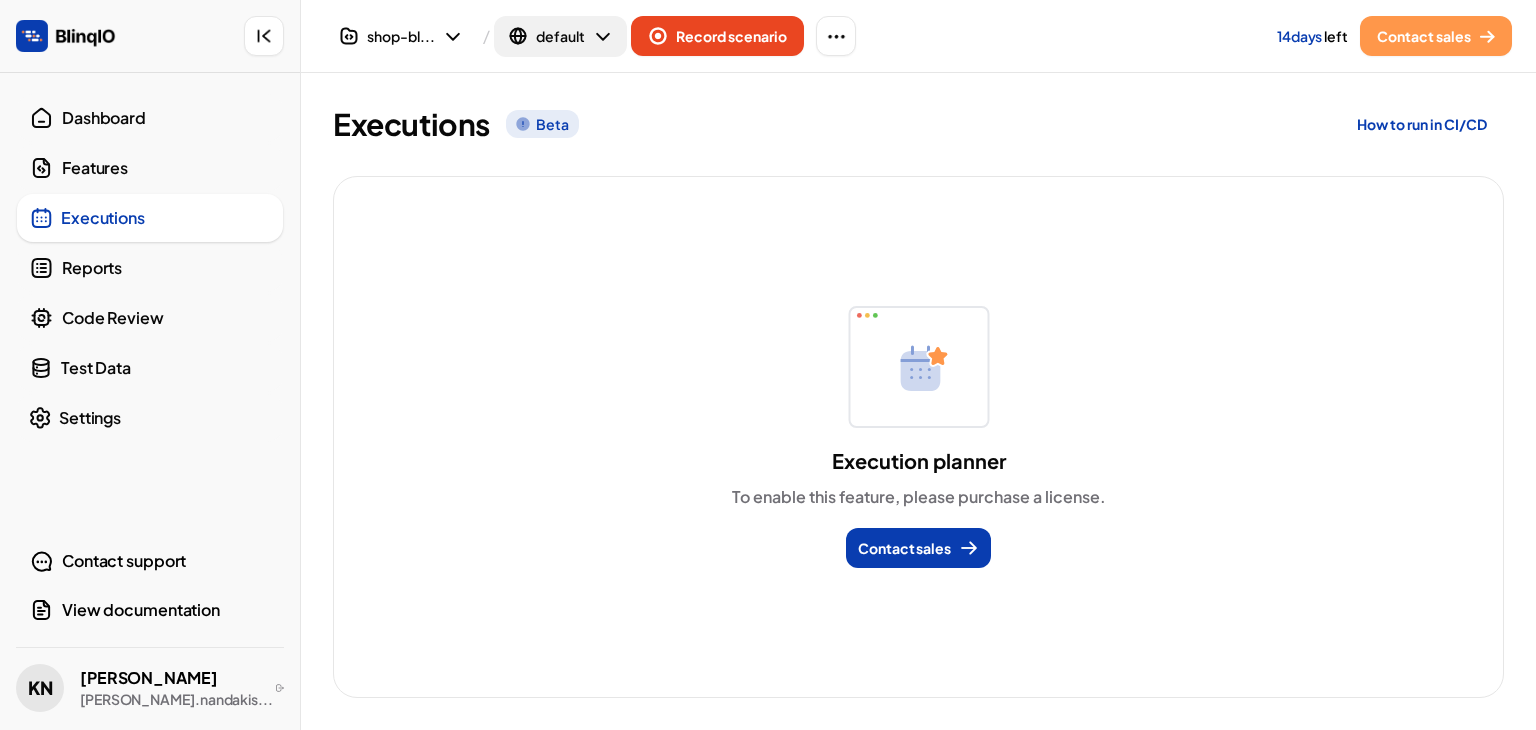click 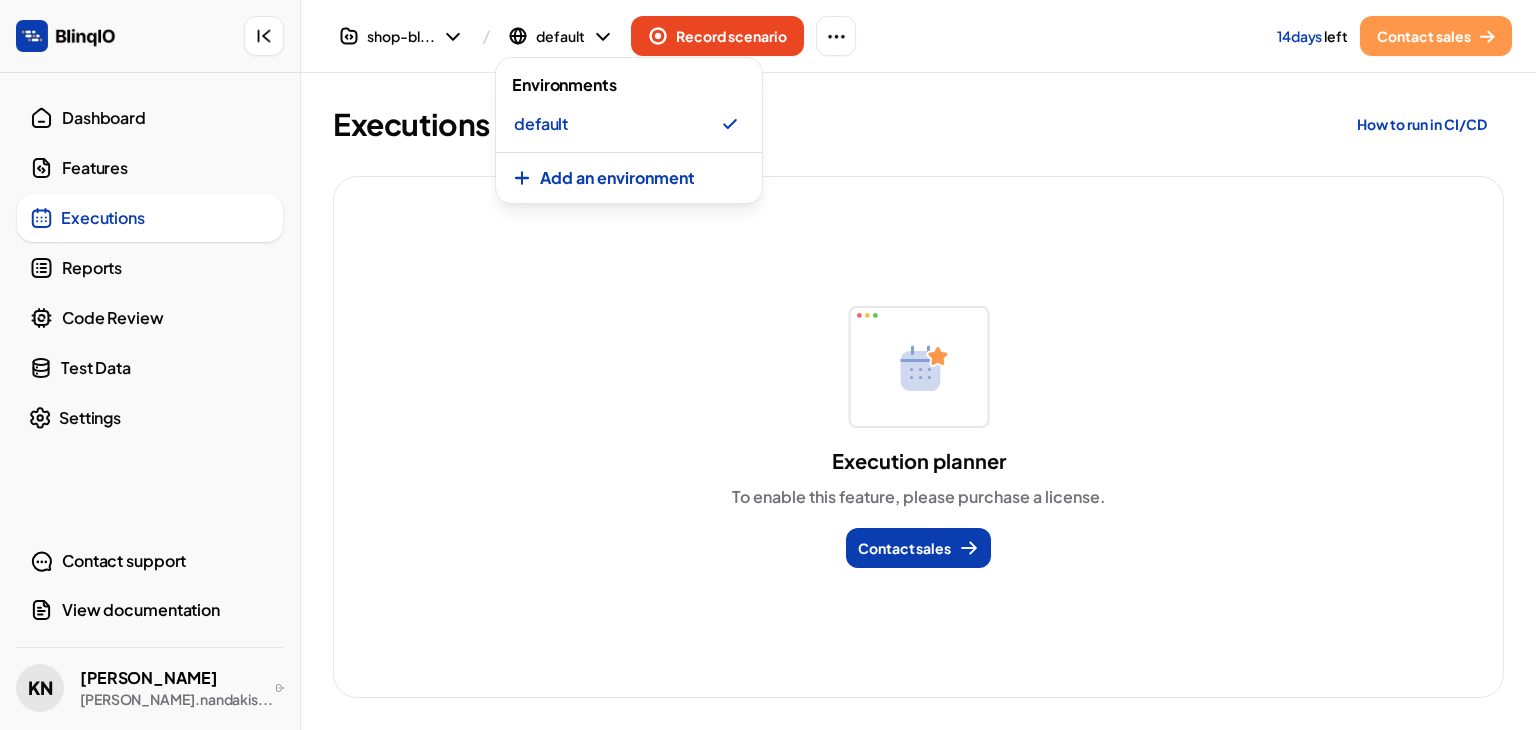 click at bounding box center [768, 365] 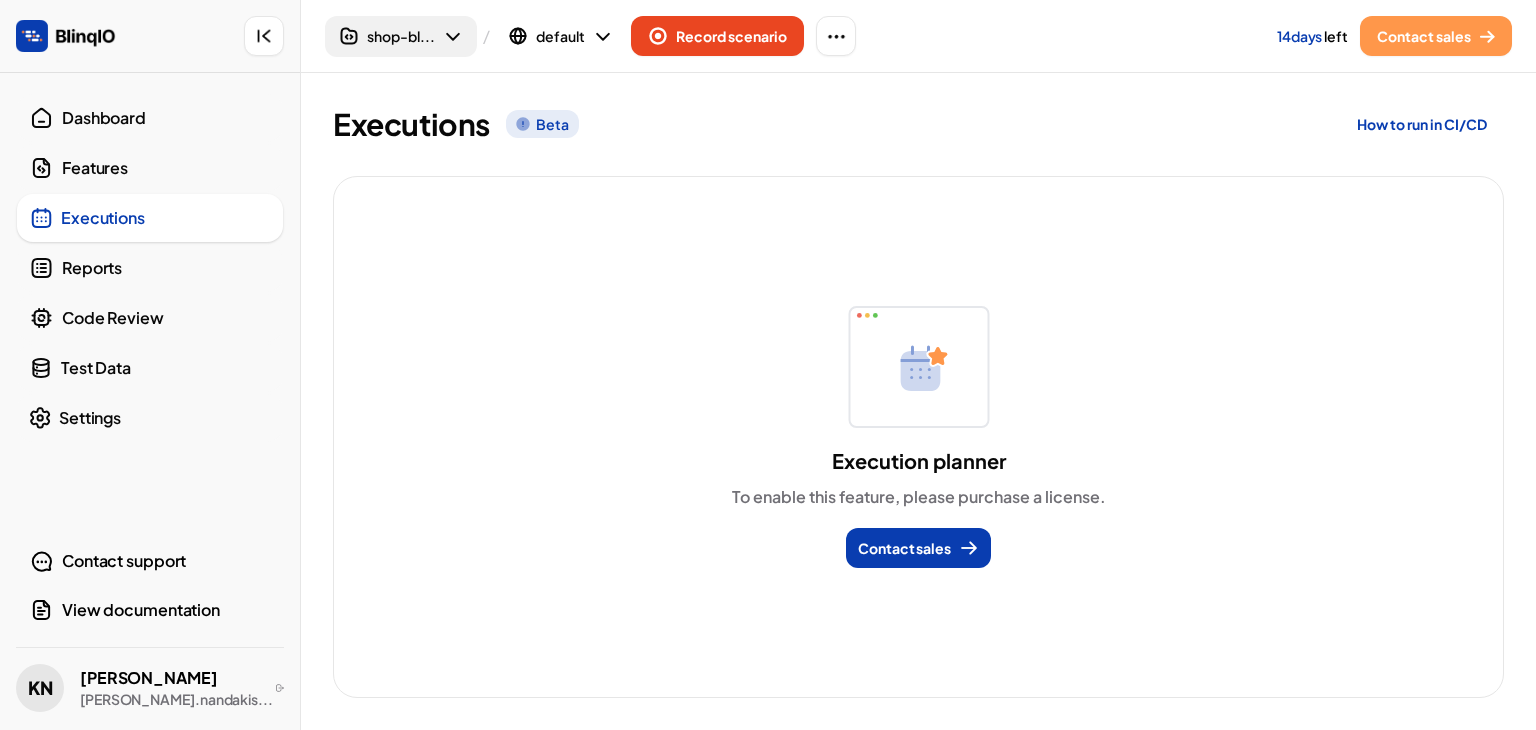 click 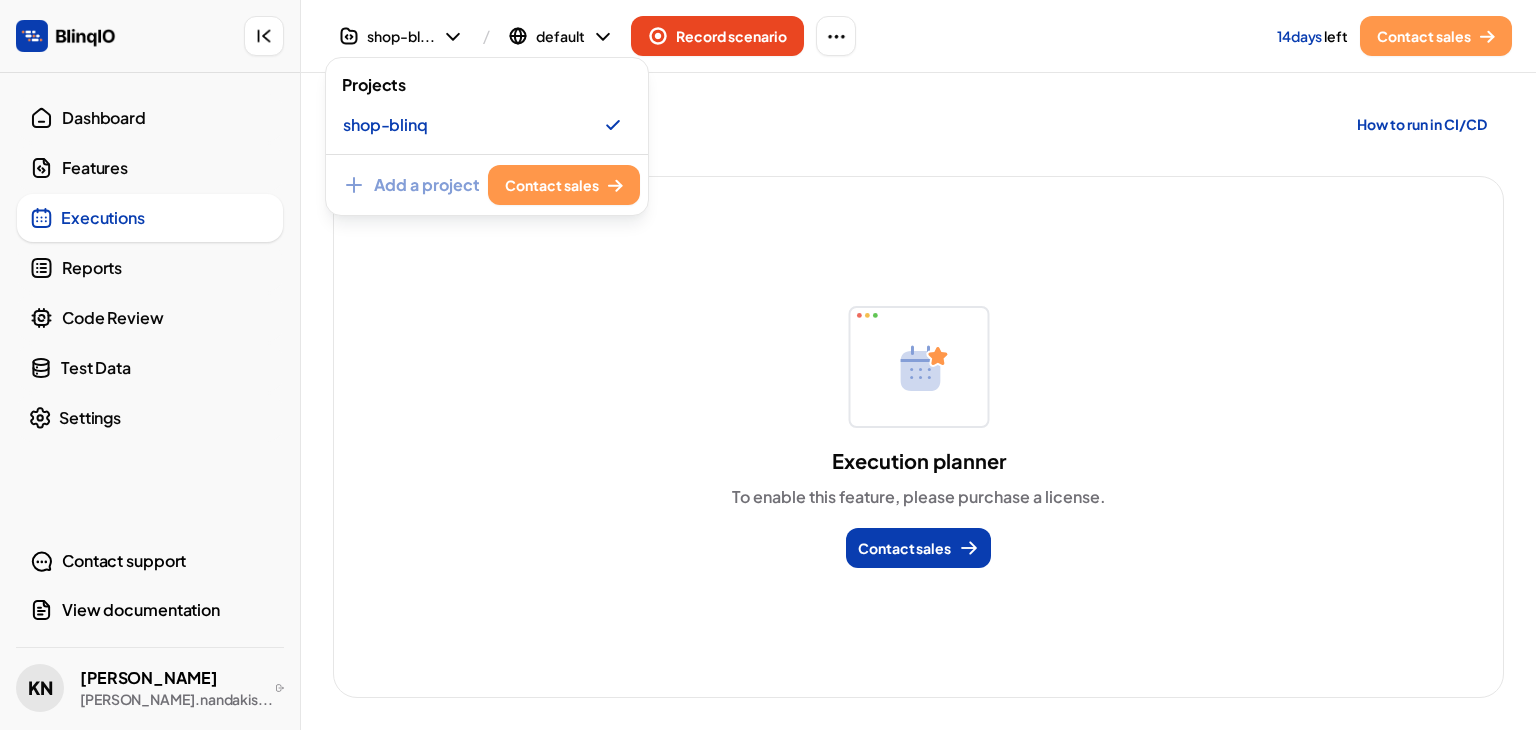 click at bounding box center [768, 365] 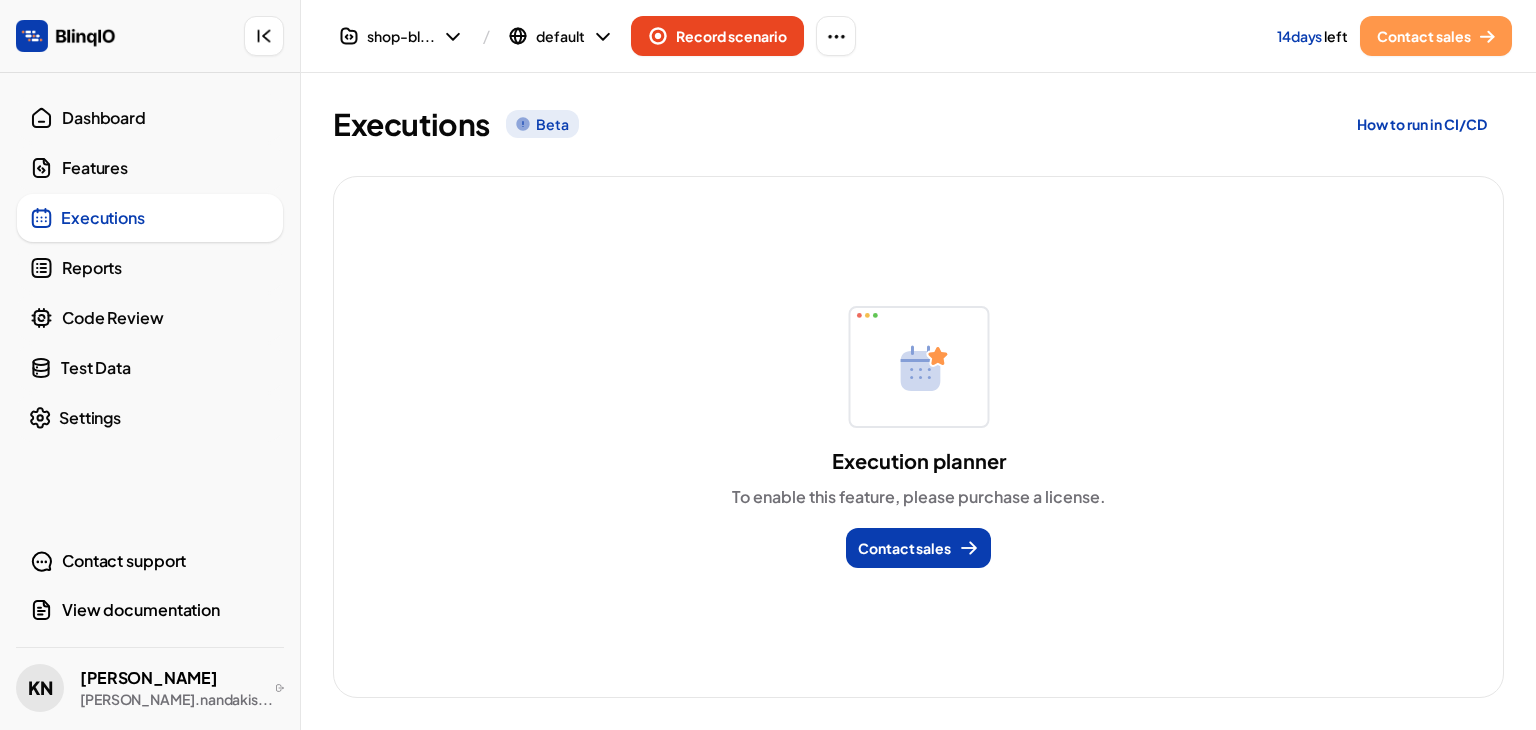 click on "How to run in CI/CD" at bounding box center [1422, 124] 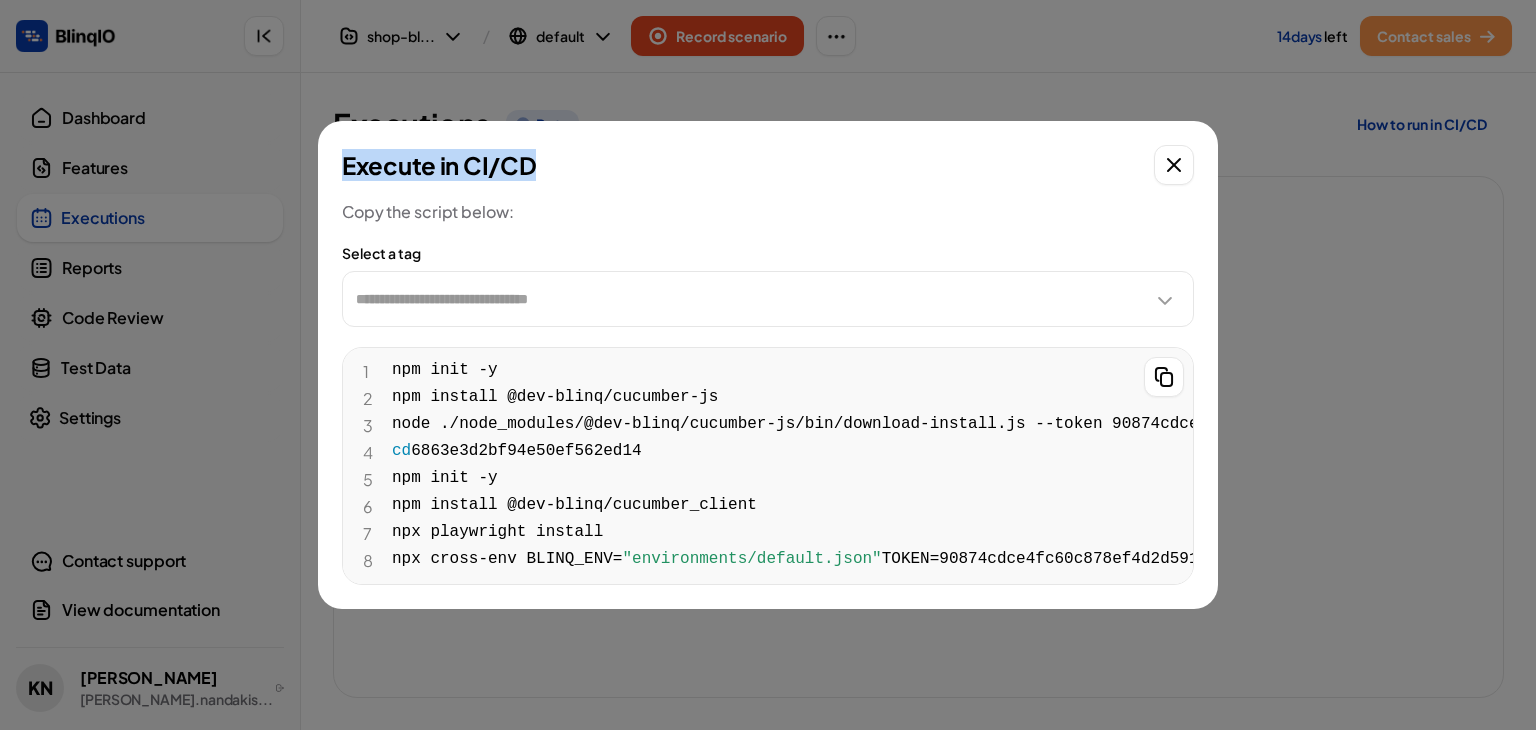 drag, startPoint x: 542, startPoint y: 162, endPoint x: 343, endPoint y: 153, distance: 199.20341 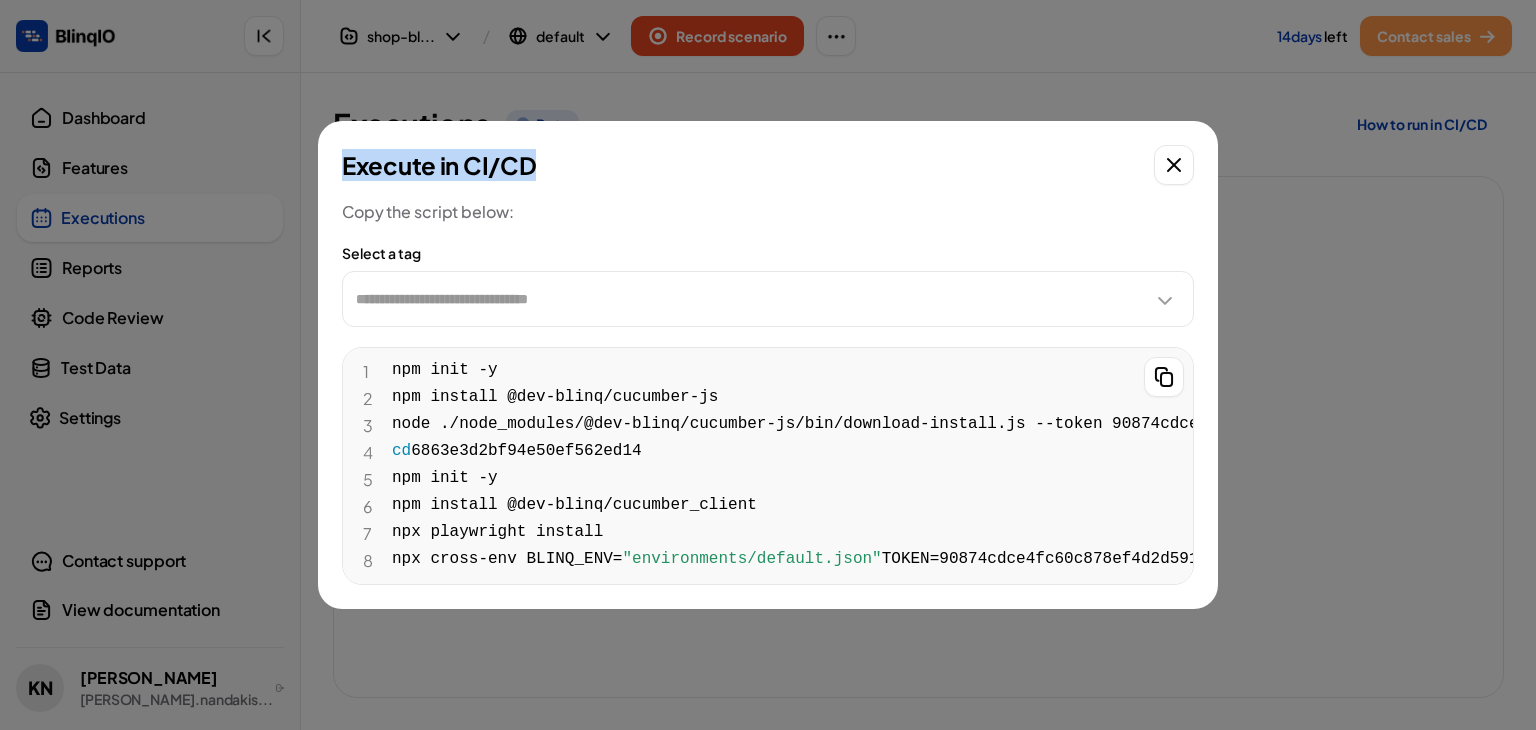 click on "Execute in CI/CD" at bounding box center [768, 165] 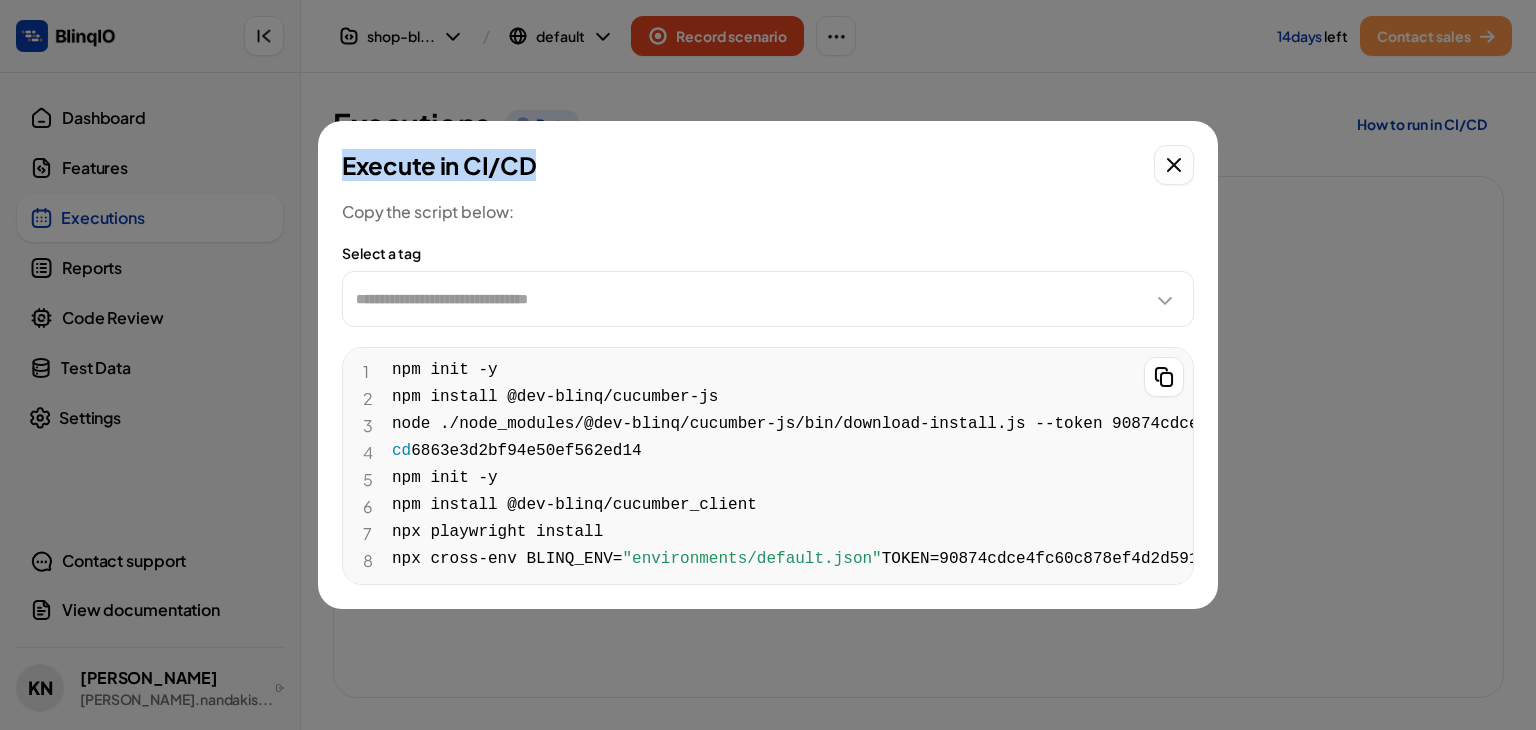 click 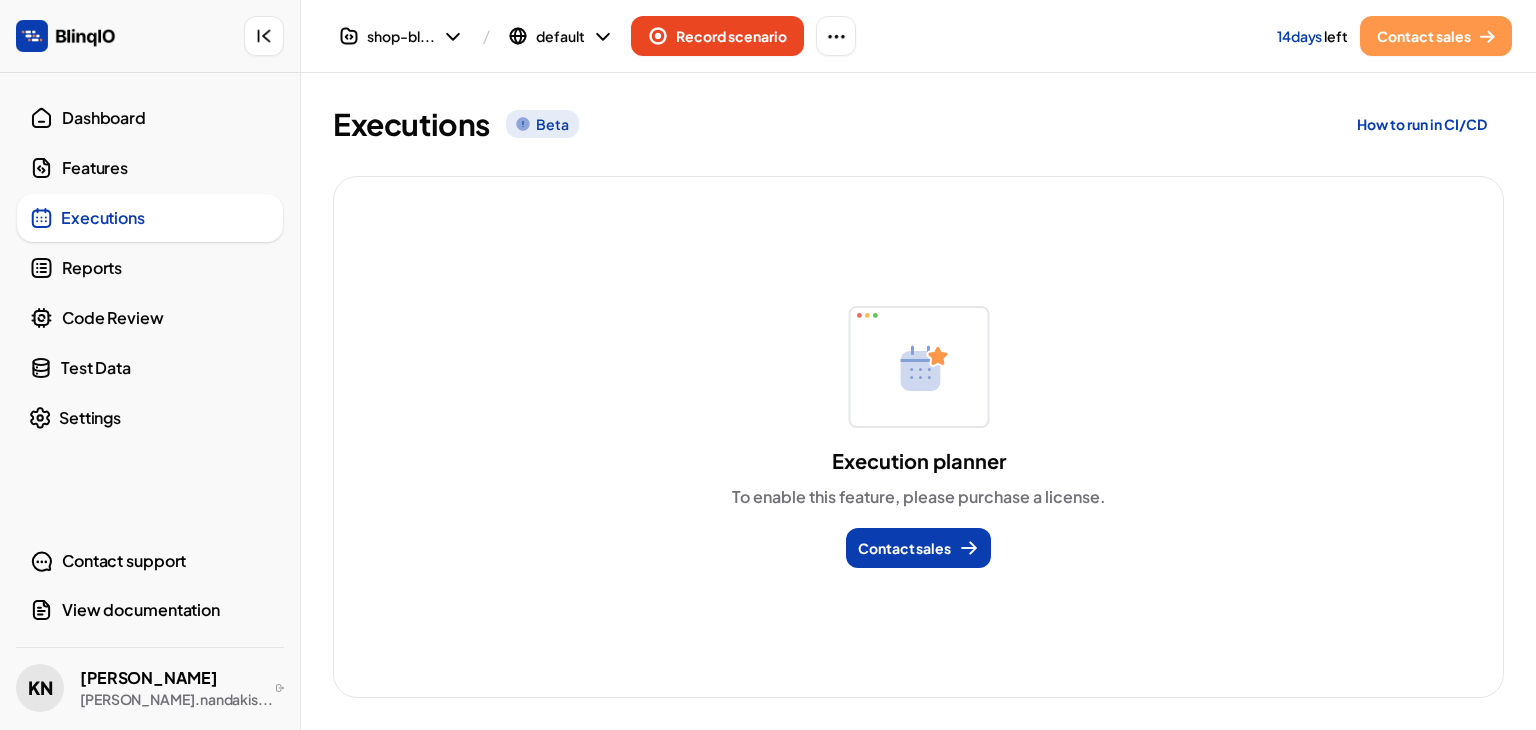 click at bounding box center [523, 124] 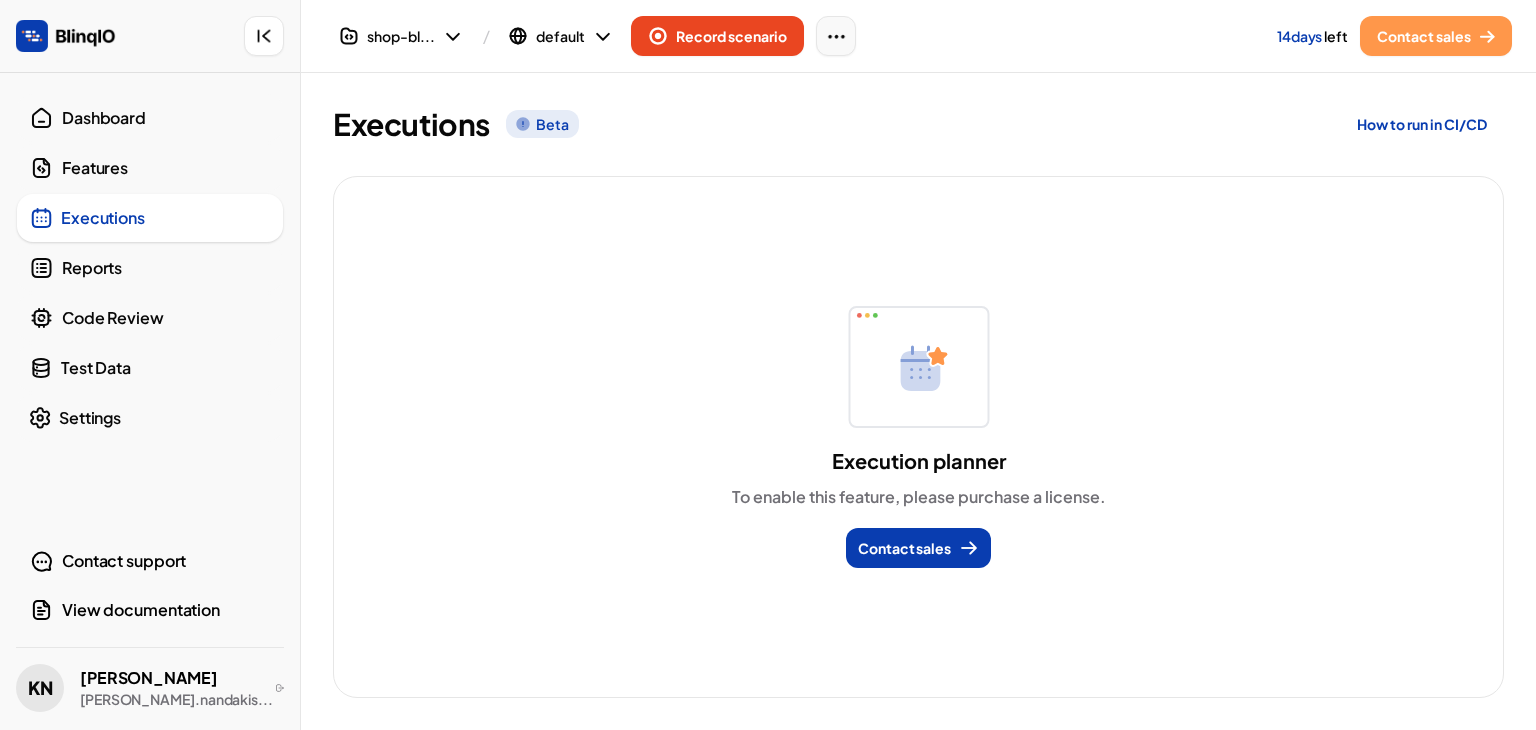 click at bounding box center (836, 36) 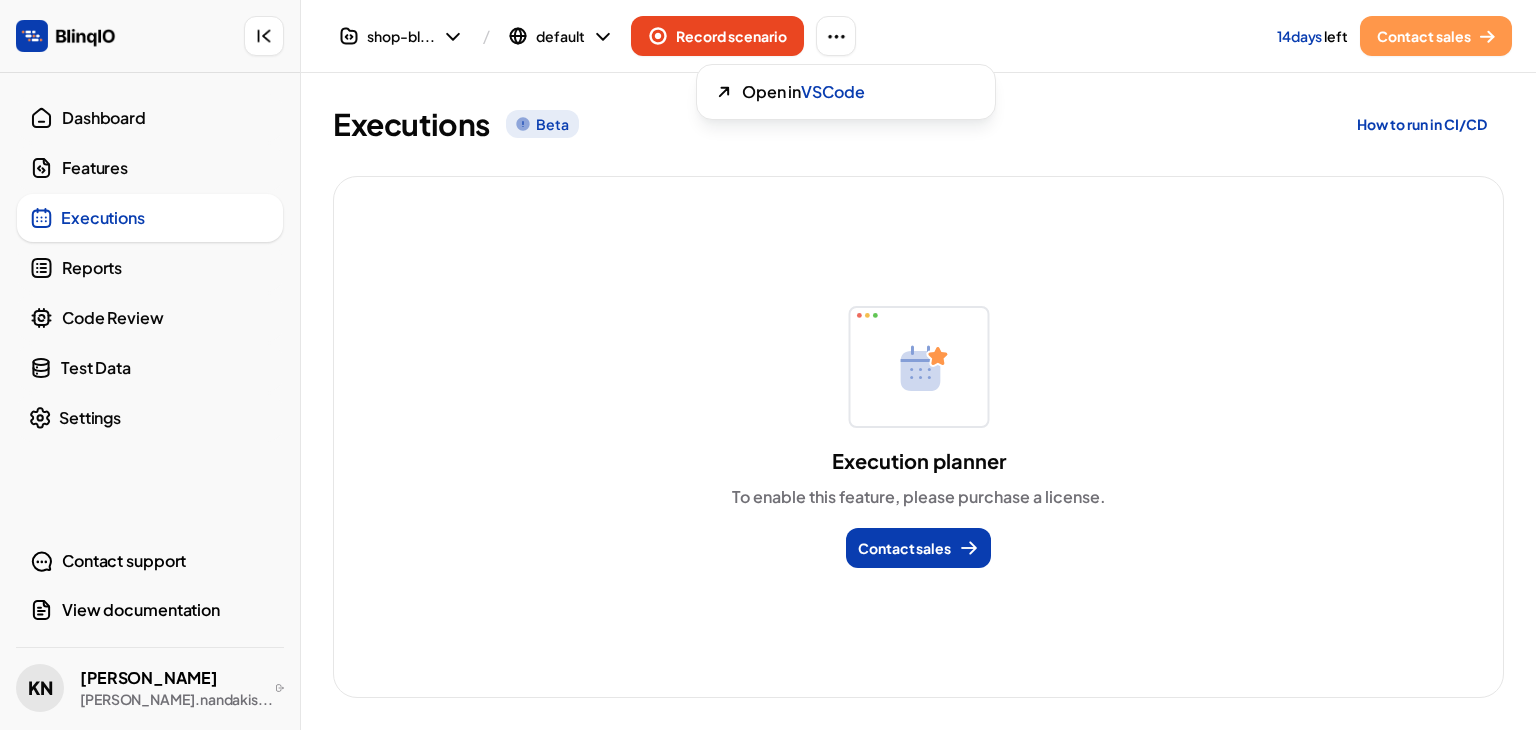 click at bounding box center [648, 365] 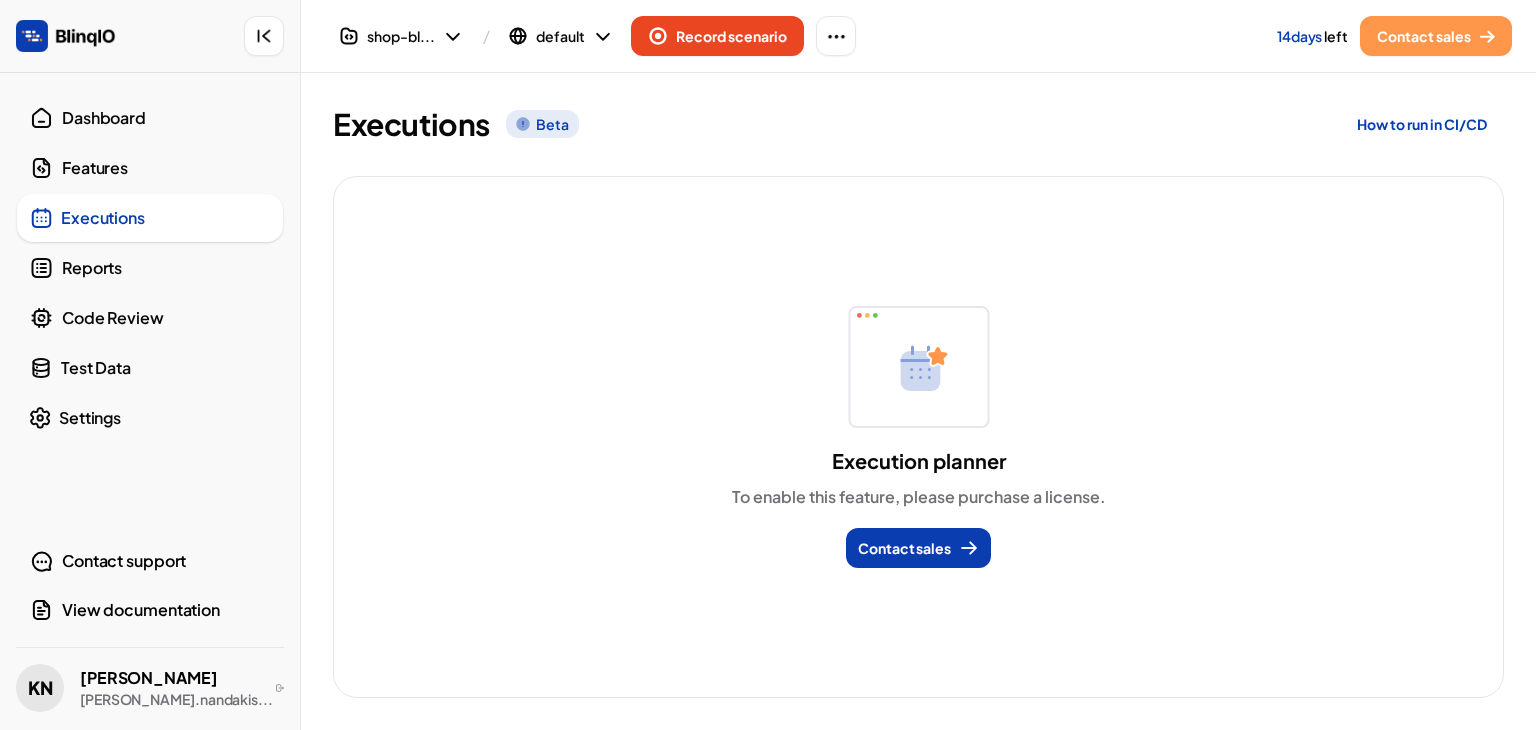 click on "Reports" at bounding box center [150, 268] 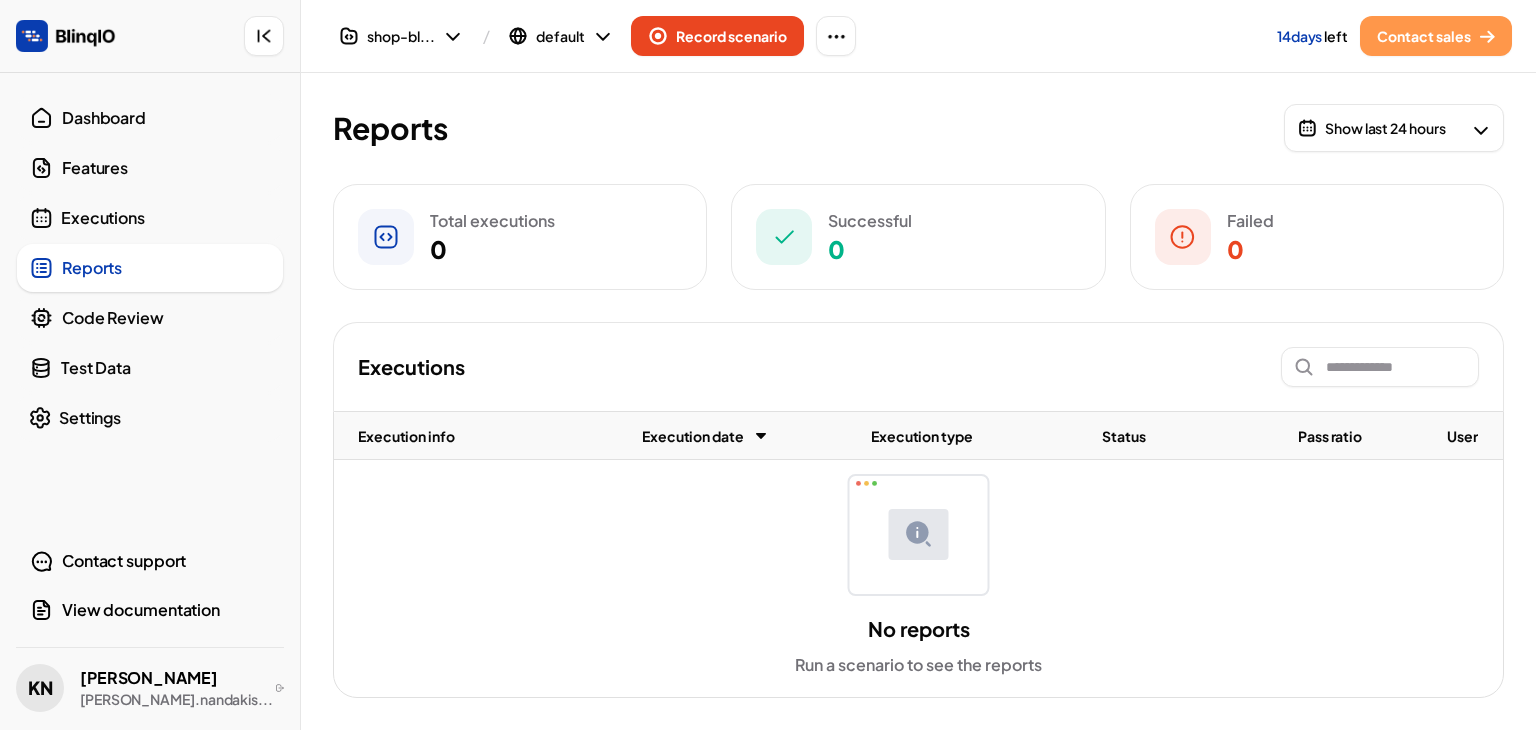 click on "Code Review" at bounding box center [166, 318] 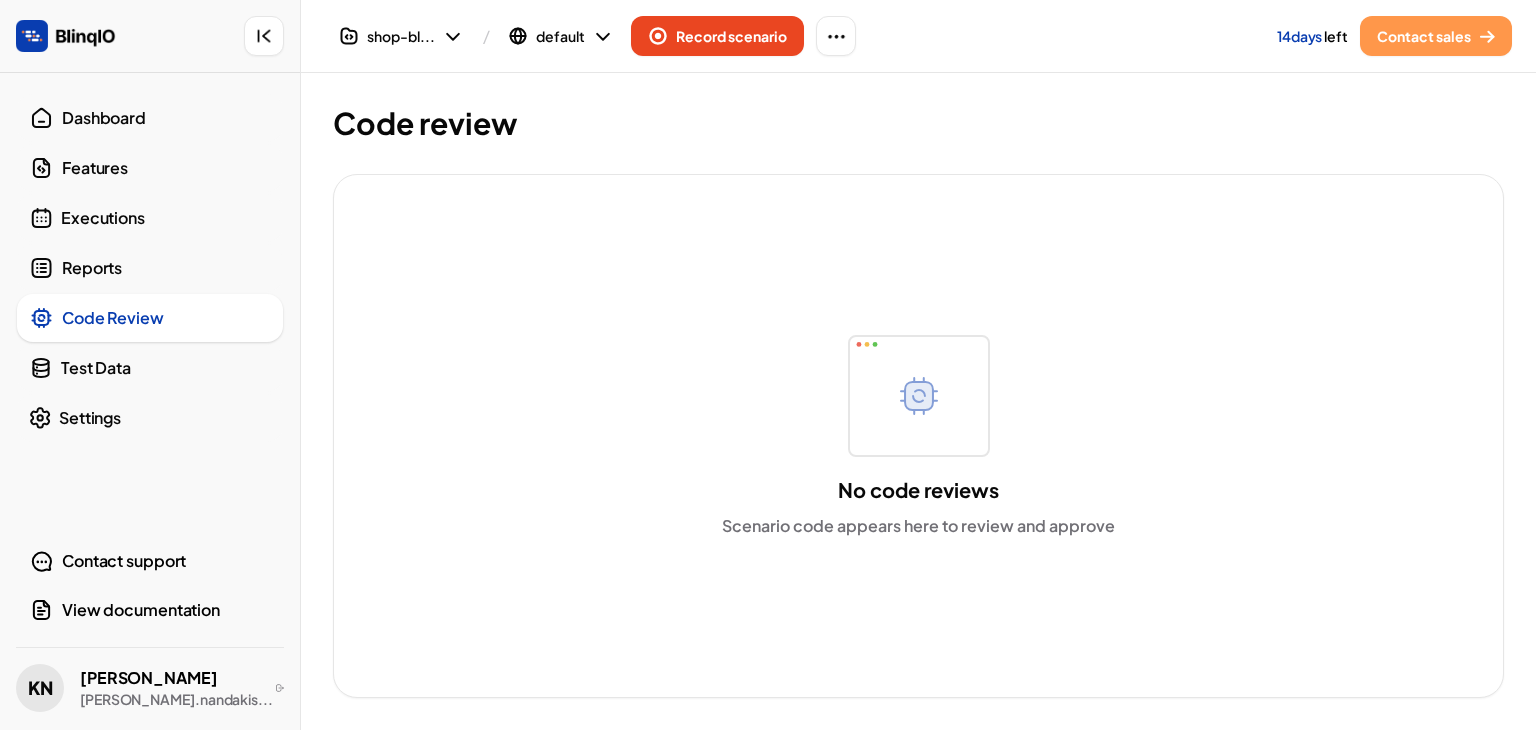 click on "Test Data" at bounding box center (150, 368) 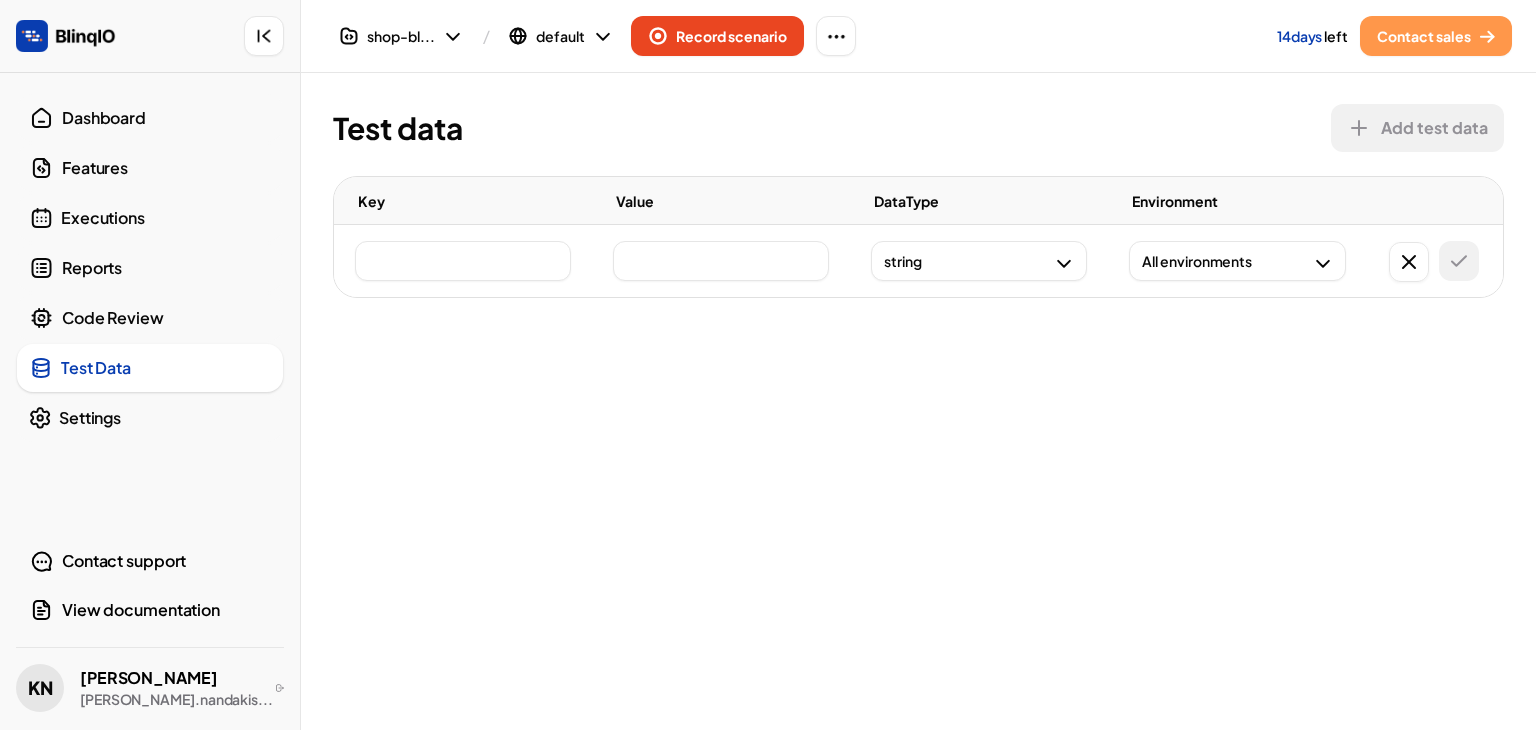 click at bounding box center [150, 489] 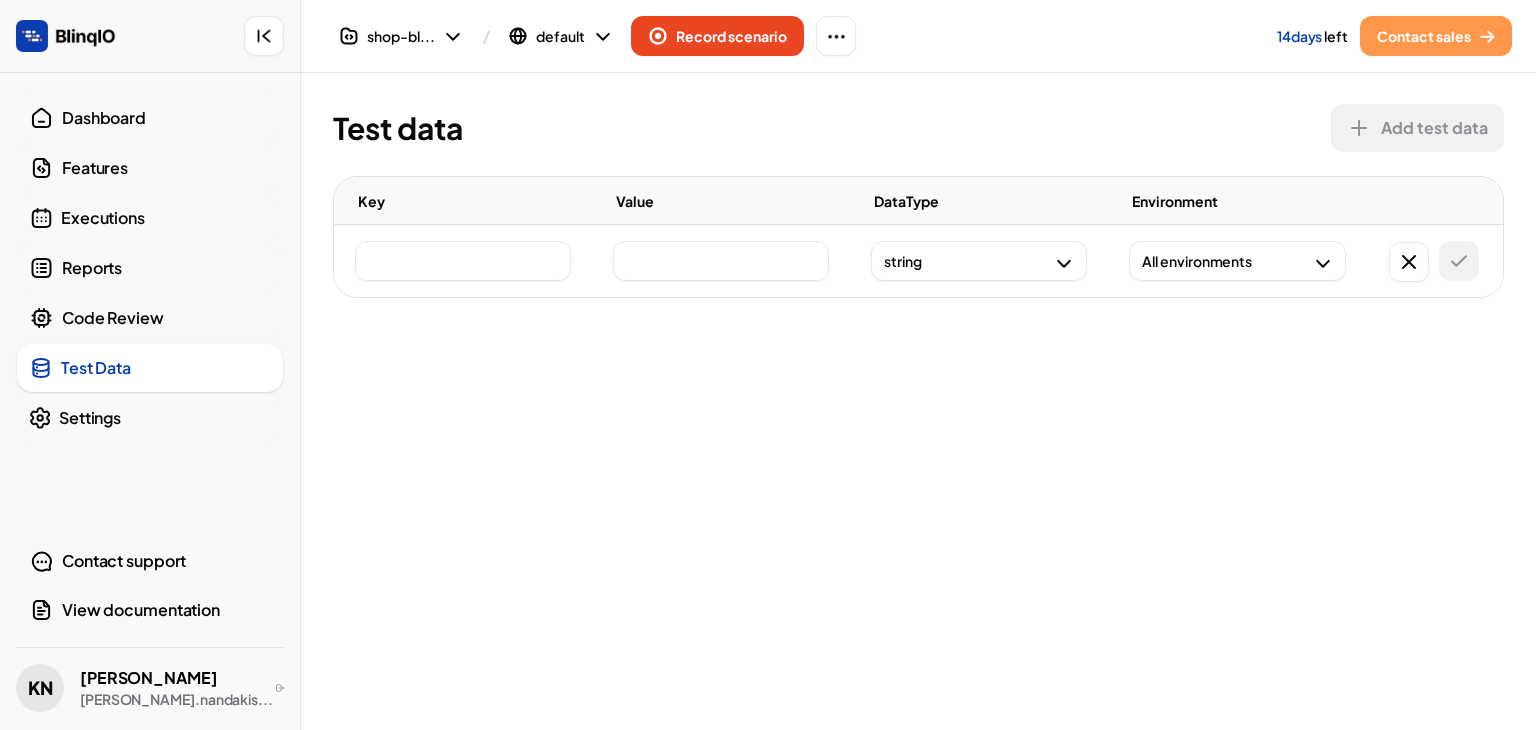 click on "Settings" at bounding box center [165, 418] 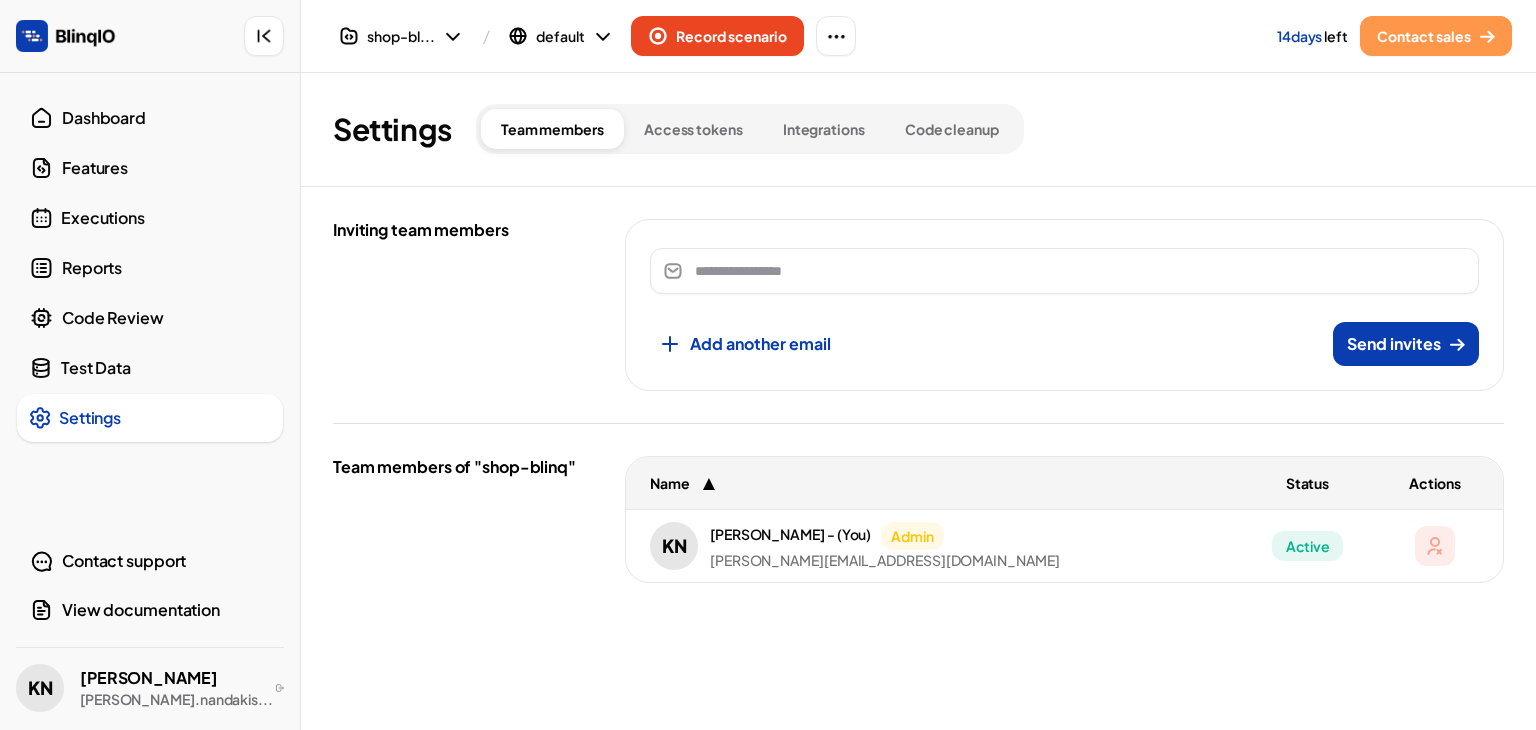 click on "View documentation" at bounding box center [141, 610] 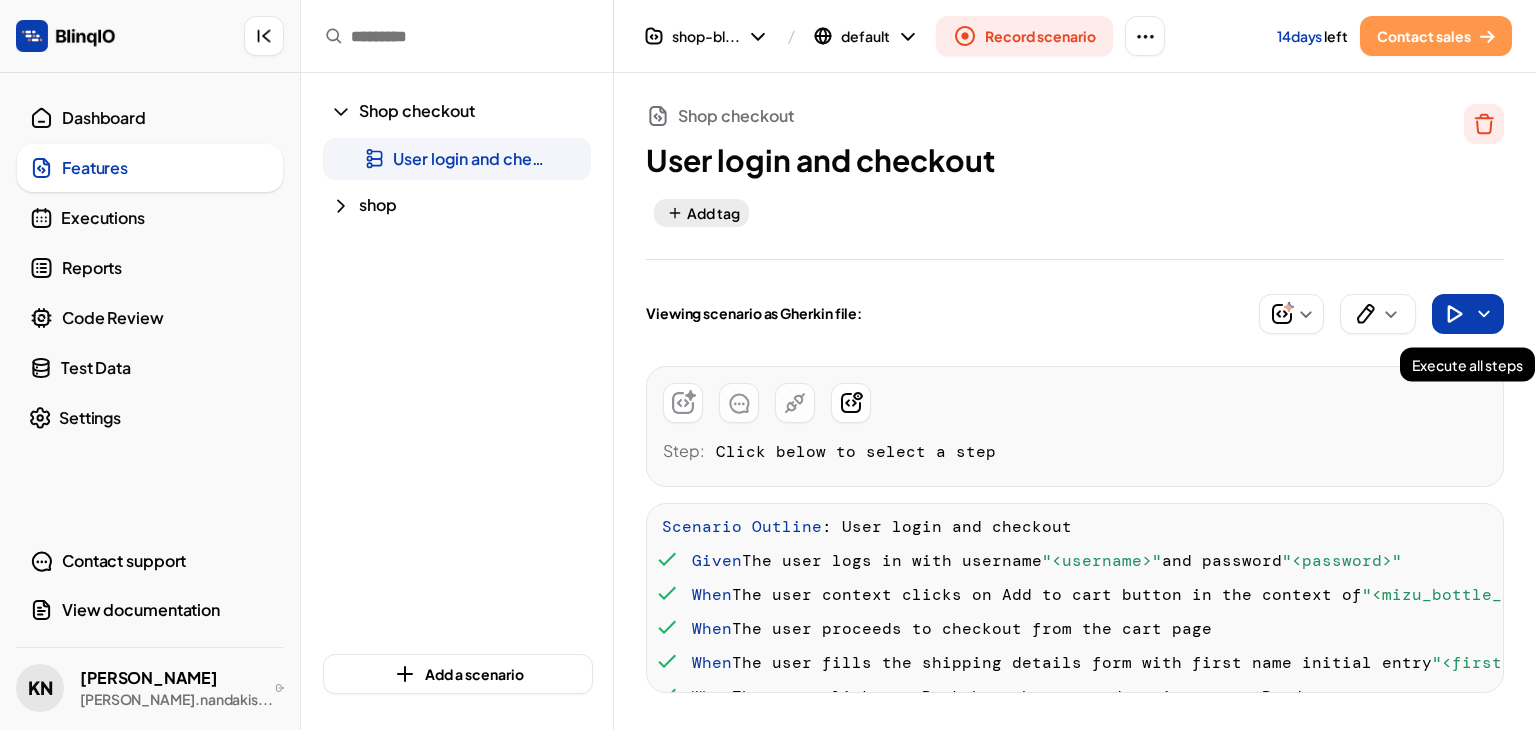 click at bounding box center [1468, 314] 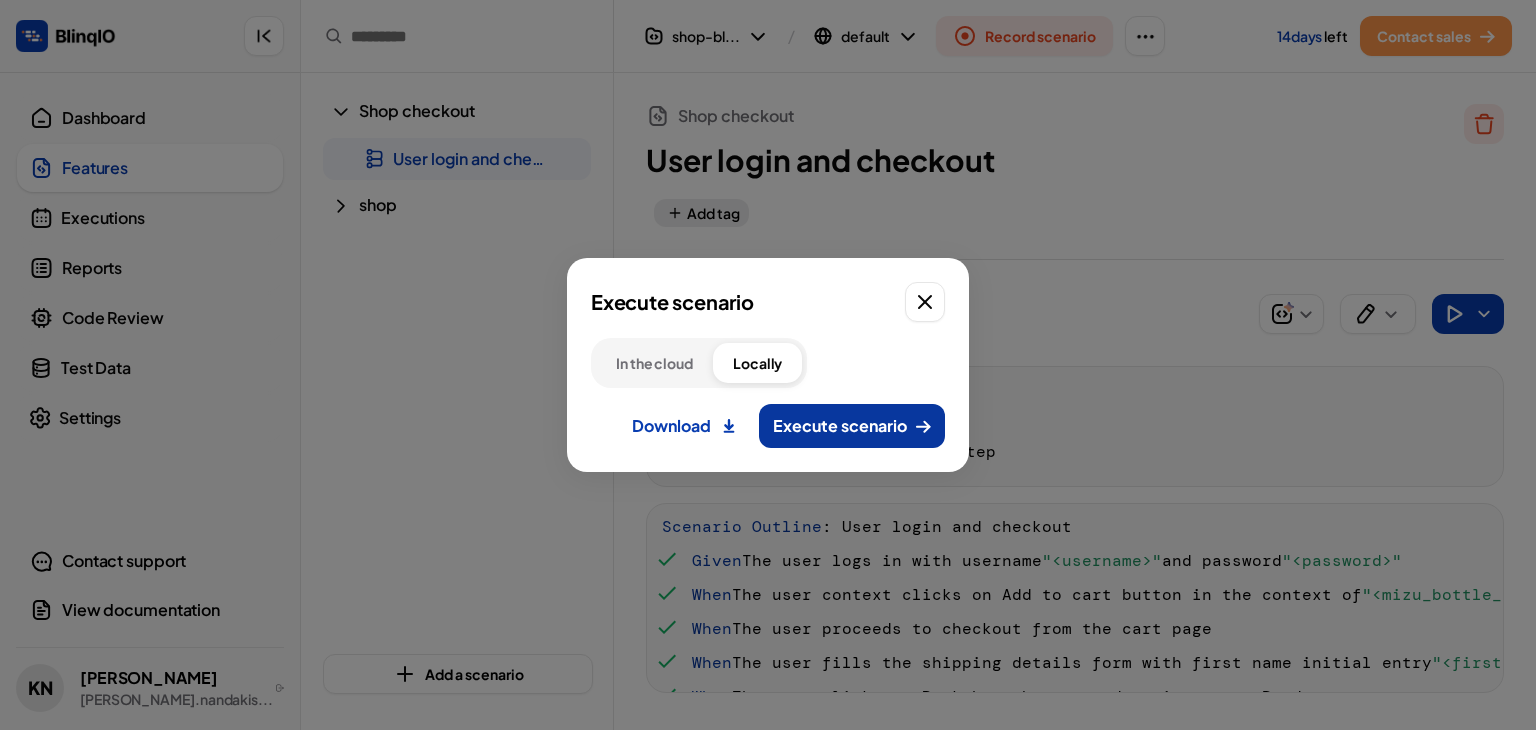 click on "Execute scenario" at bounding box center (840, 426) 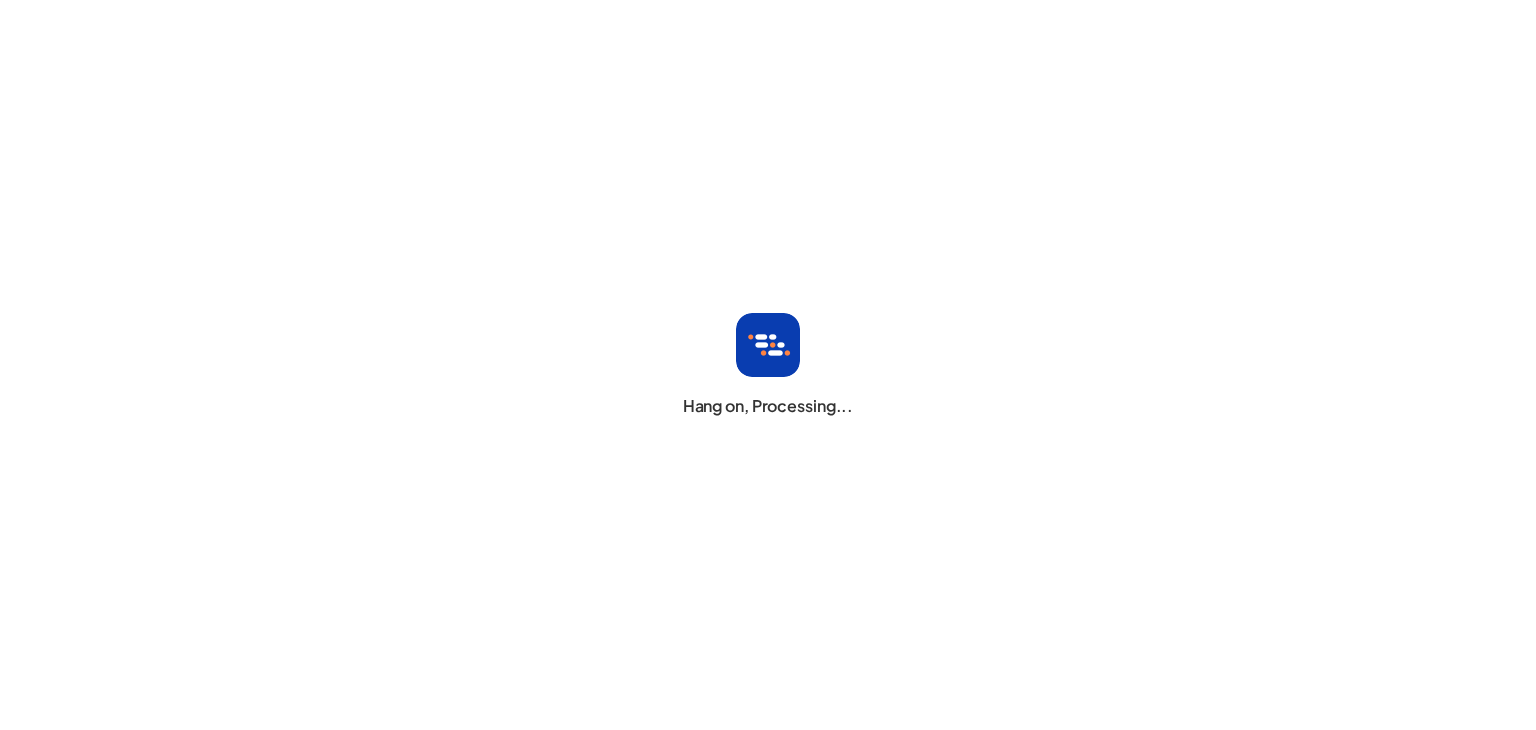 scroll, scrollTop: 0, scrollLeft: 0, axis: both 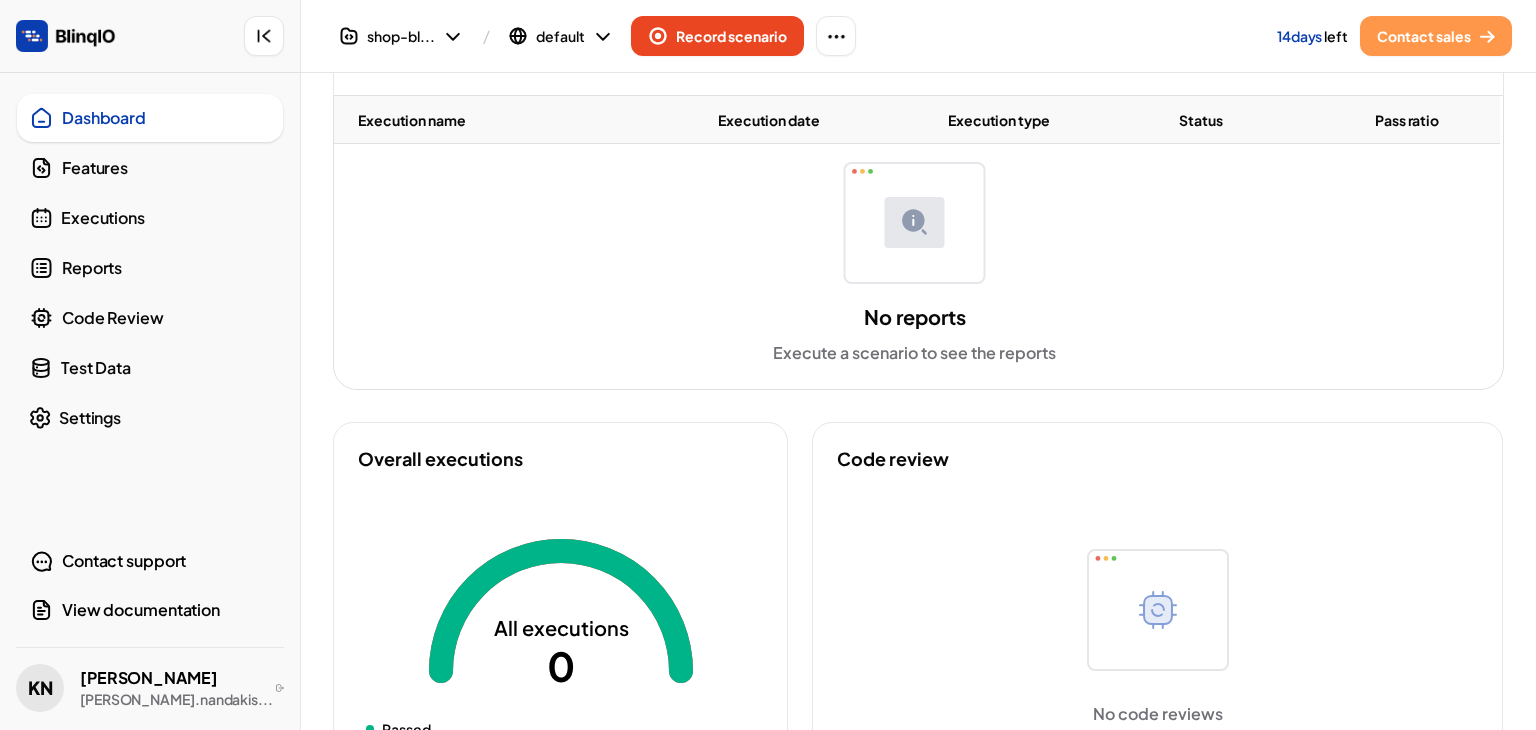 drag, startPoint x: 854, startPoint y: 390, endPoint x: 882, endPoint y: 390, distance: 28 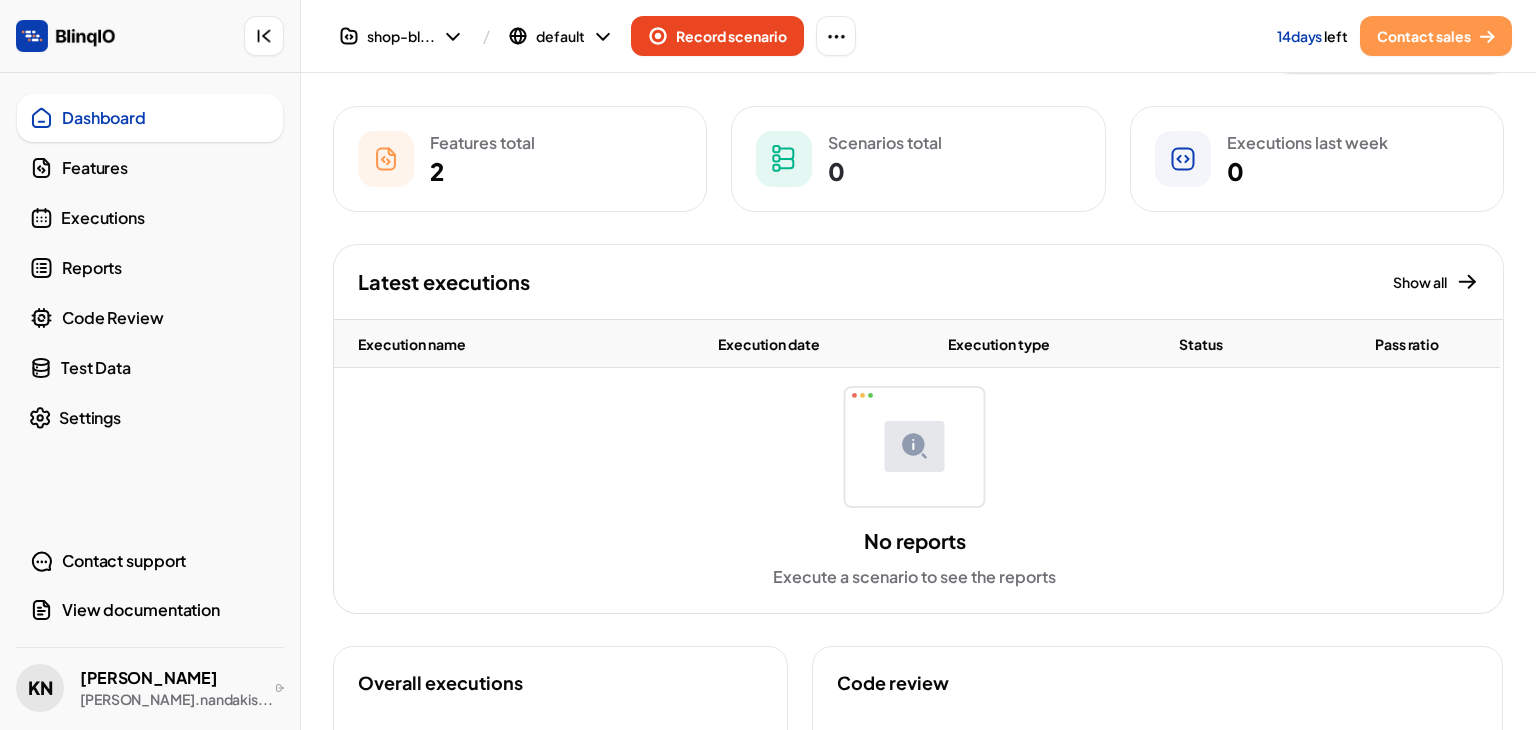 scroll, scrollTop: 0, scrollLeft: 0, axis: both 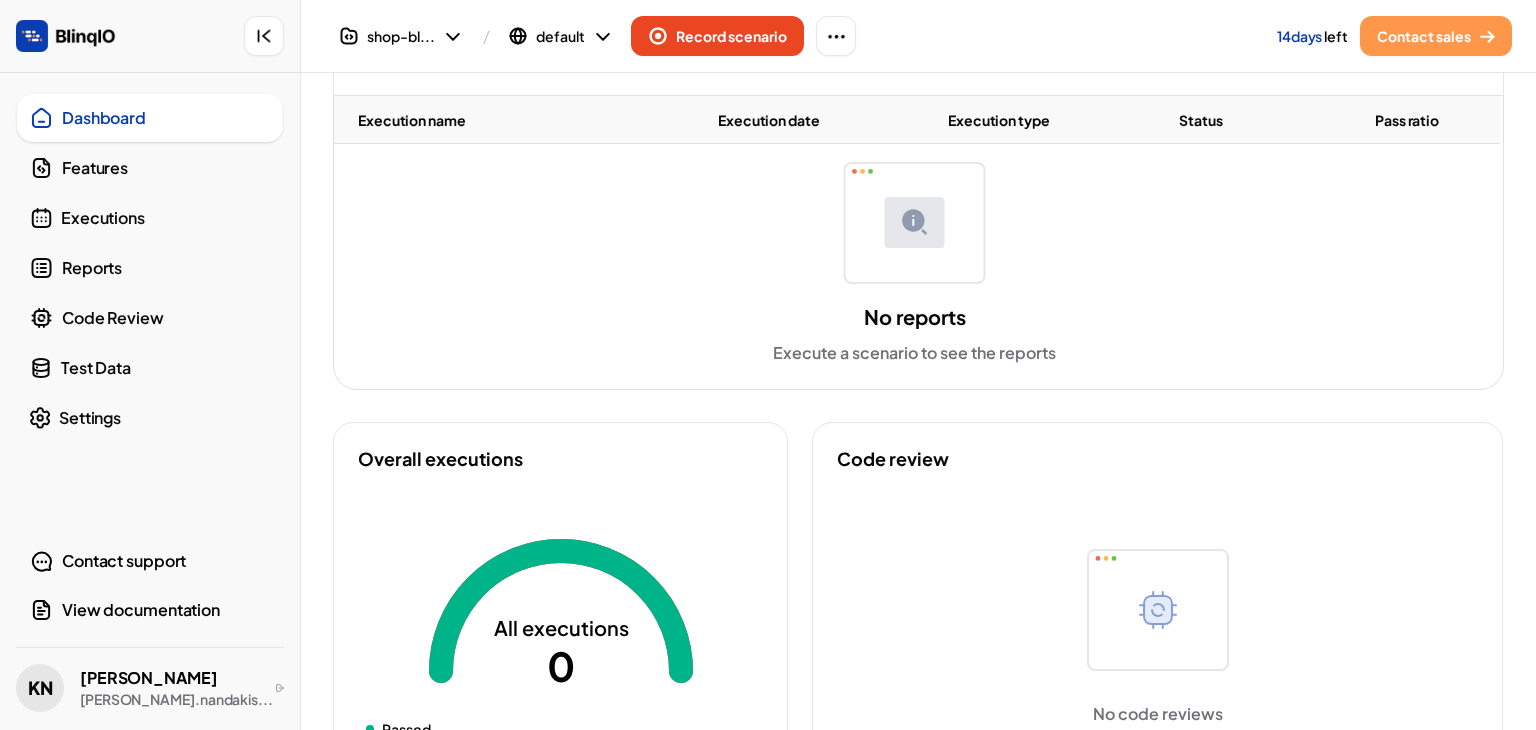 click on "Reports" at bounding box center (150, 268) 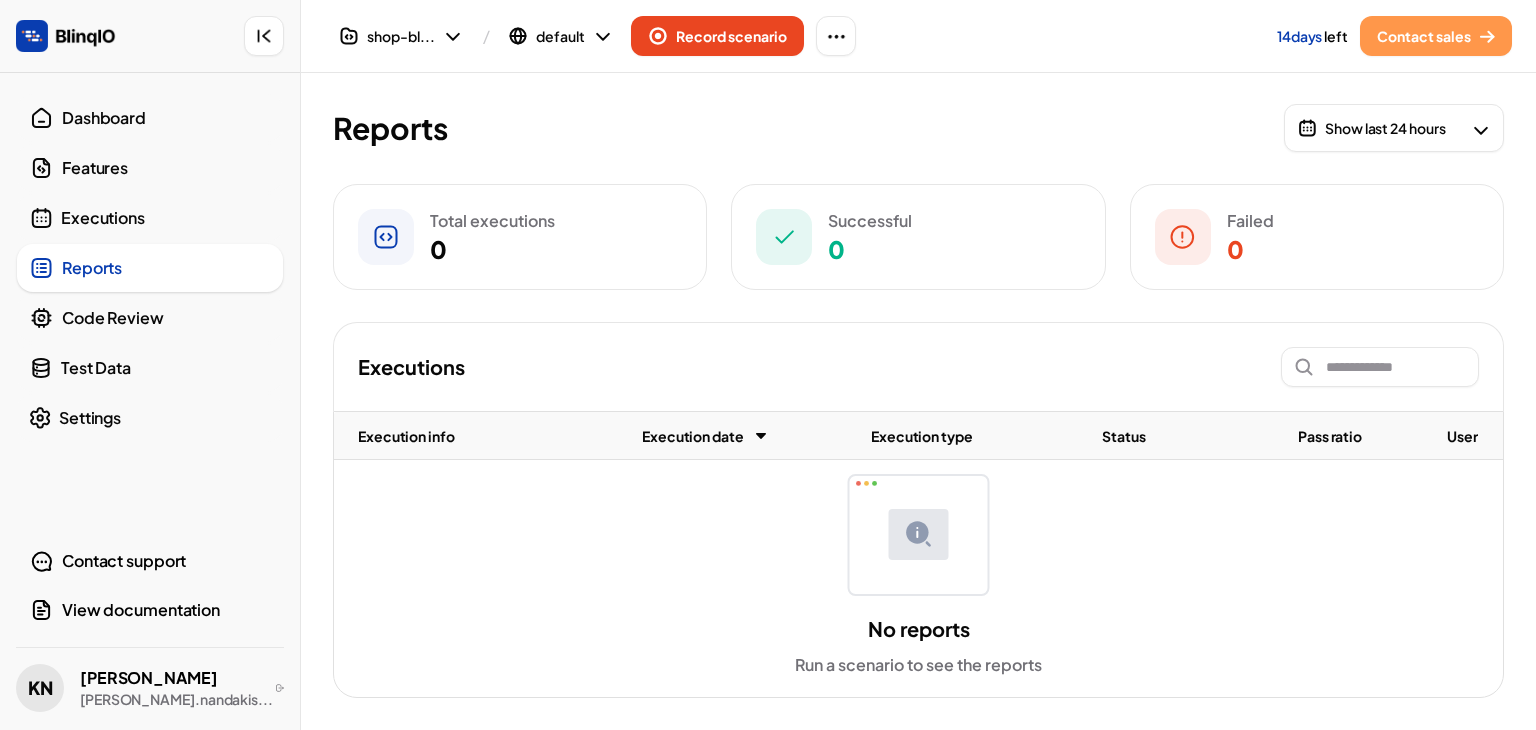 scroll, scrollTop: 0, scrollLeft: 0, axis: both 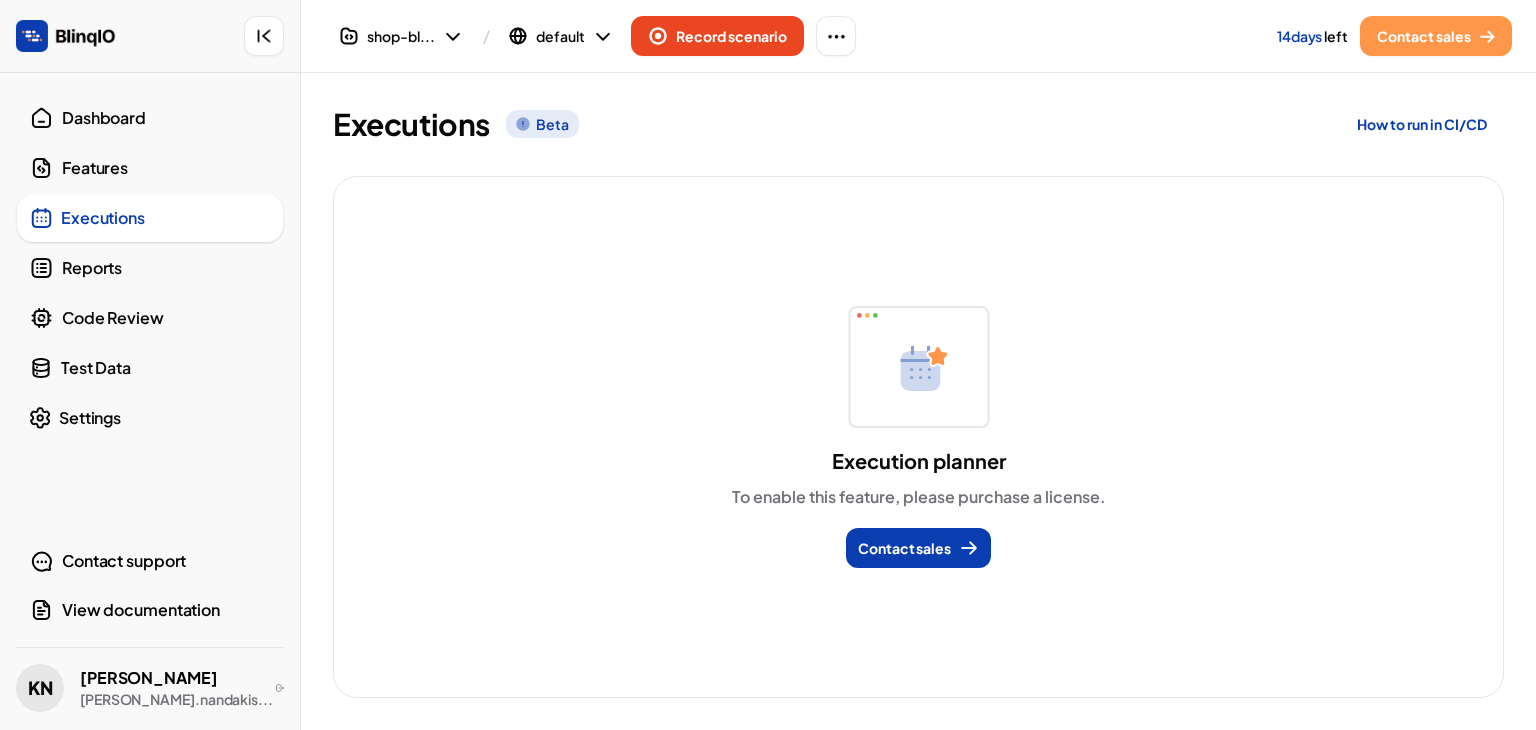 click on "Reports" at bounding box center [166, 268] 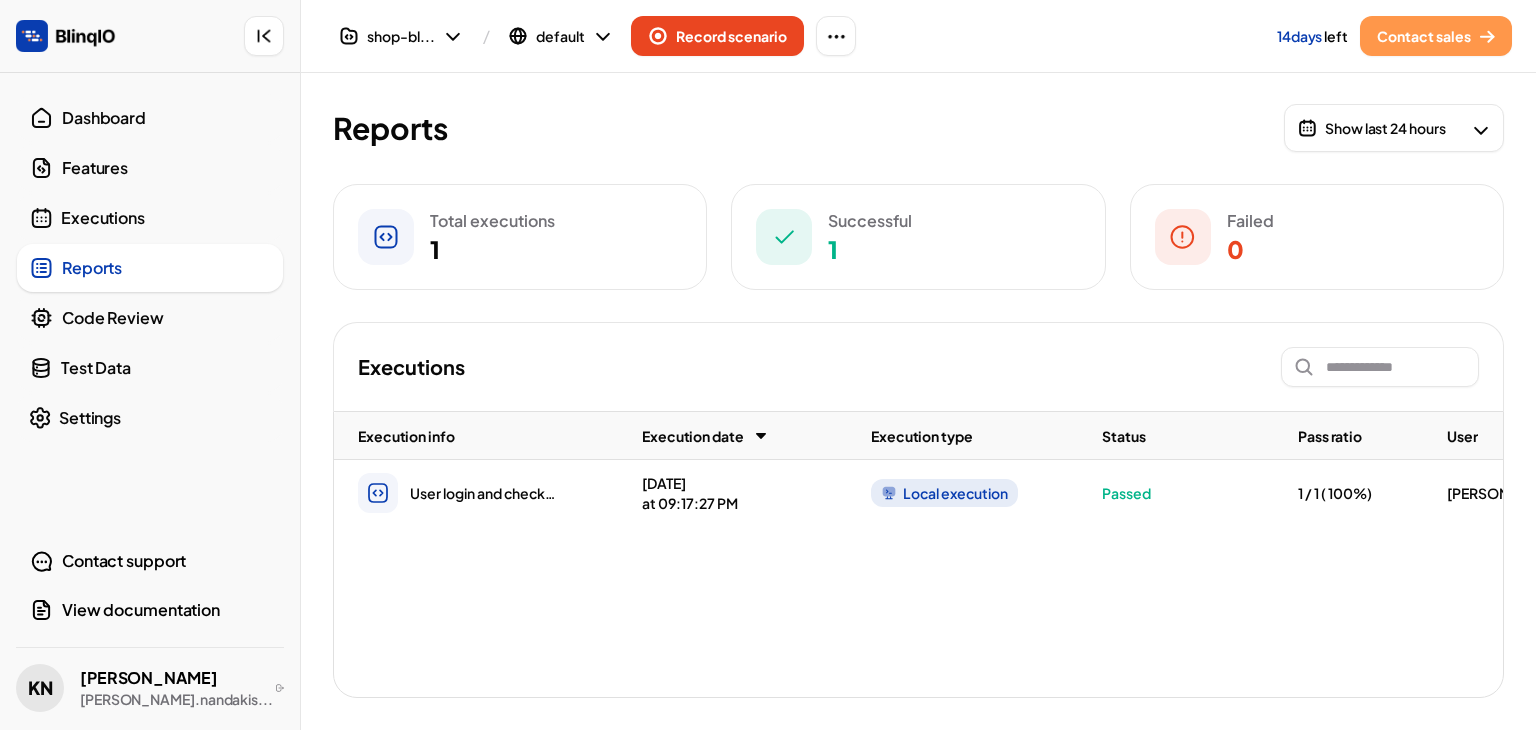 click on "Passed" at bounding box center (1176, 493) 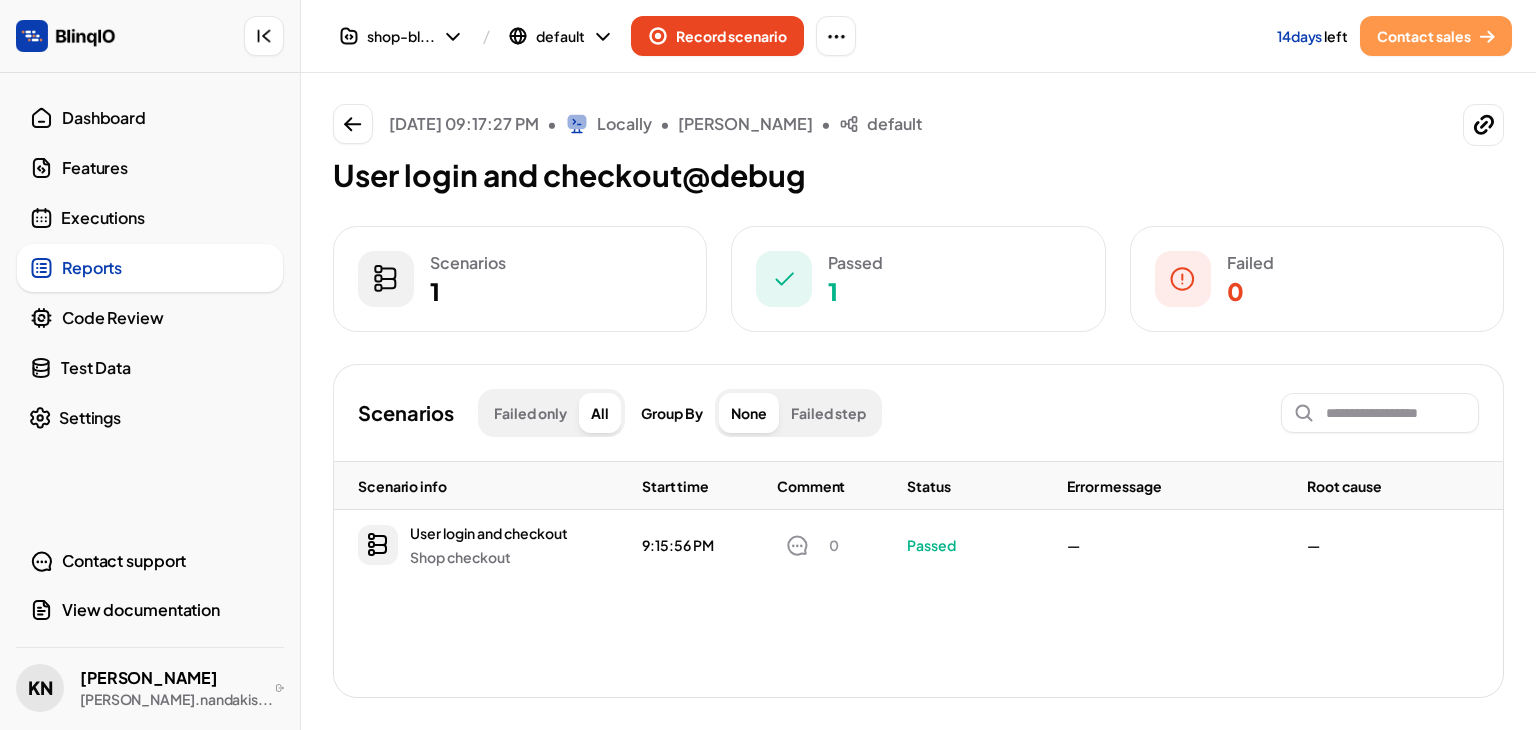 scroll, scrollTop: 0, scrollLeft: 314, axis: horizontal 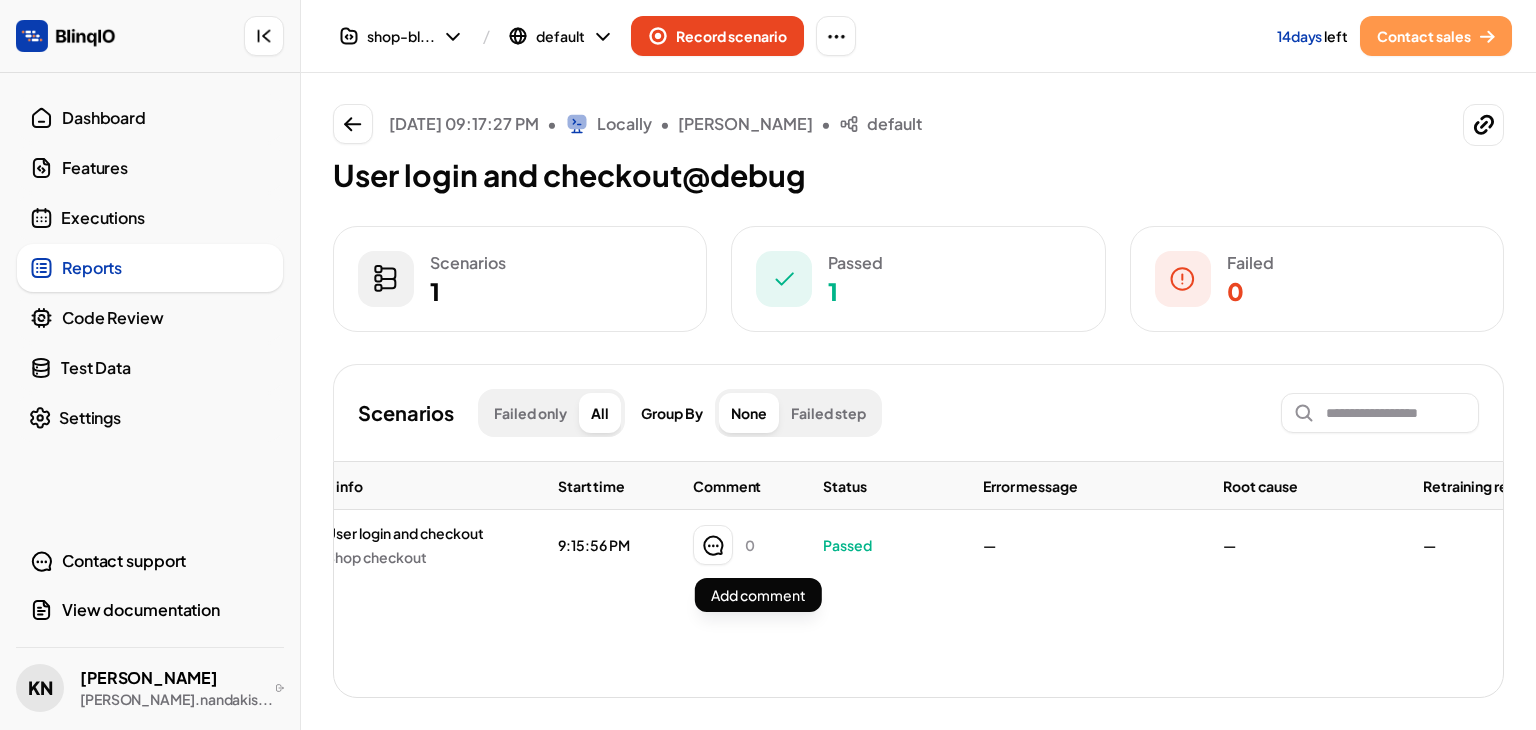 click at bounding box center [713, 545] 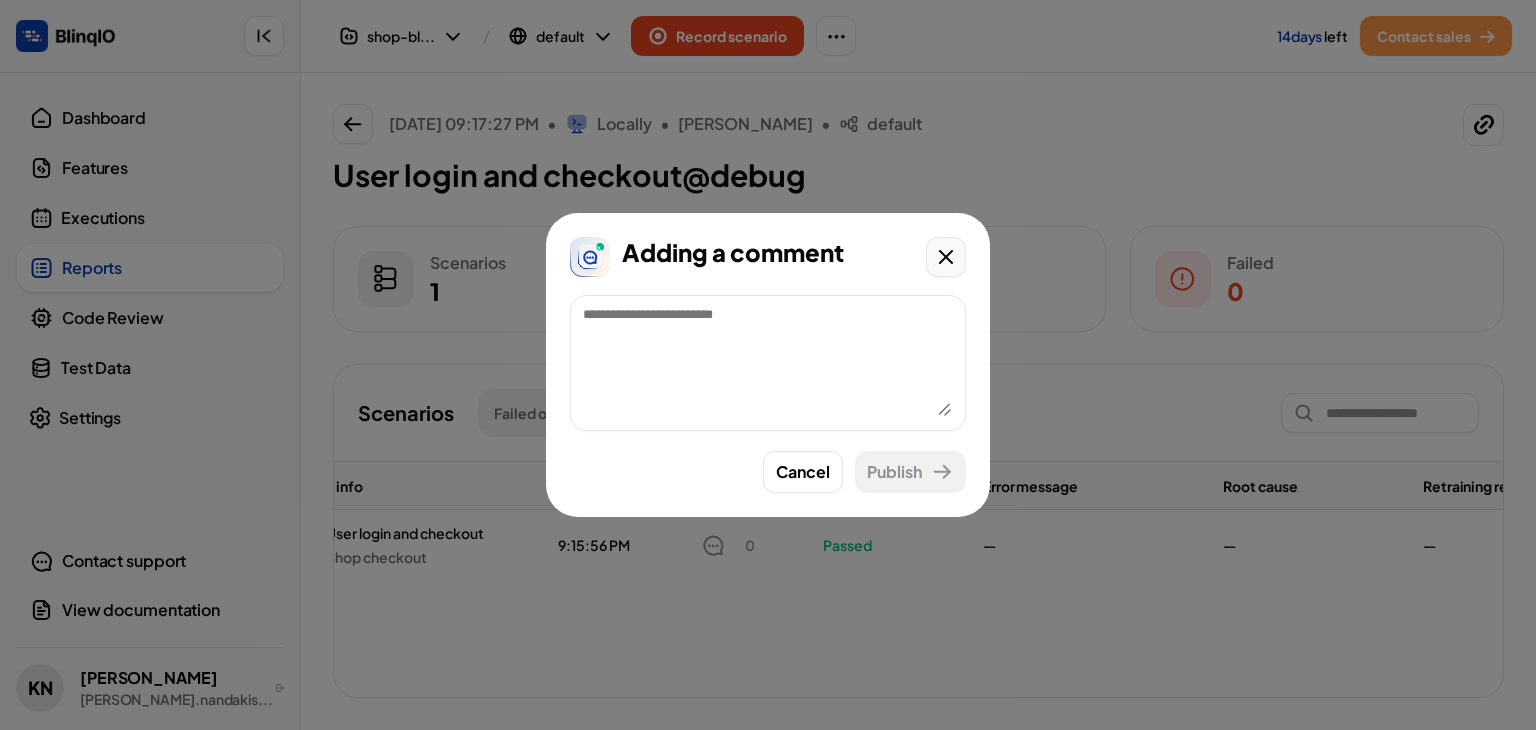 click 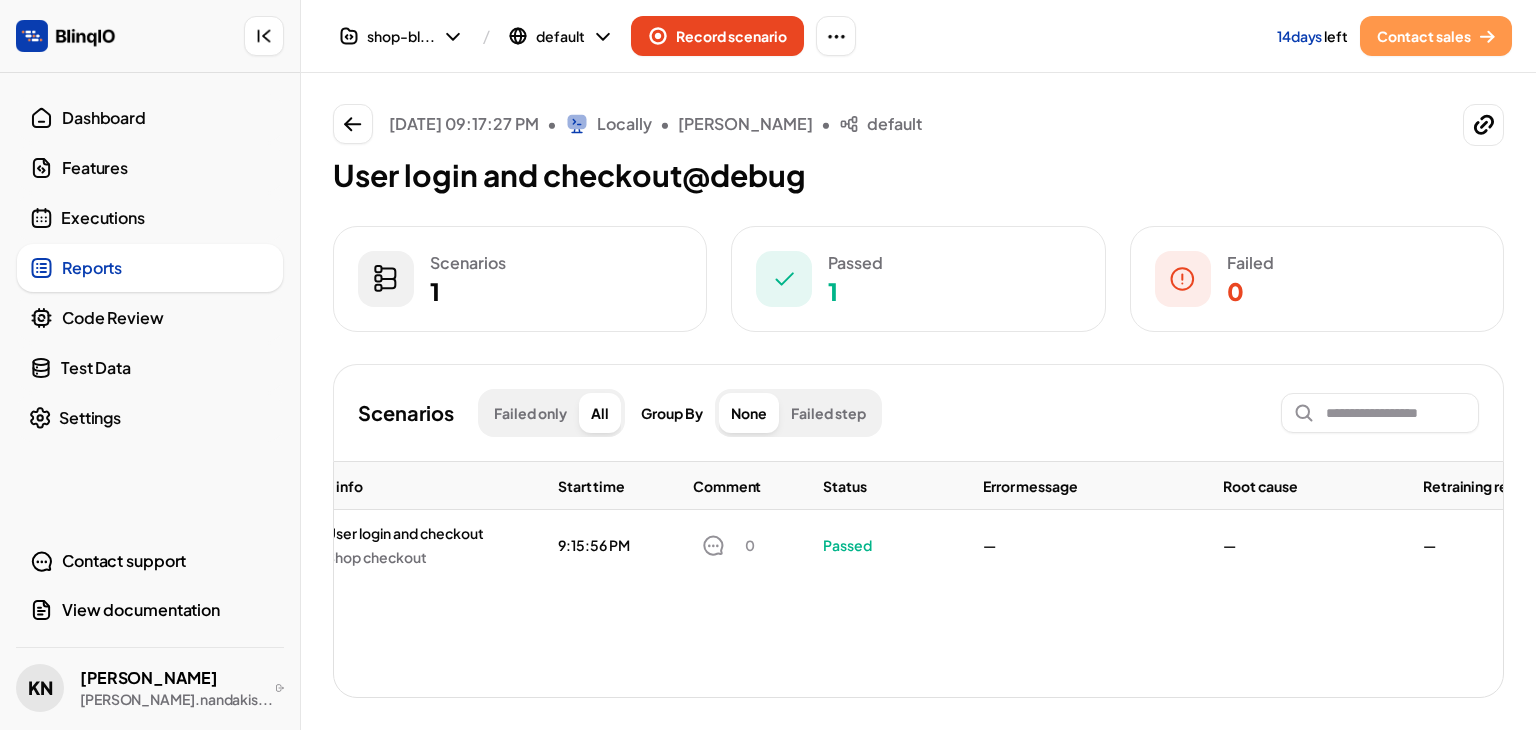 click on "9:15:56 PM" at bounding box center (594, 545) 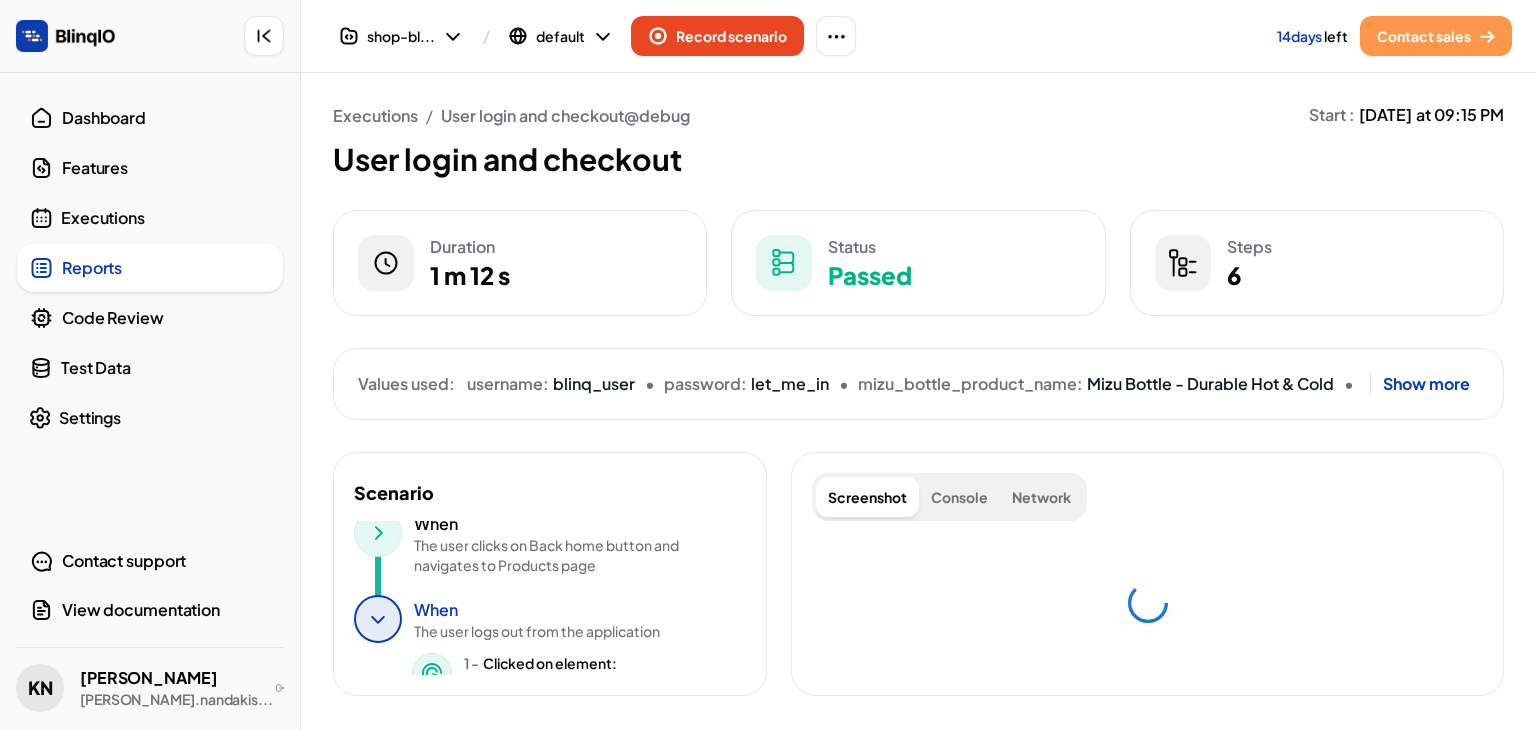 scroll, scrollTop: 590, scrollLeft: 0, axis: vertical 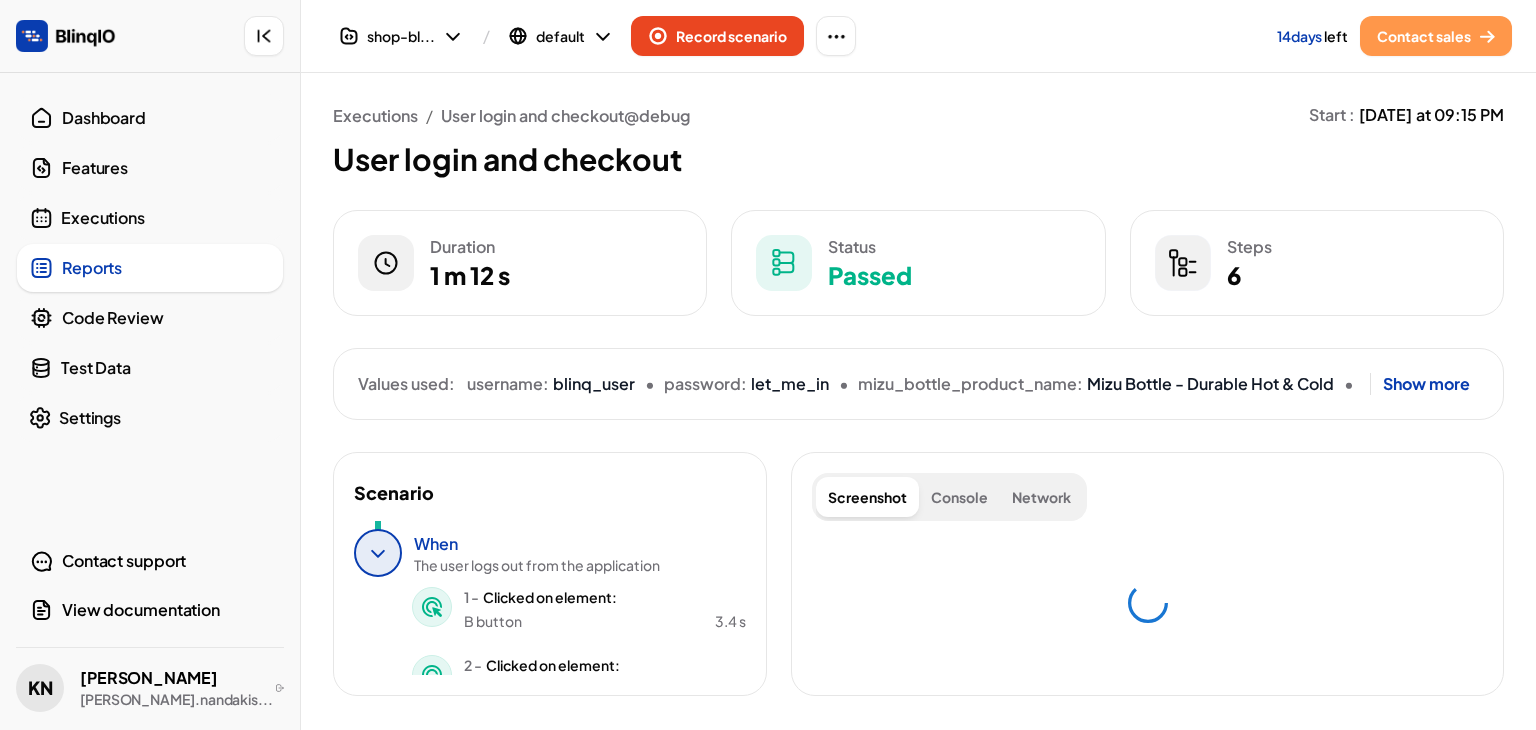 click on "Console" at bounding box center (959, 497) 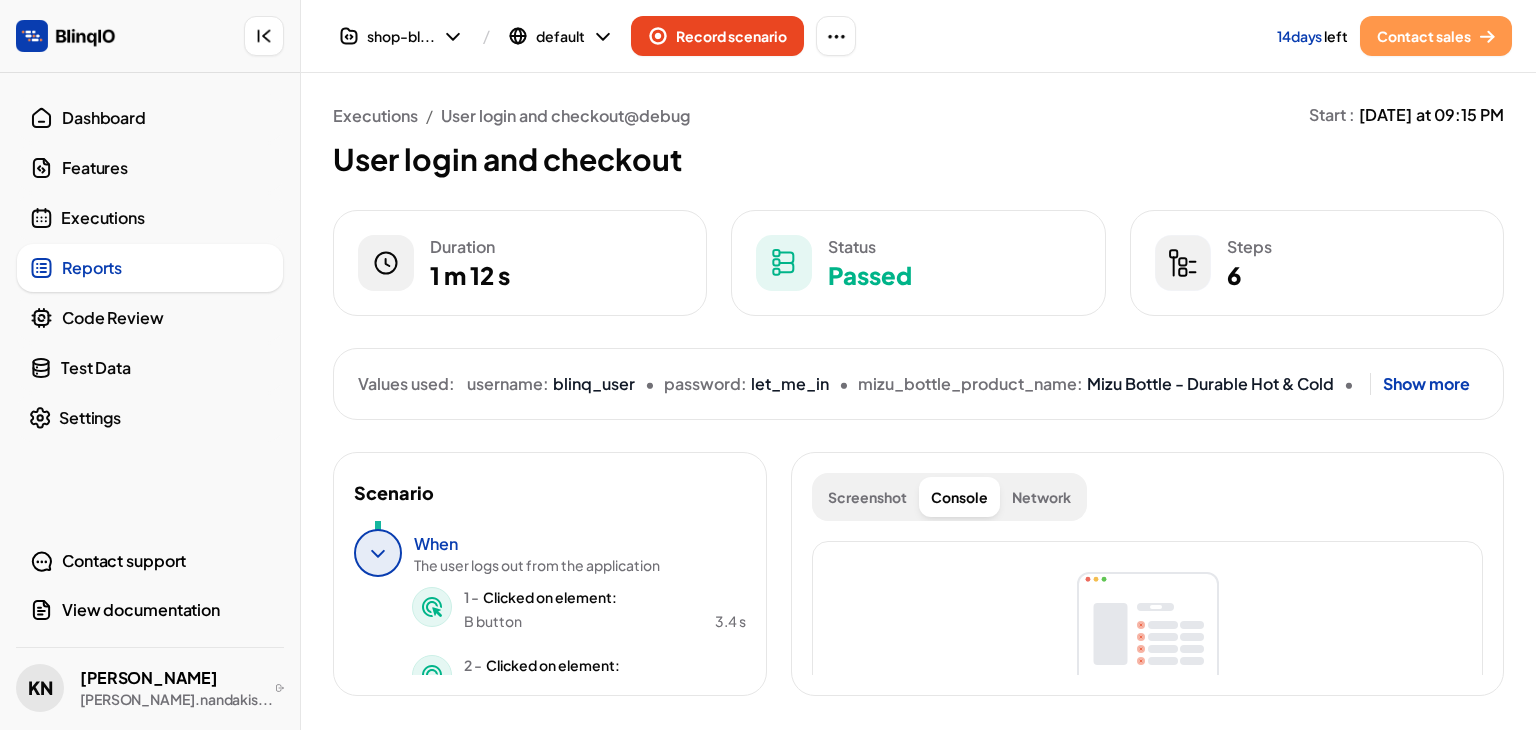 click on "Network" at bounding box center (1041, 497) 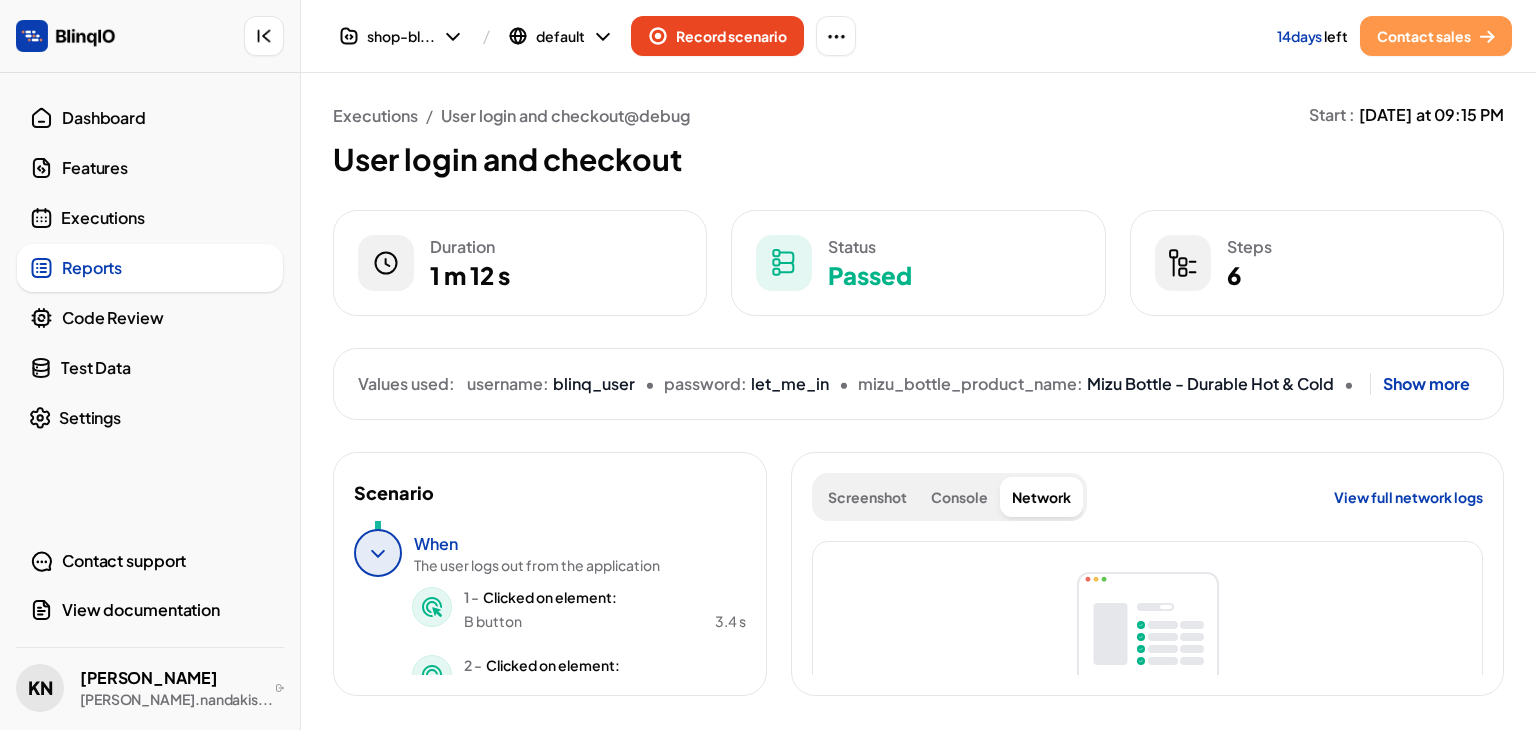 click on "Executions" at bounding box center (150, 218) 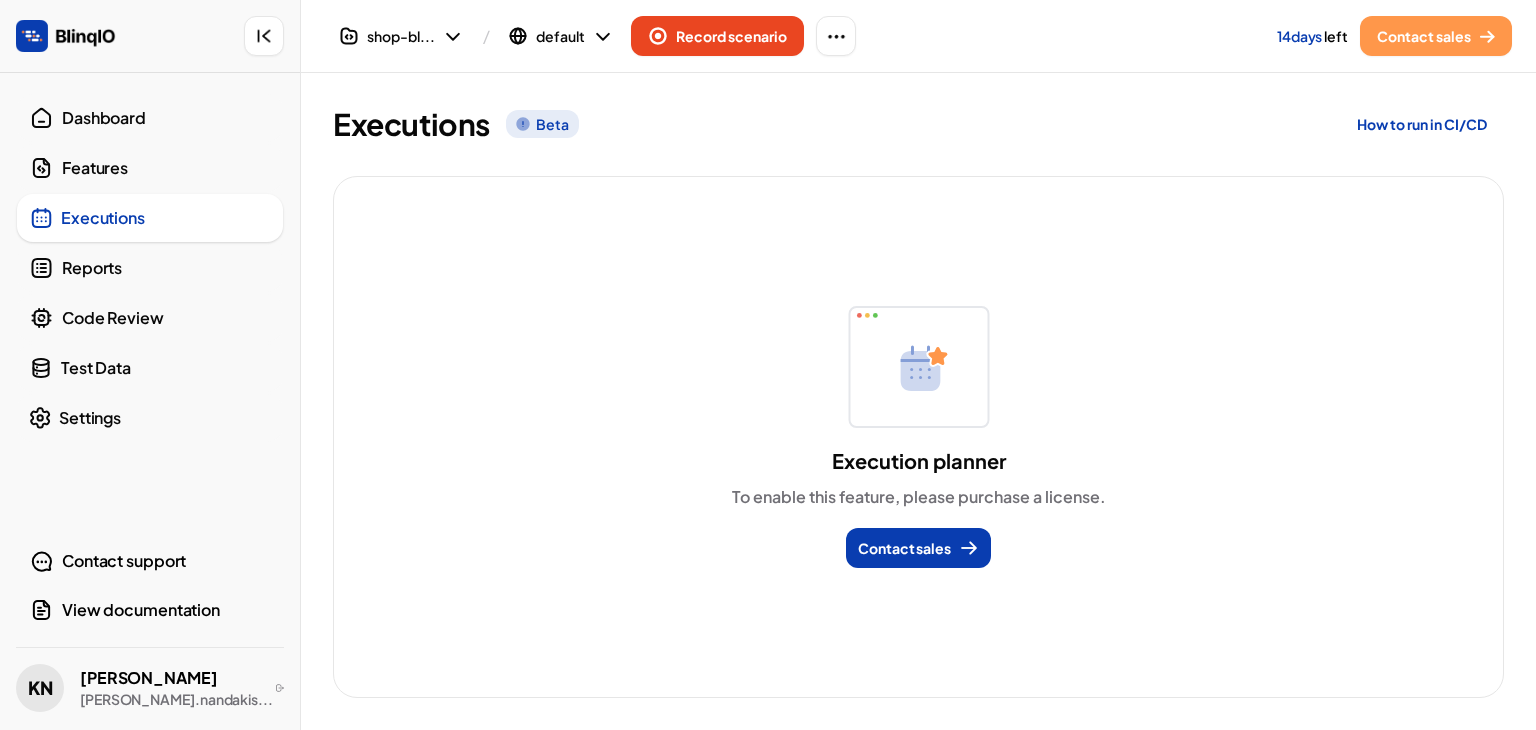 click on "Features" at bounding box center [166, 168] 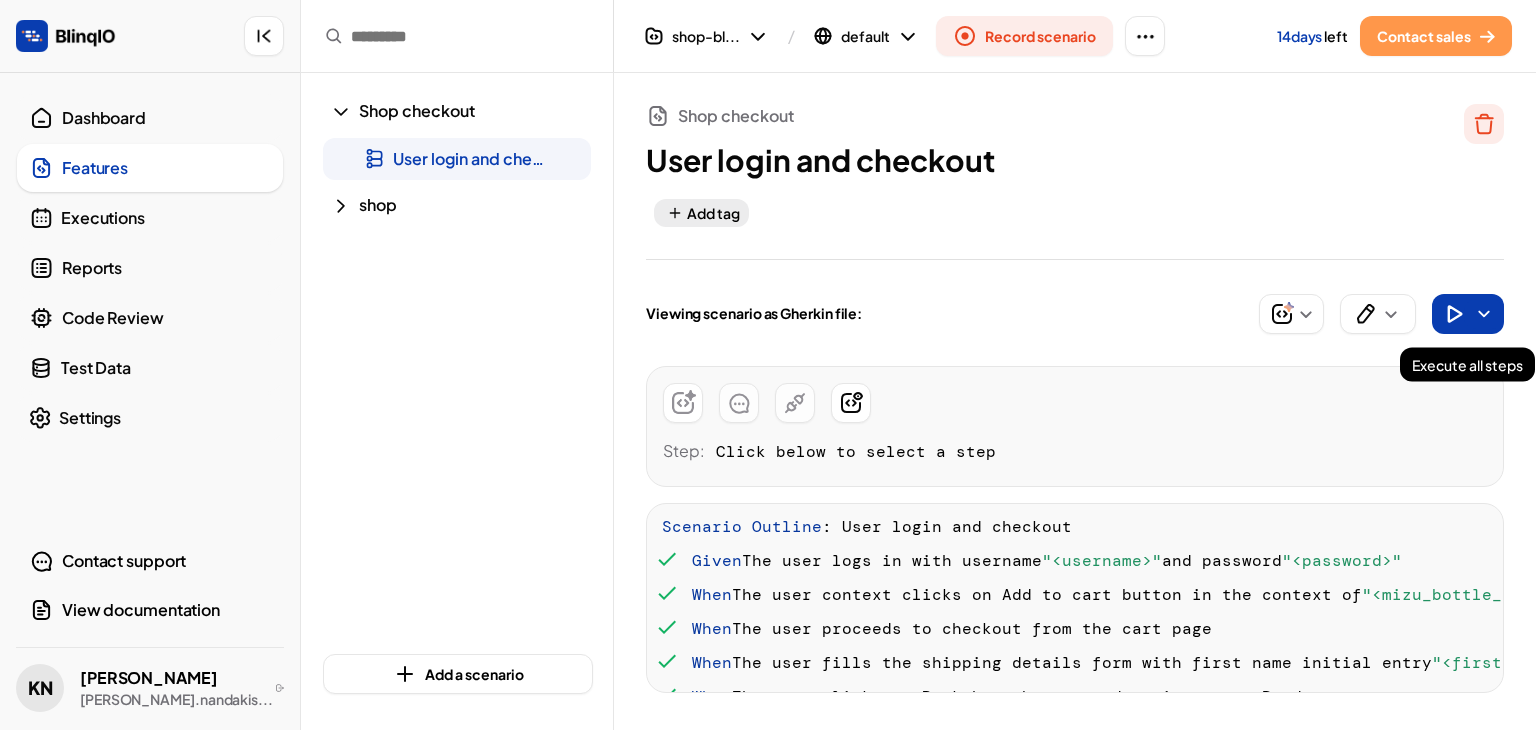 click at bounding box center (1484, 314) 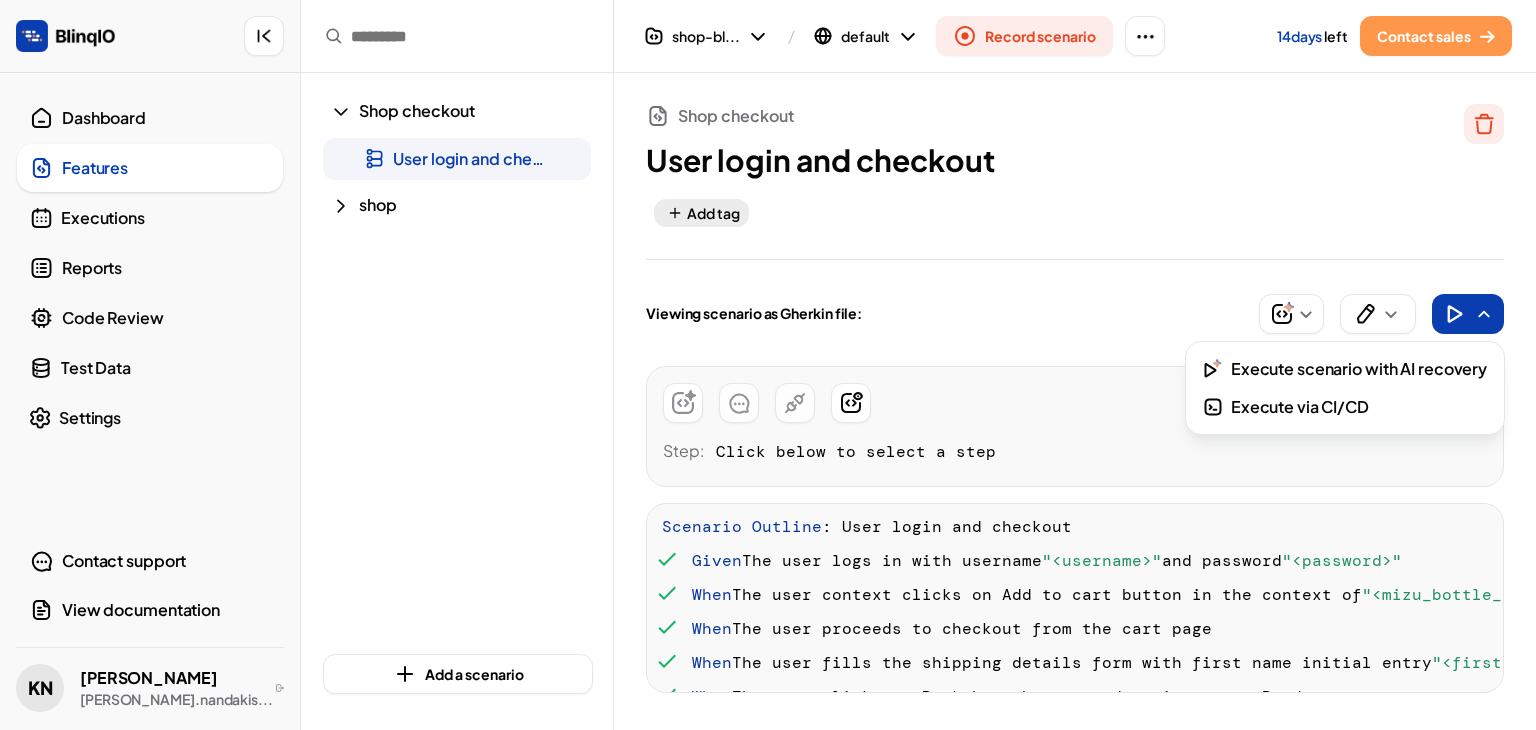 click on "Execute via CI/CD" at bounding box center [1300, 407] 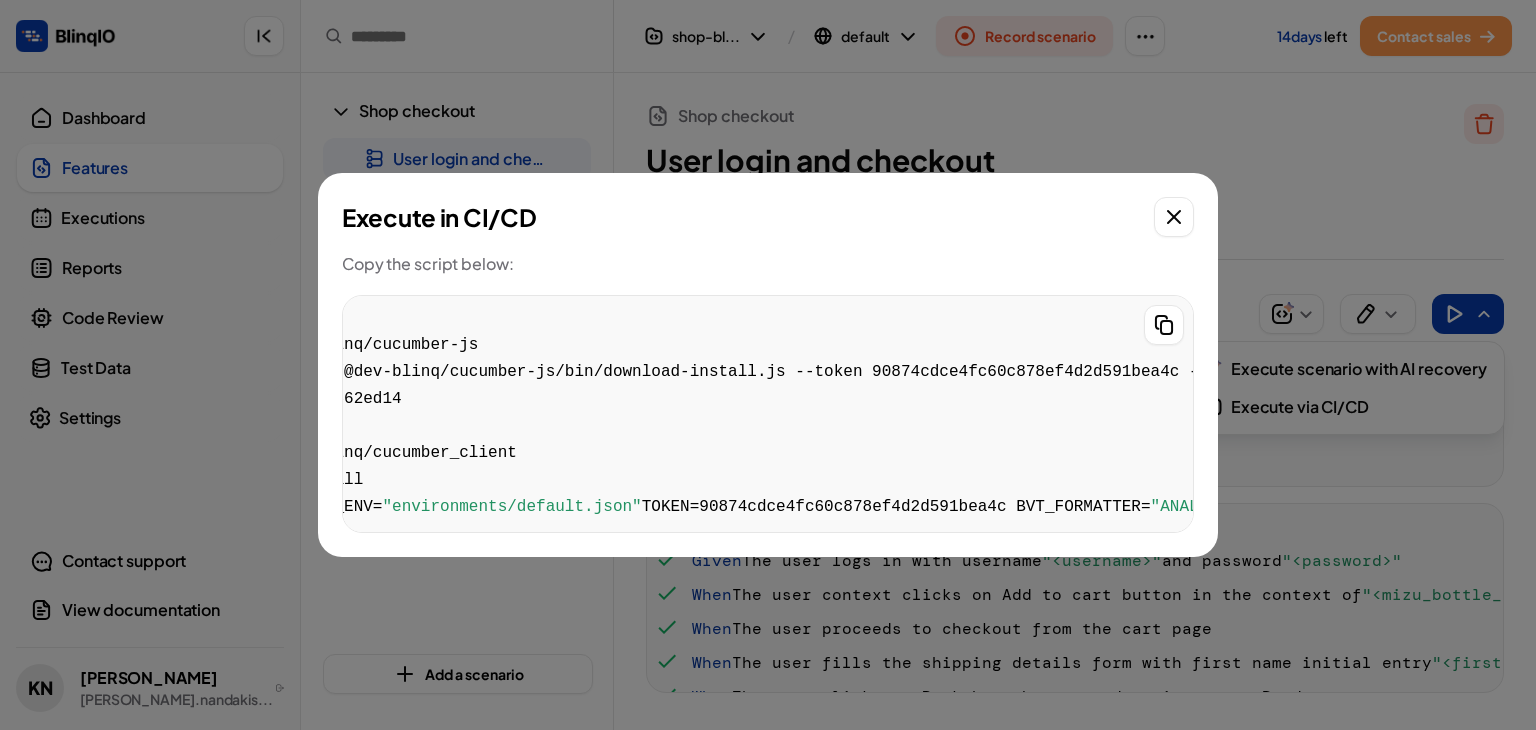 scroll, scrollTop: 0, scrollLeft: 0, axis: both 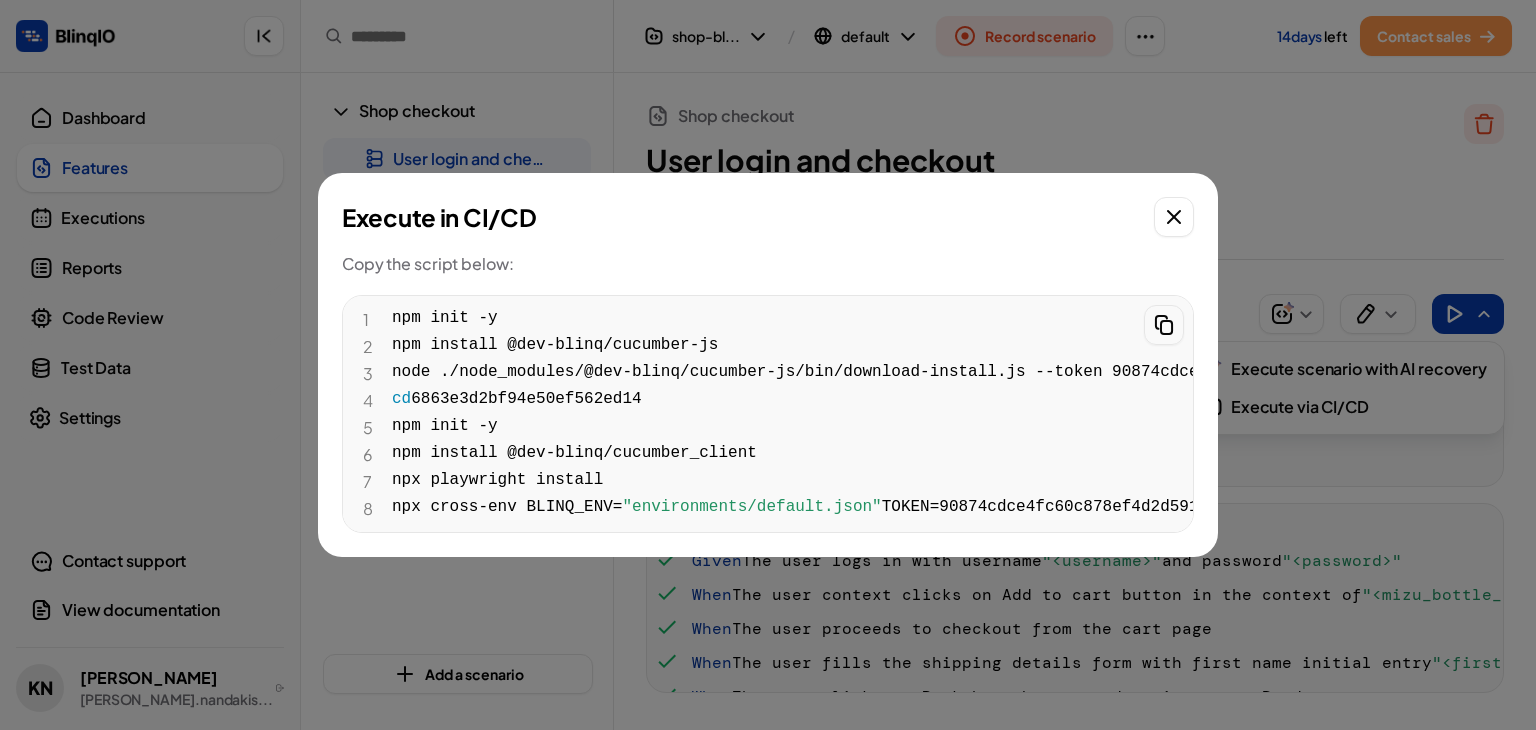 click 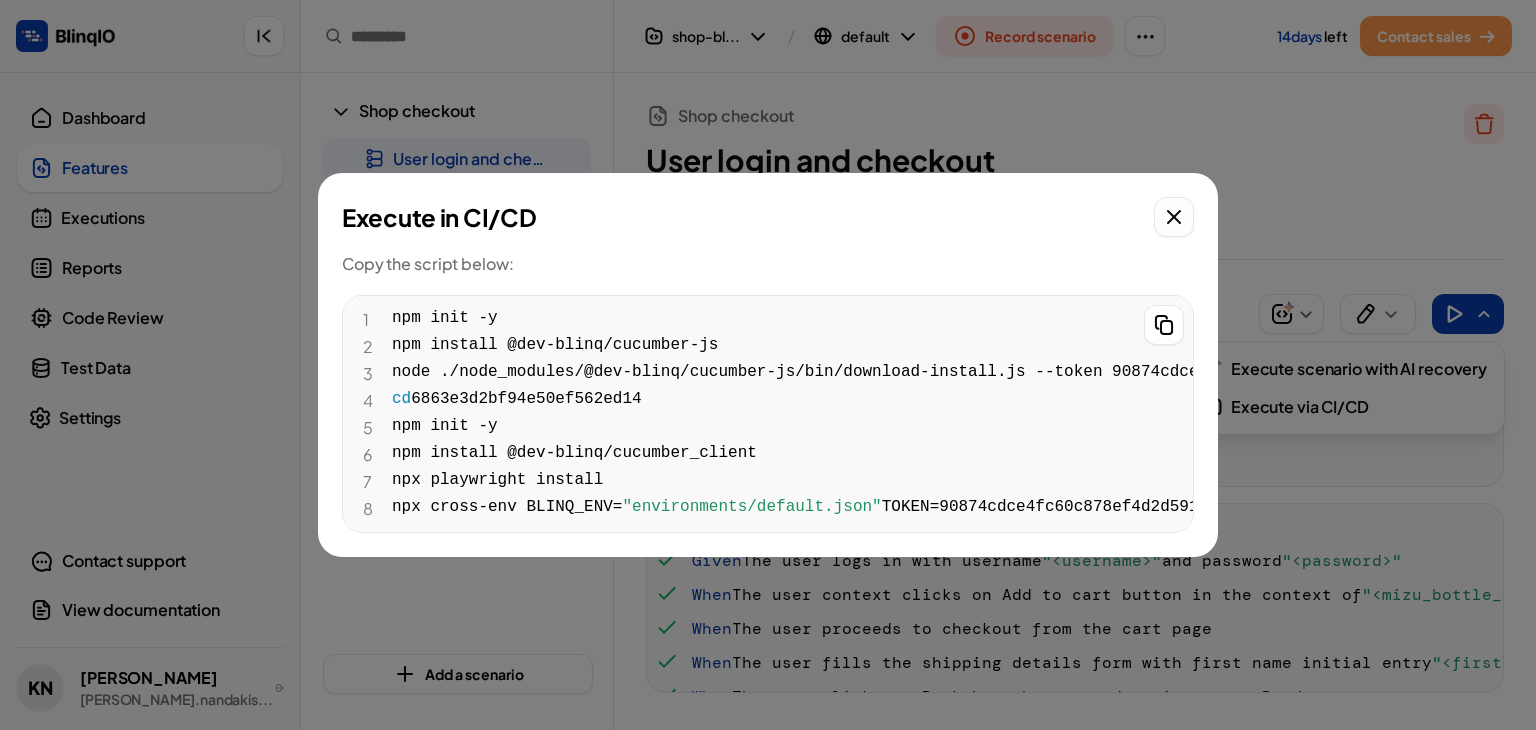 click 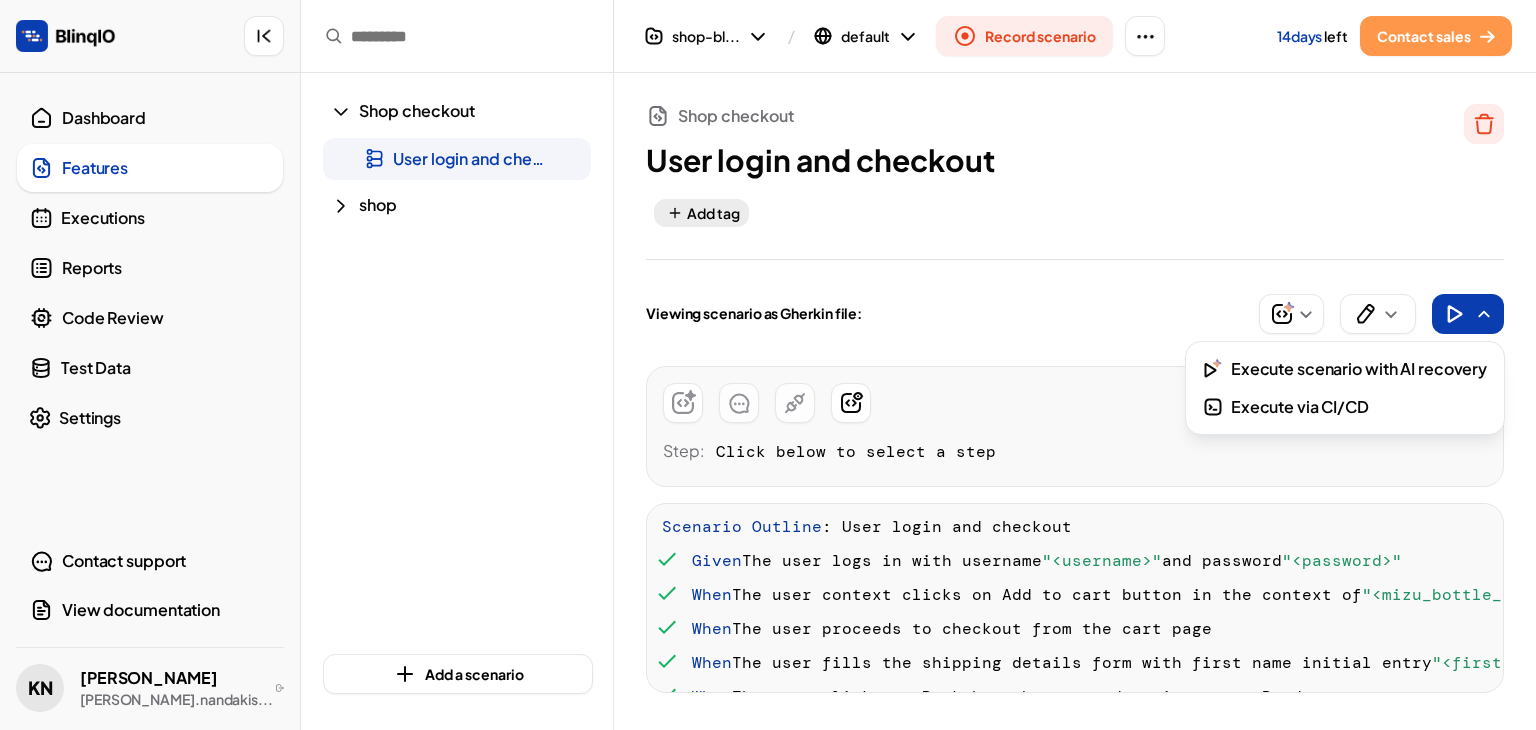 click at bounding box center [768, 365] 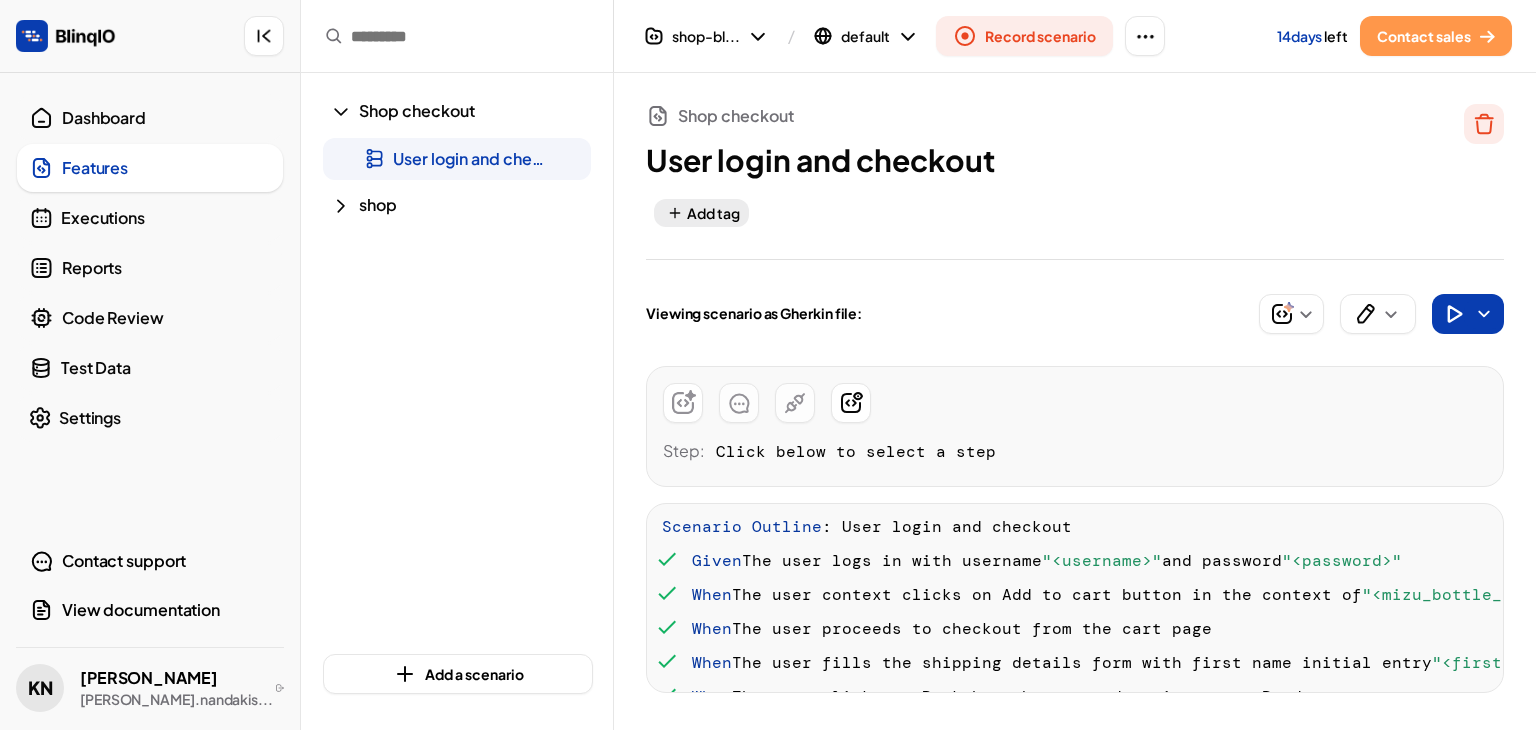 click on "Executions" at bounding box center [150, 218] 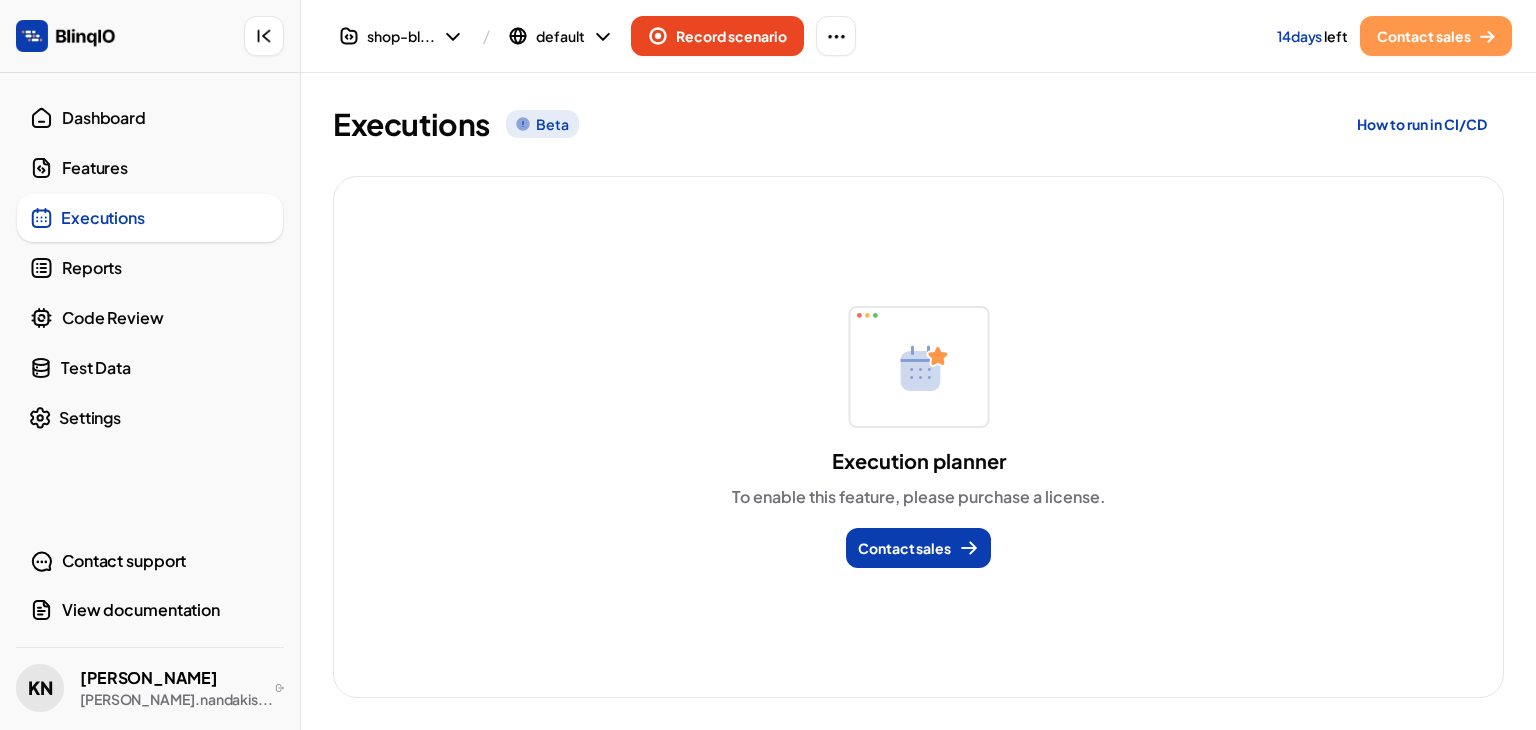 click on "Features" at bounding box center [166, 168] 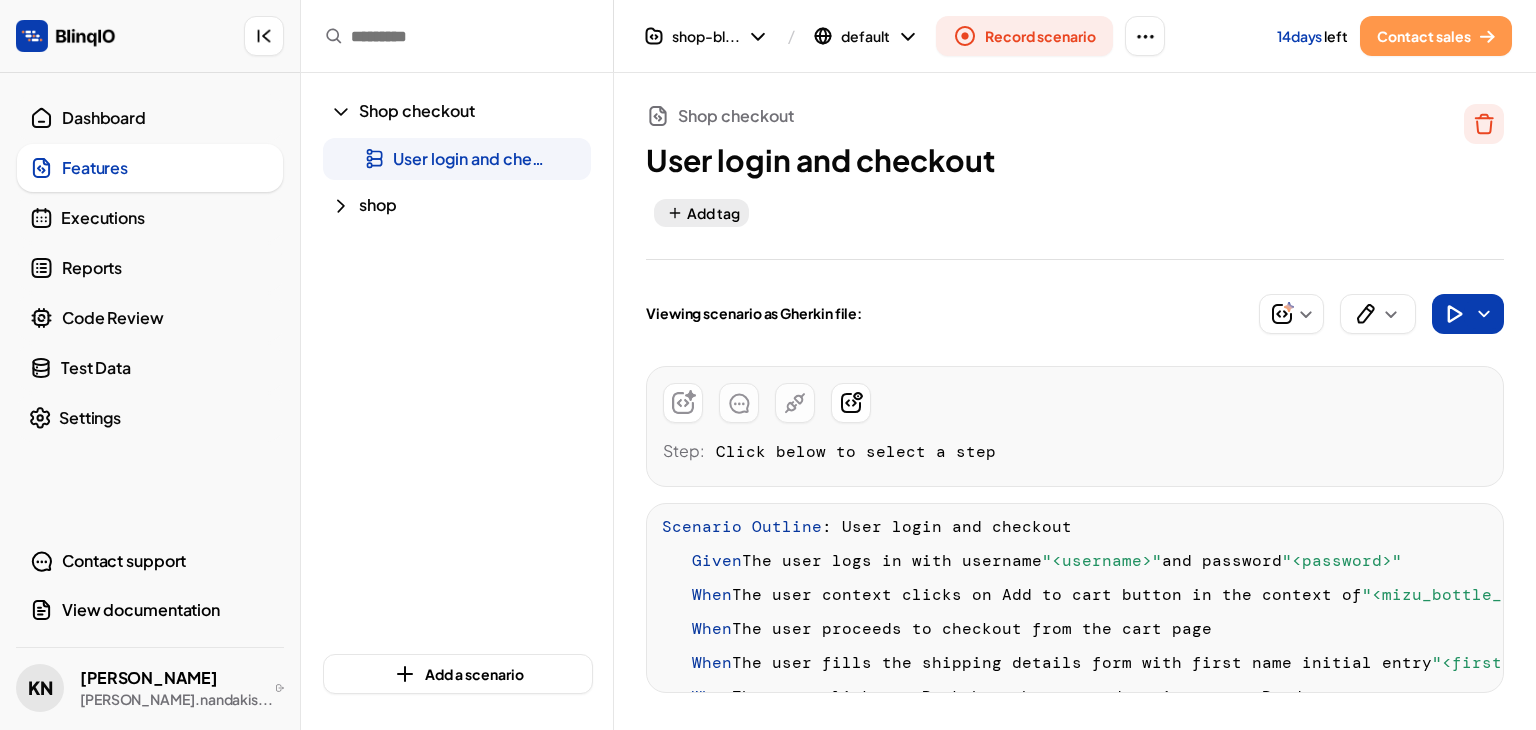 click on "Dashboard" at bounding box center (150, 118) 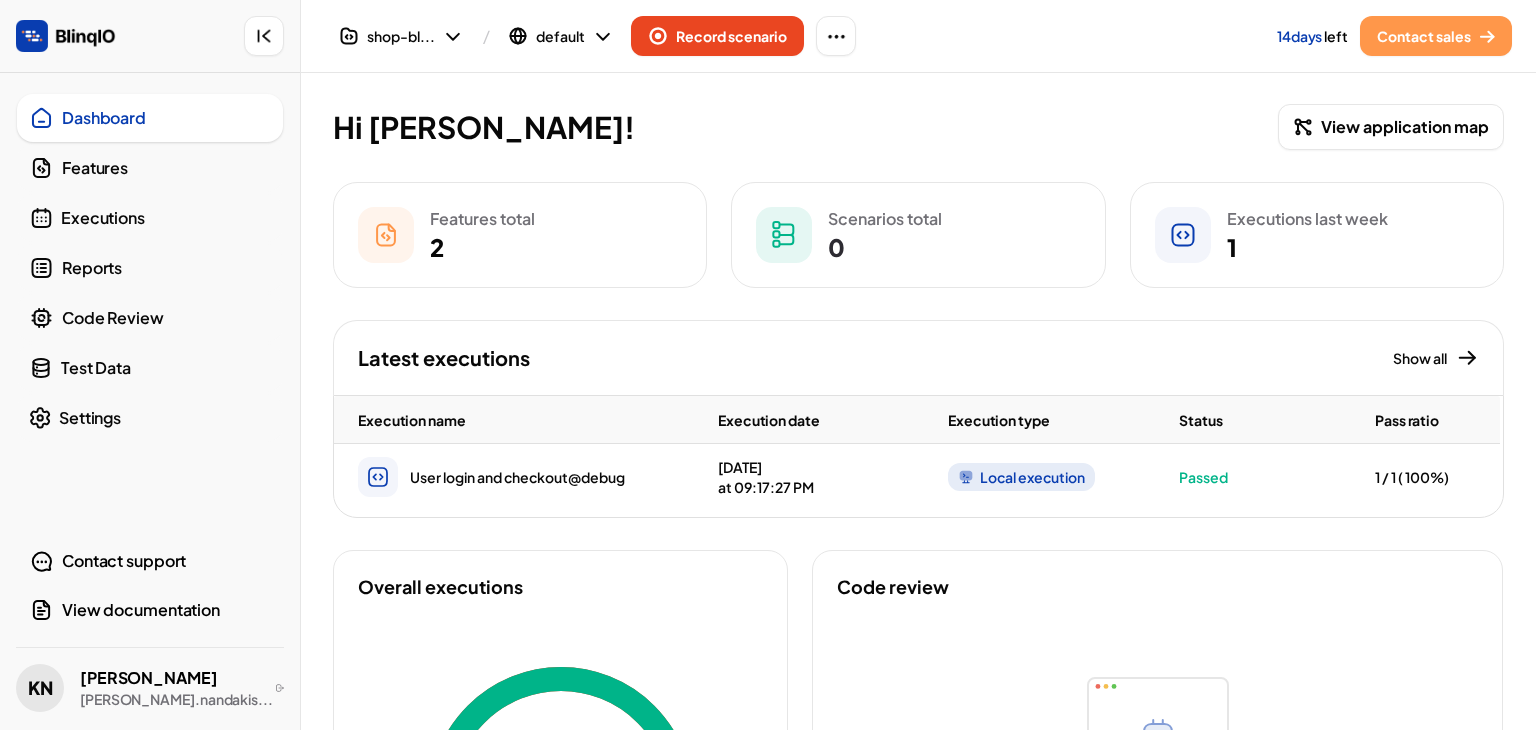 click on "Features" at bounding box center [150, 168] 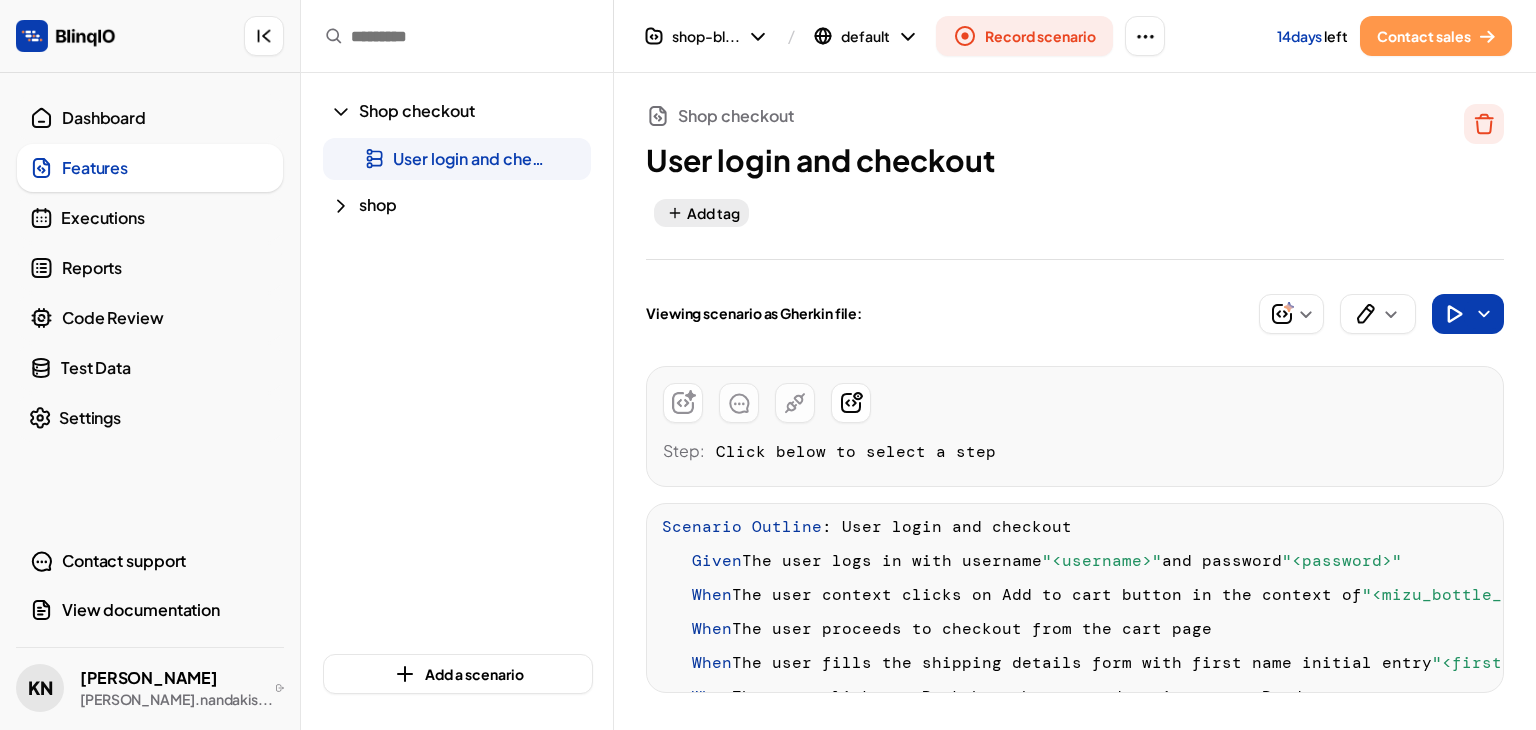 click on "Executions" at bounding box center (166, 218) 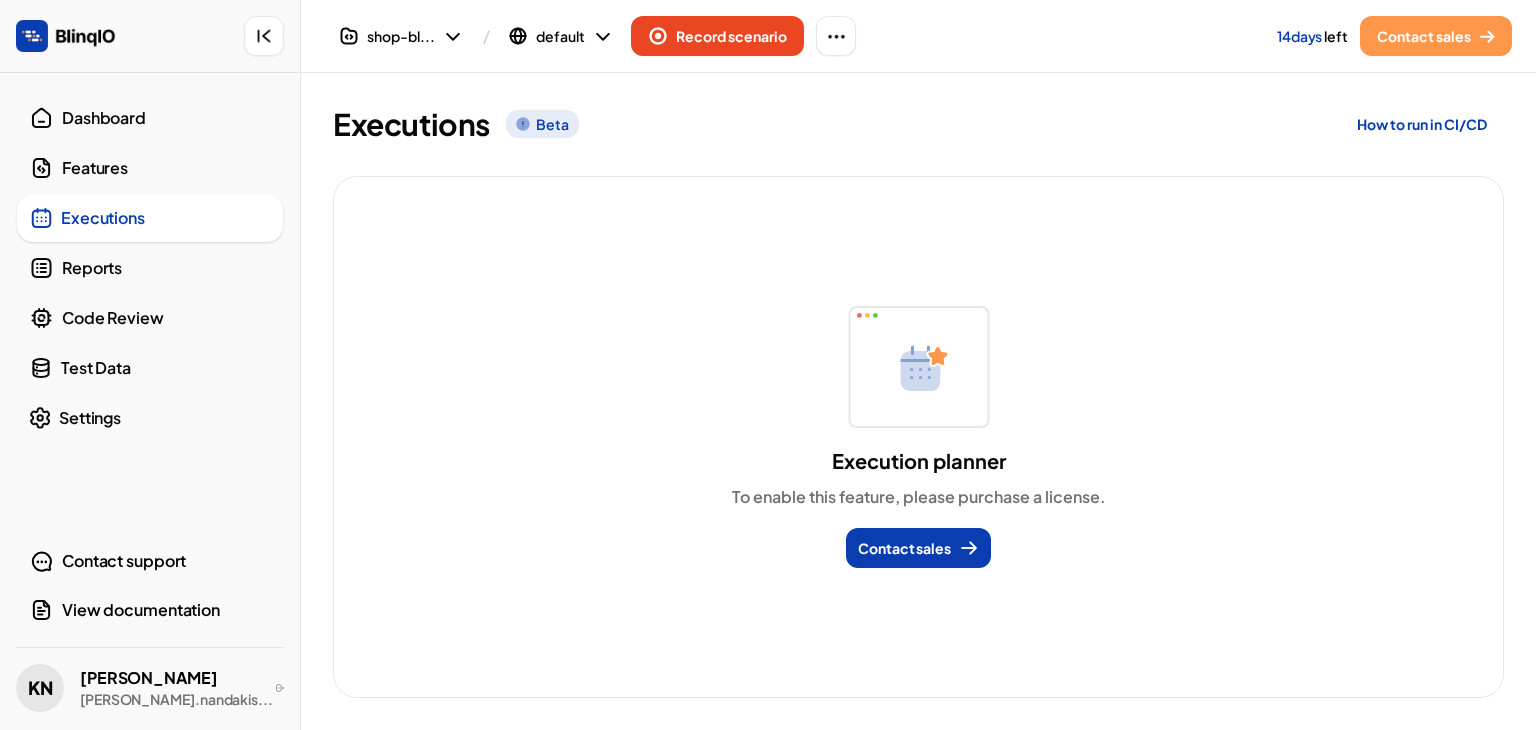 click on "Reports" at bounding box center [166, 268] 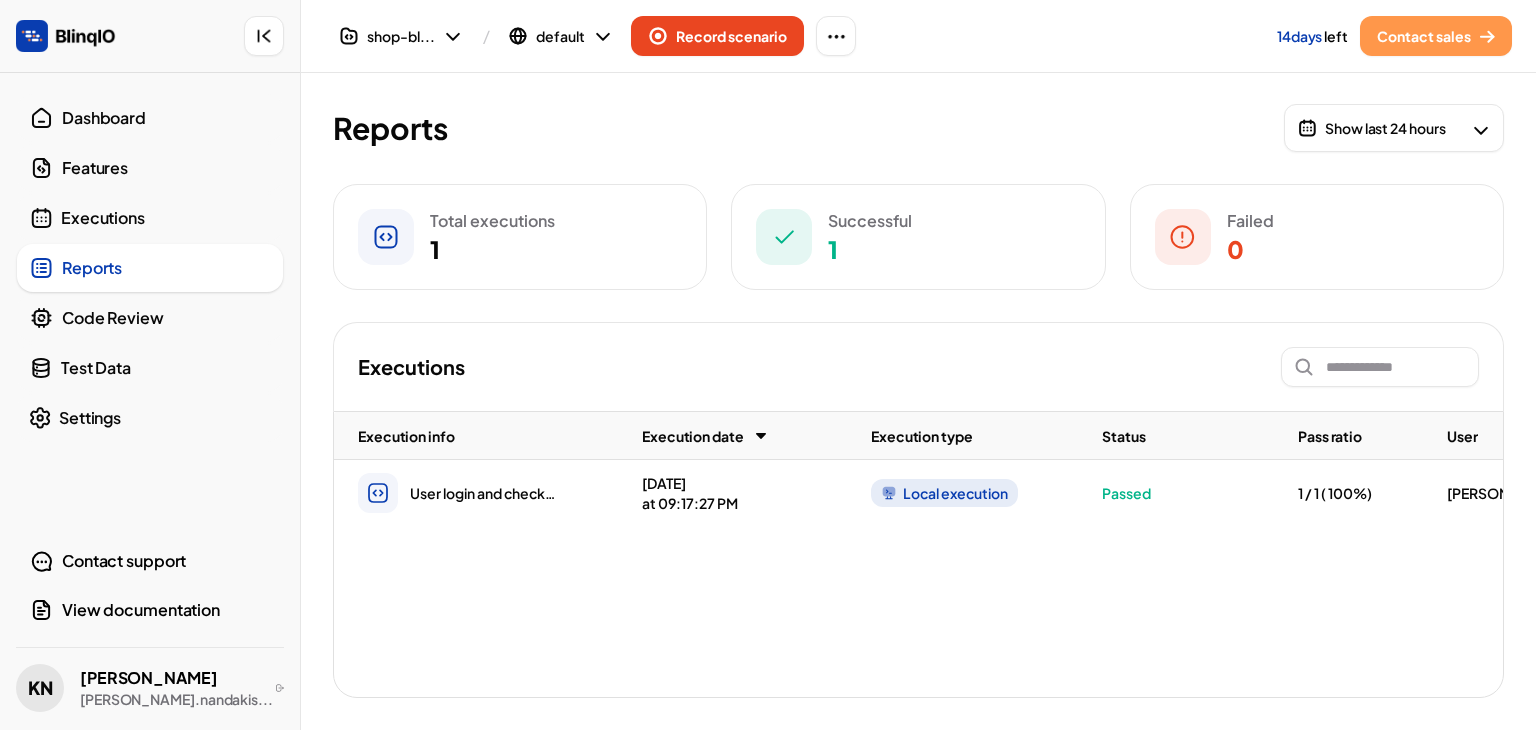 click on "shop-bl... / default Record scenario 14  days   left Contact sales Dashboard Features Executions Reports Code Review Test Data Settings Contact support View documentation KN [PERSON_NAME] [PERSON_NAME].nandakis... Reports ​ Show last 24 hours * ​ Total executions 1 Successful 1 Failed 0 Executions Execution info Execution date Execution type Status Pass ratio User Environment User login and checkout@debug [DATE] 09:17:27 PM Local execution Passed 1 / 1 (
100%) [PERSON_NAME] default
Open in   VSCode" at bounding box center [768, 365] 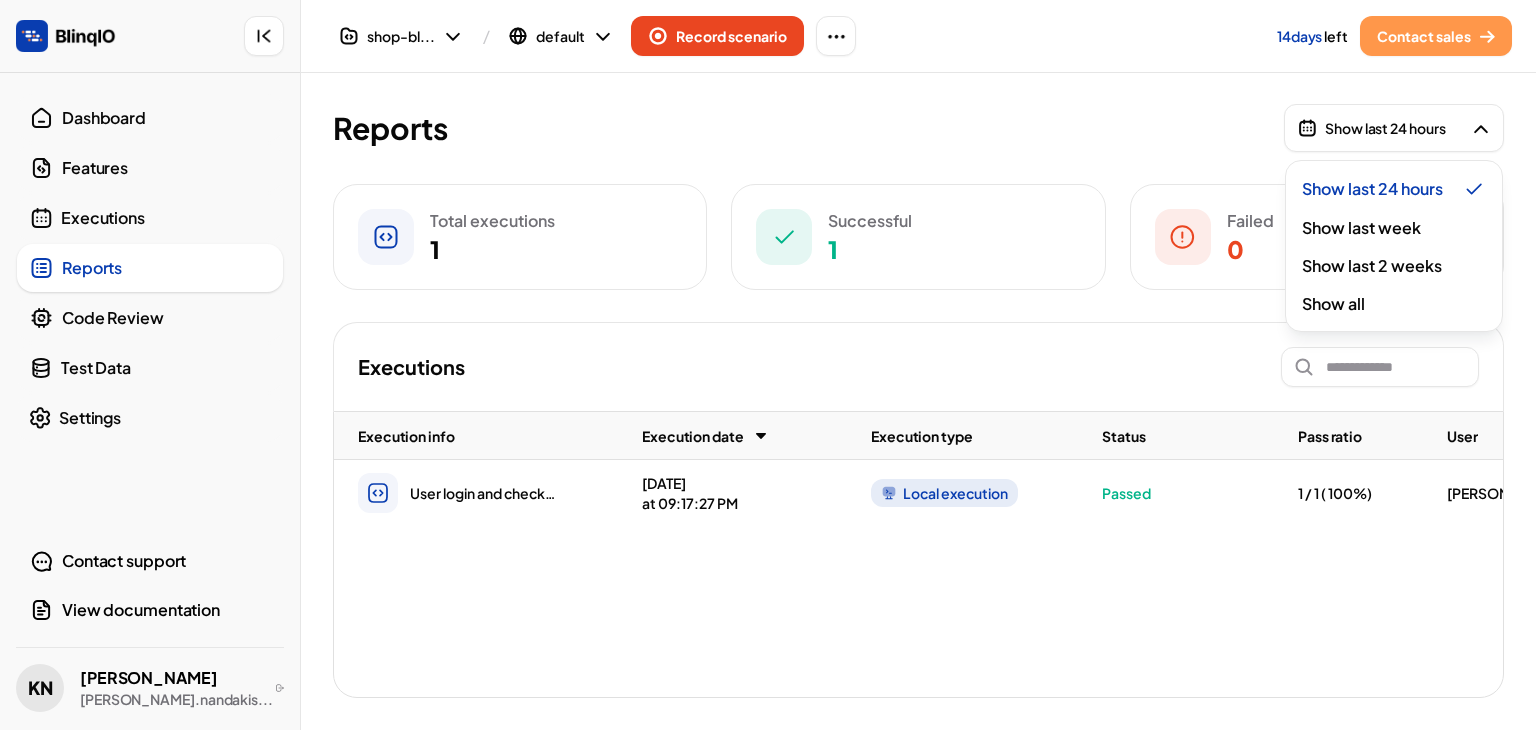 click at bounding box center (768, 365) 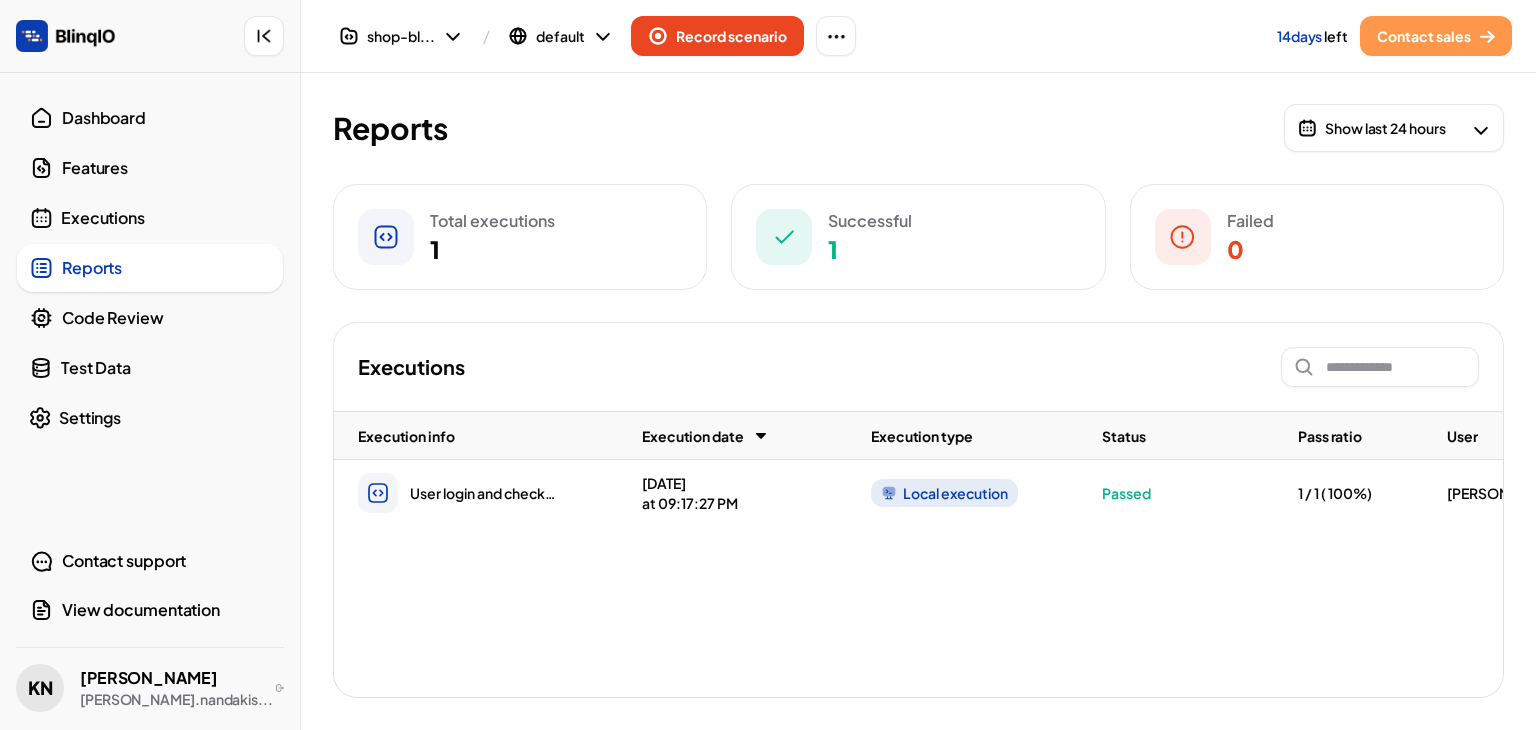 click on "Code Review" at bounding box center [166, 318] 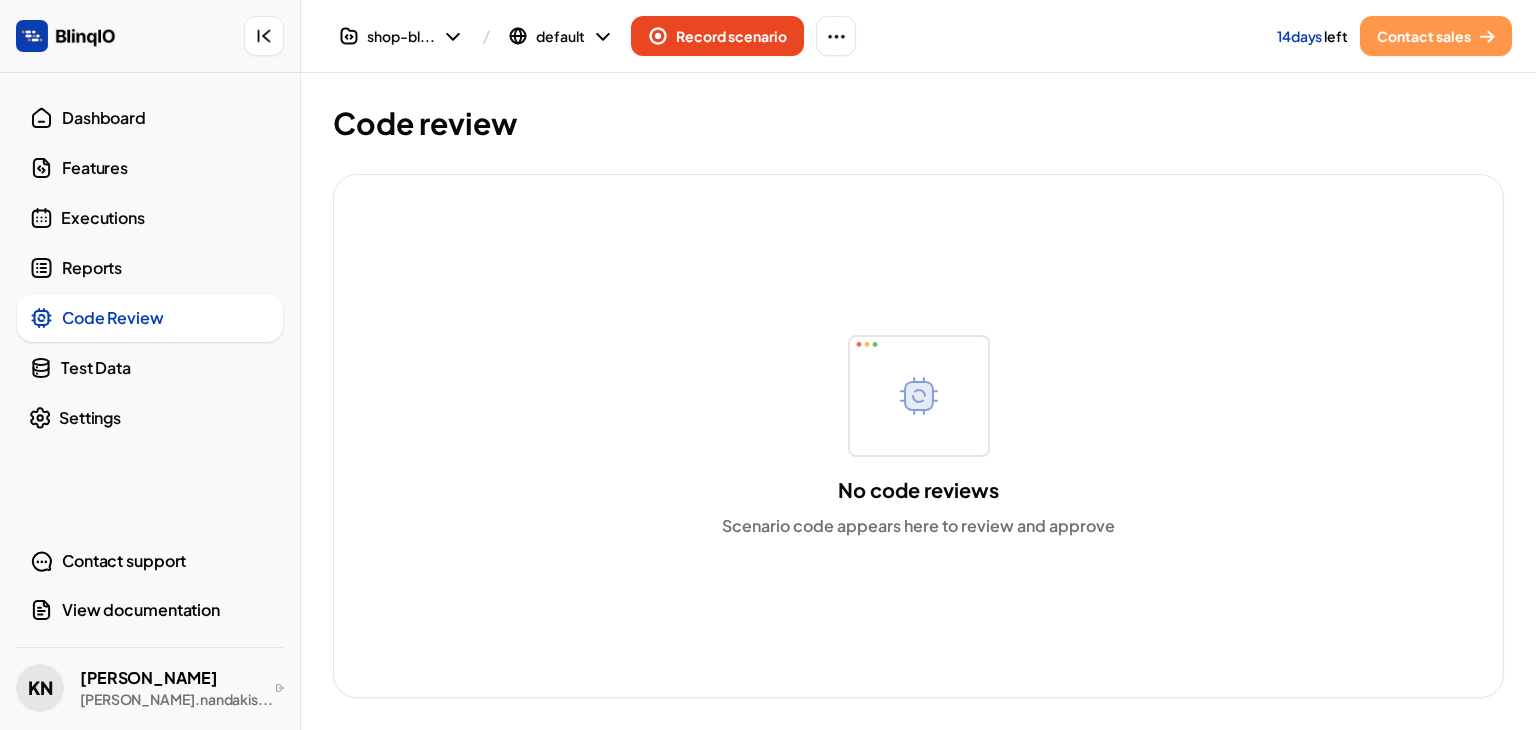 click on "Test Data" at bounding box center (166, 368) 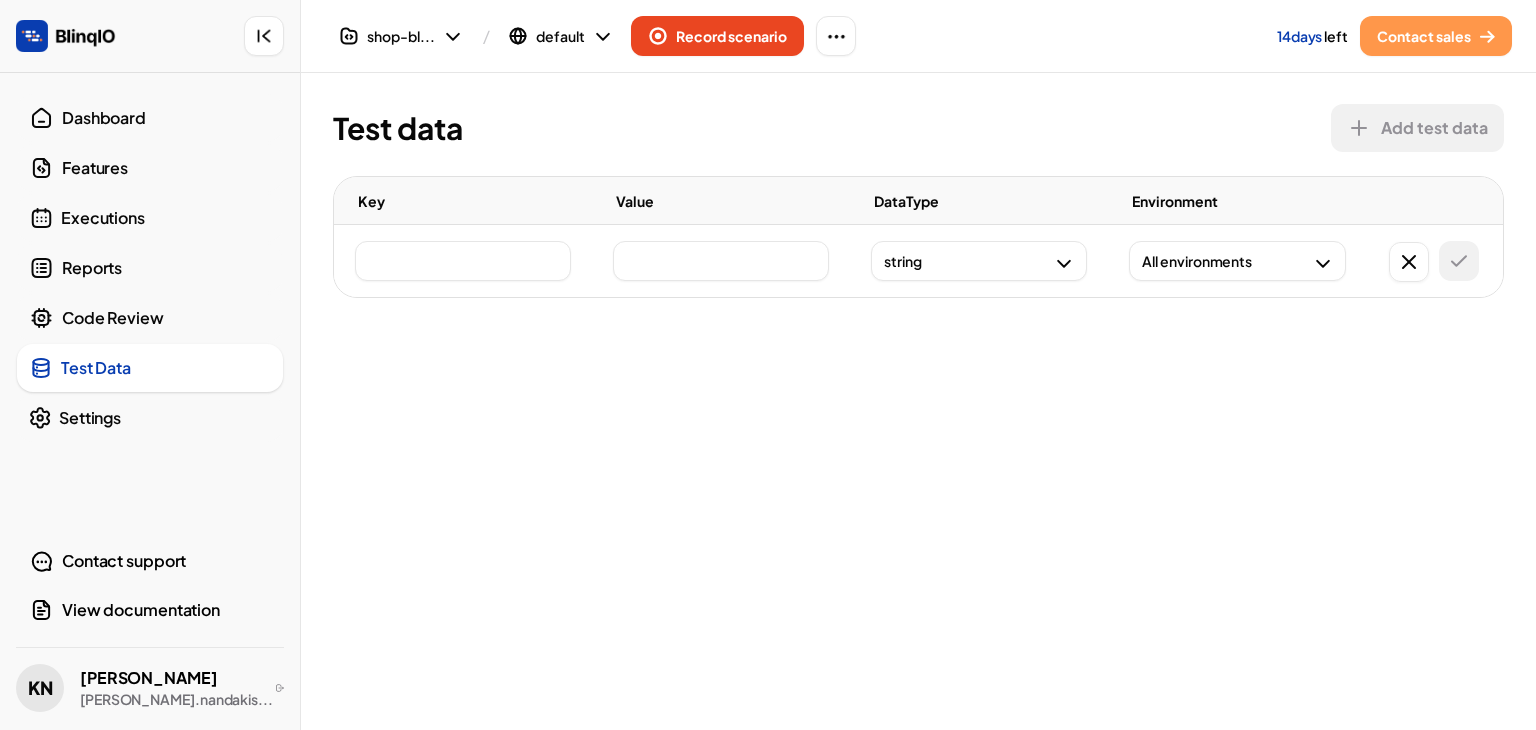 click on "Settings" at bounding box center (165, 418) 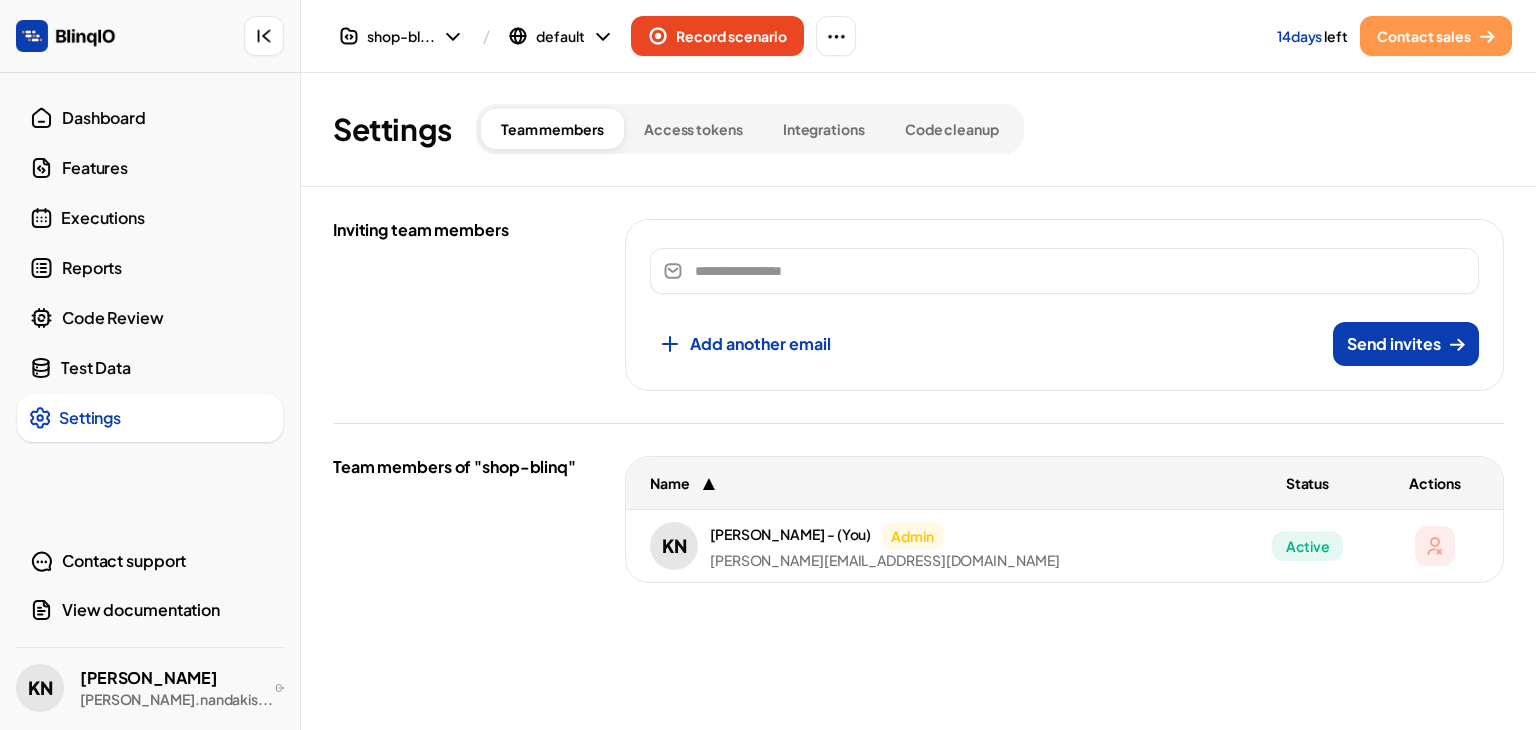 click on "▲" at bounding box center [709, 483] 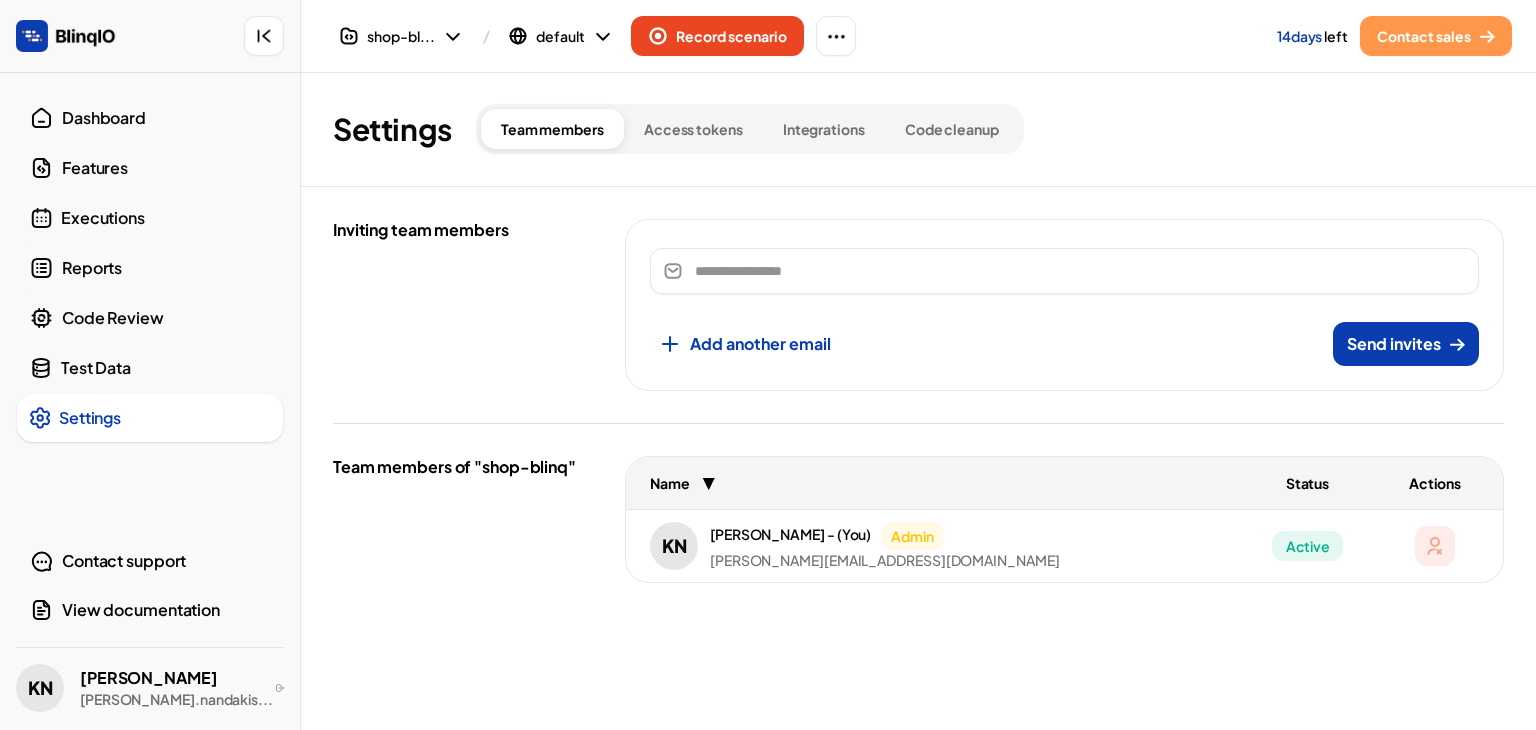 click on "▼" at bounding box center (709, 483) 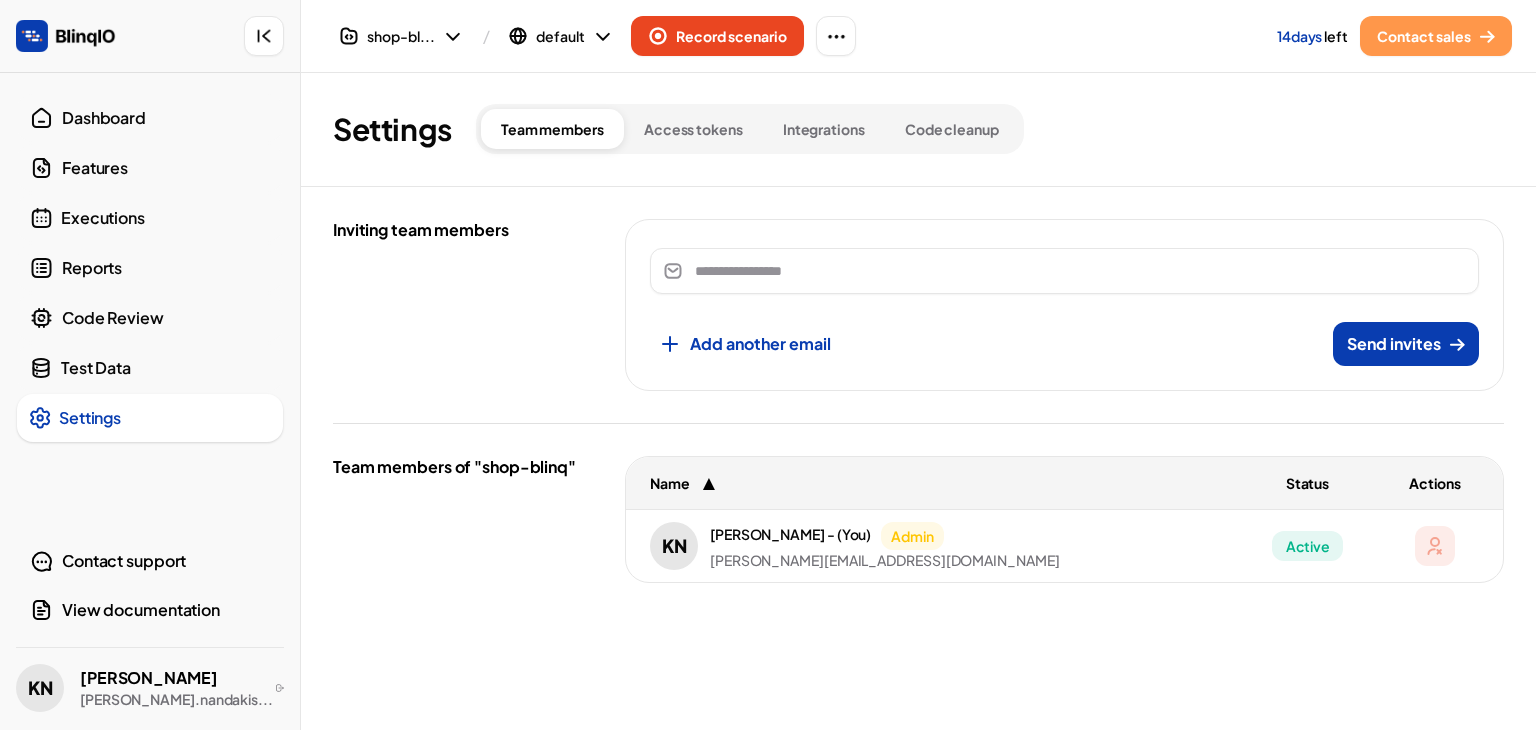 click on "Access tokens" at bounding box center [693, 129] 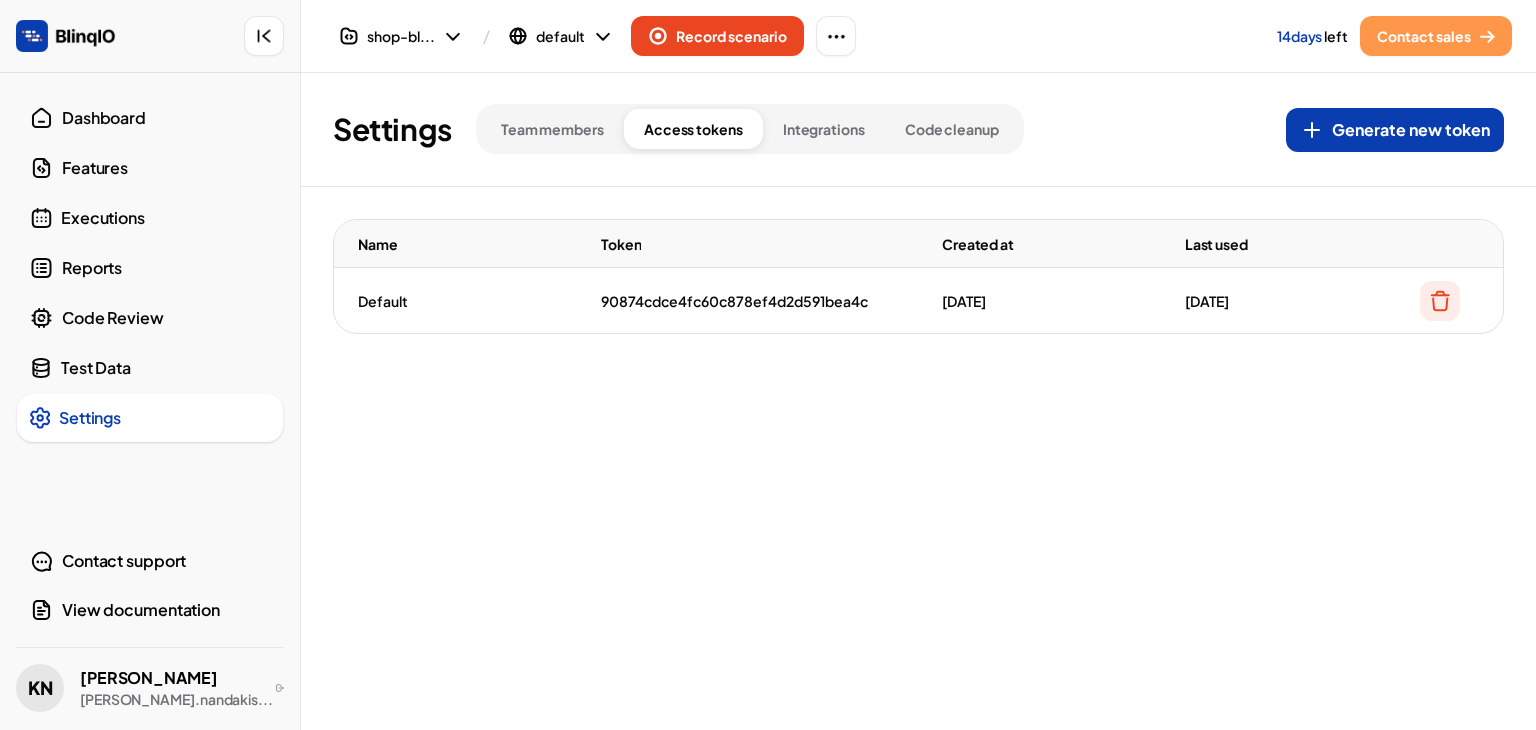 click on "Integrations" at bounding box center (824, 129) 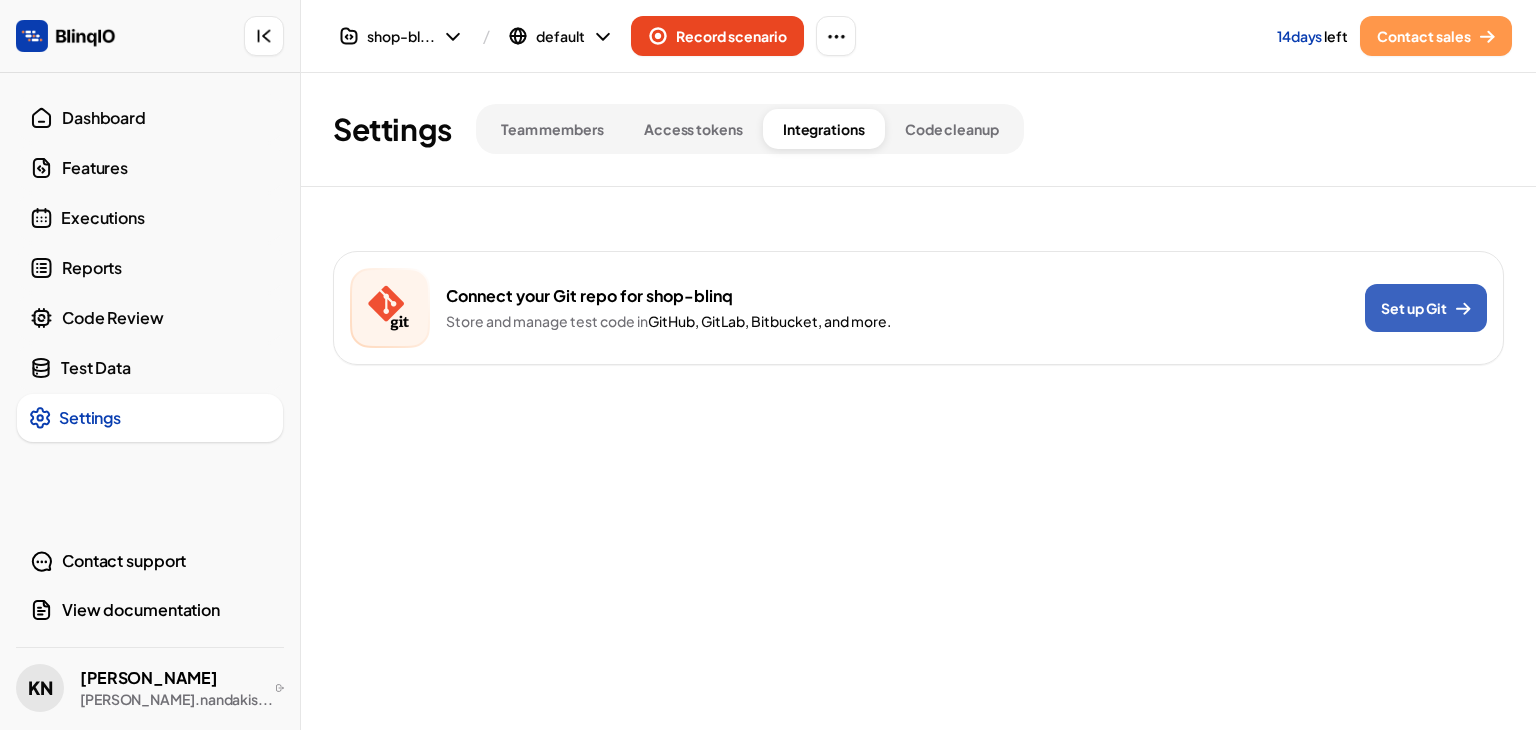 click on "Set up Git" at bounding box center (1426, 308) 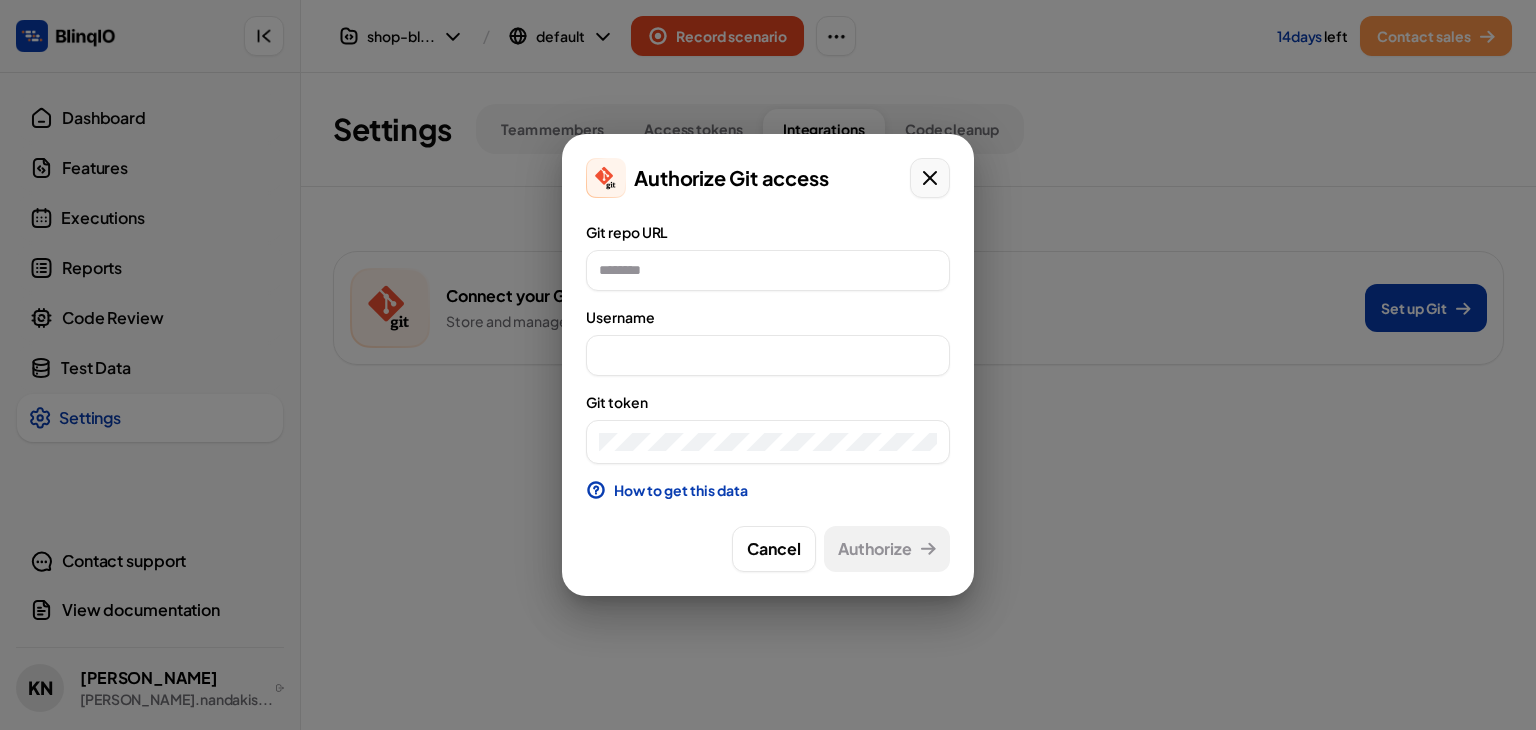 click 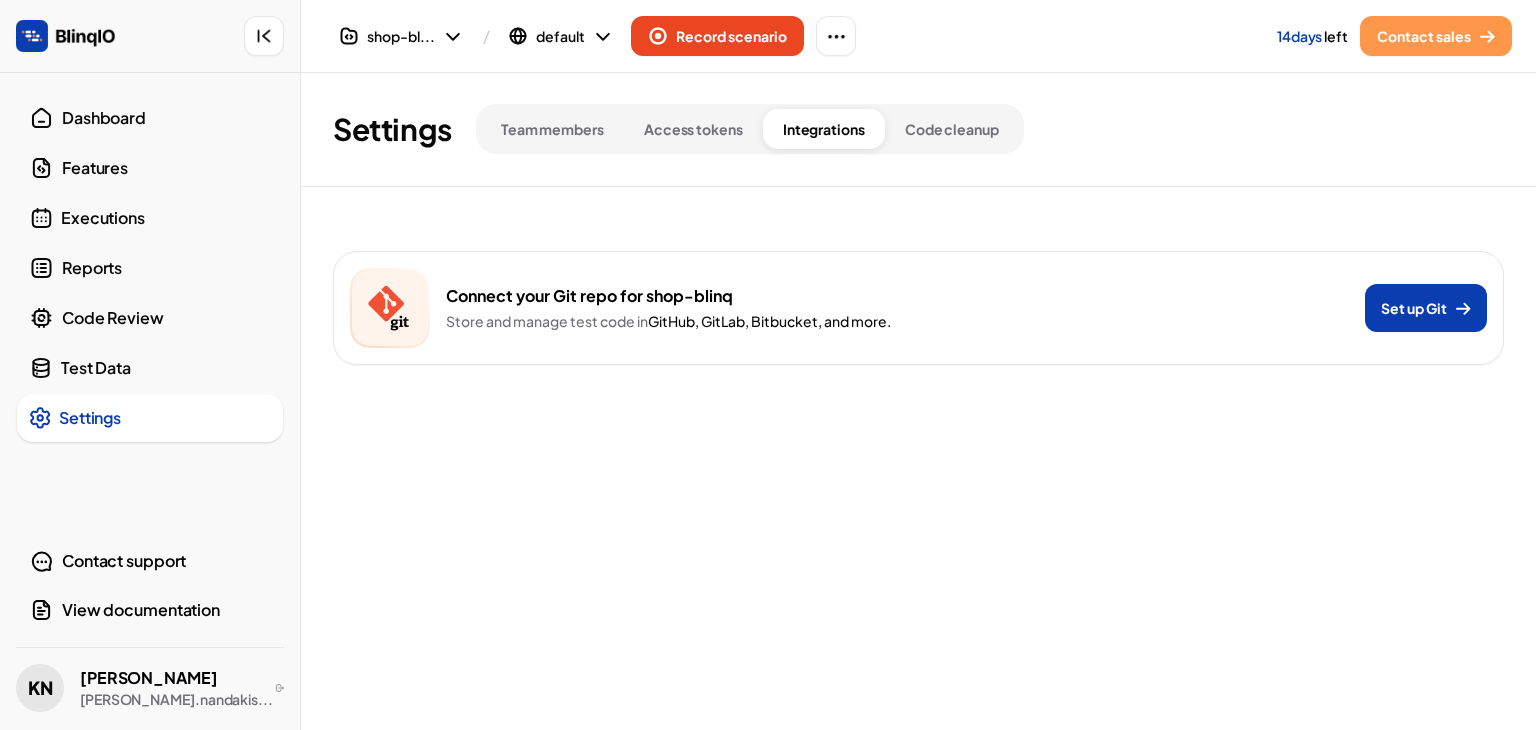 click on "Team members Access tokens Integrations Code cleanup" at bounding box center (750, 129) 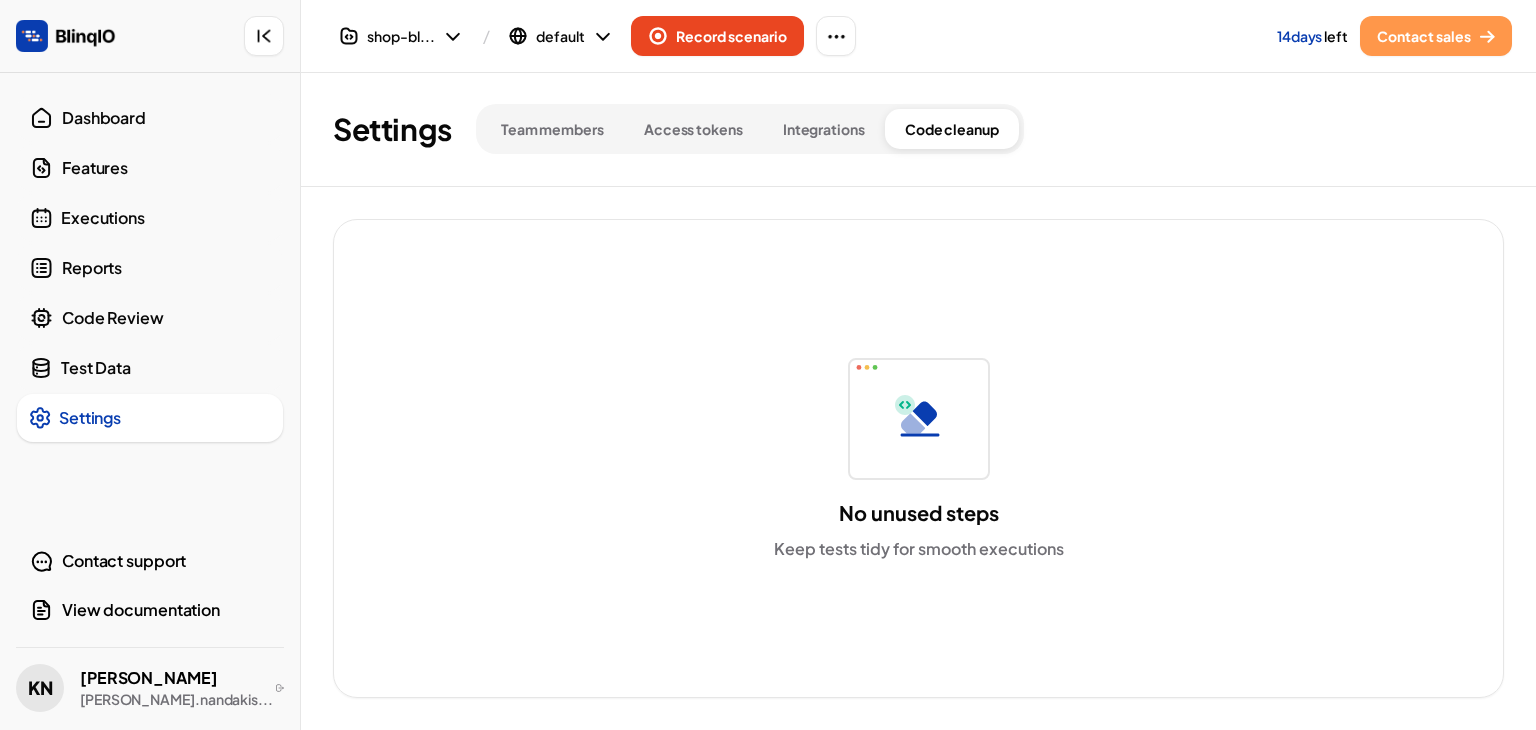 click on "Team members" at bounding box center [552, 129] 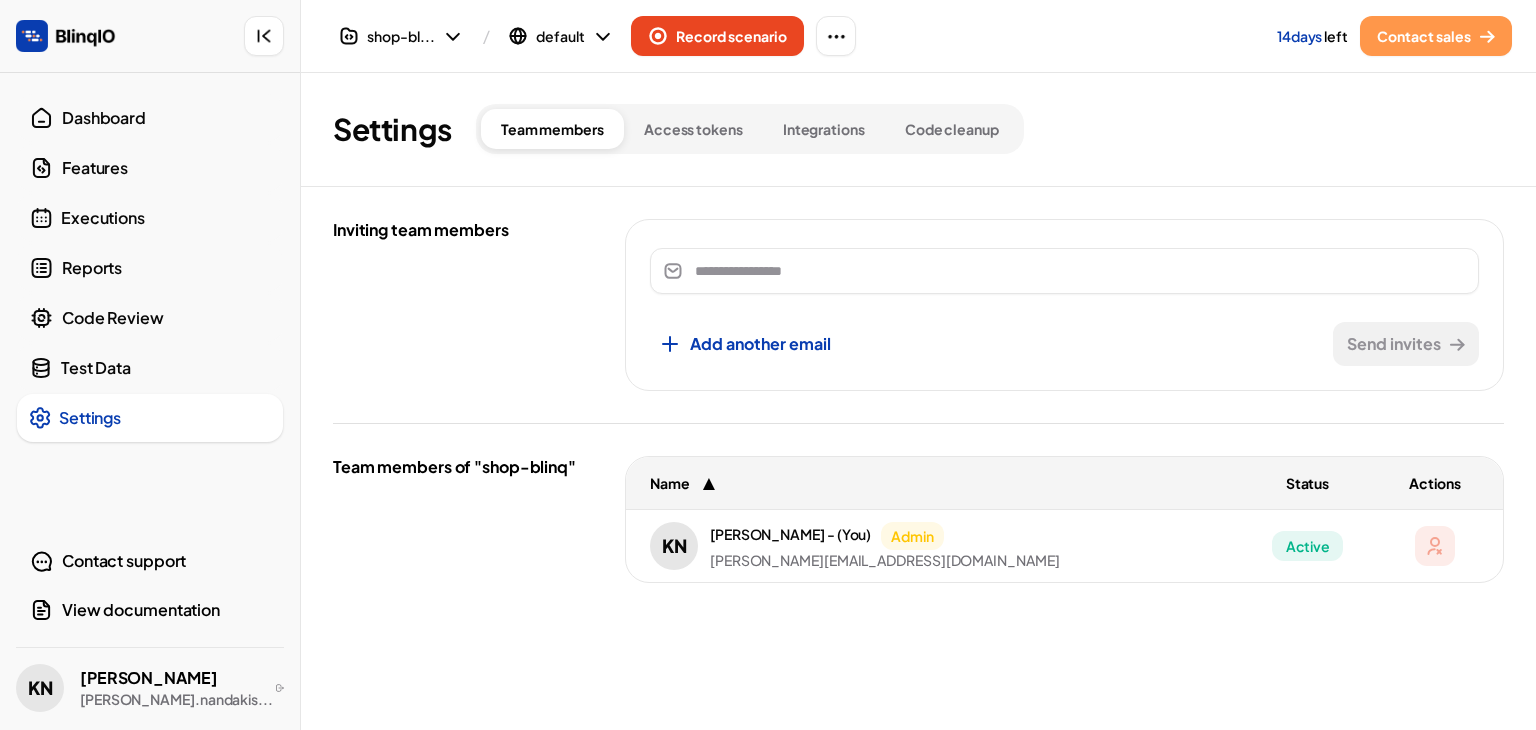 click on "Dashboard" at bounding box center (166, 118) 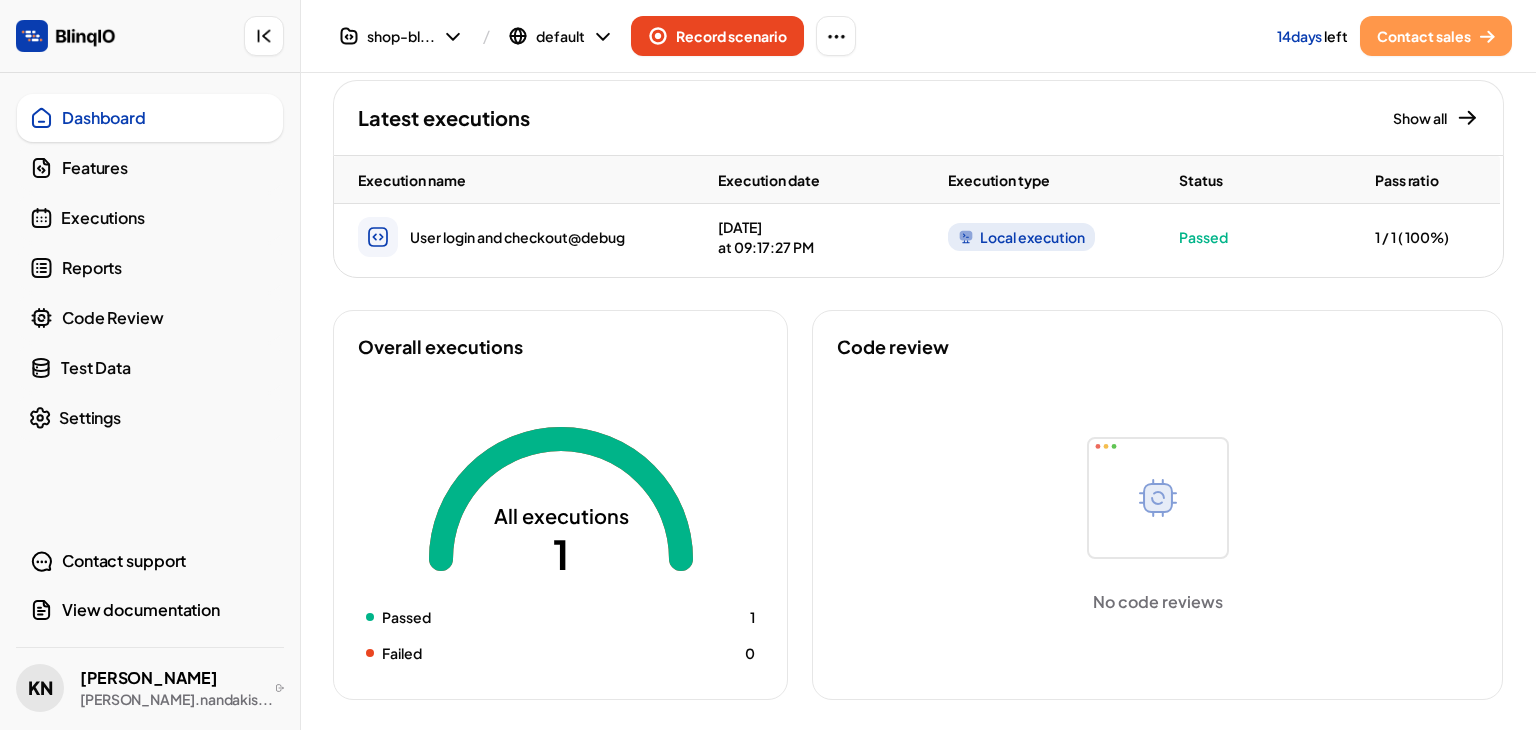 scroll, scrollTop: 0, scrollLeft: 0, axis: both 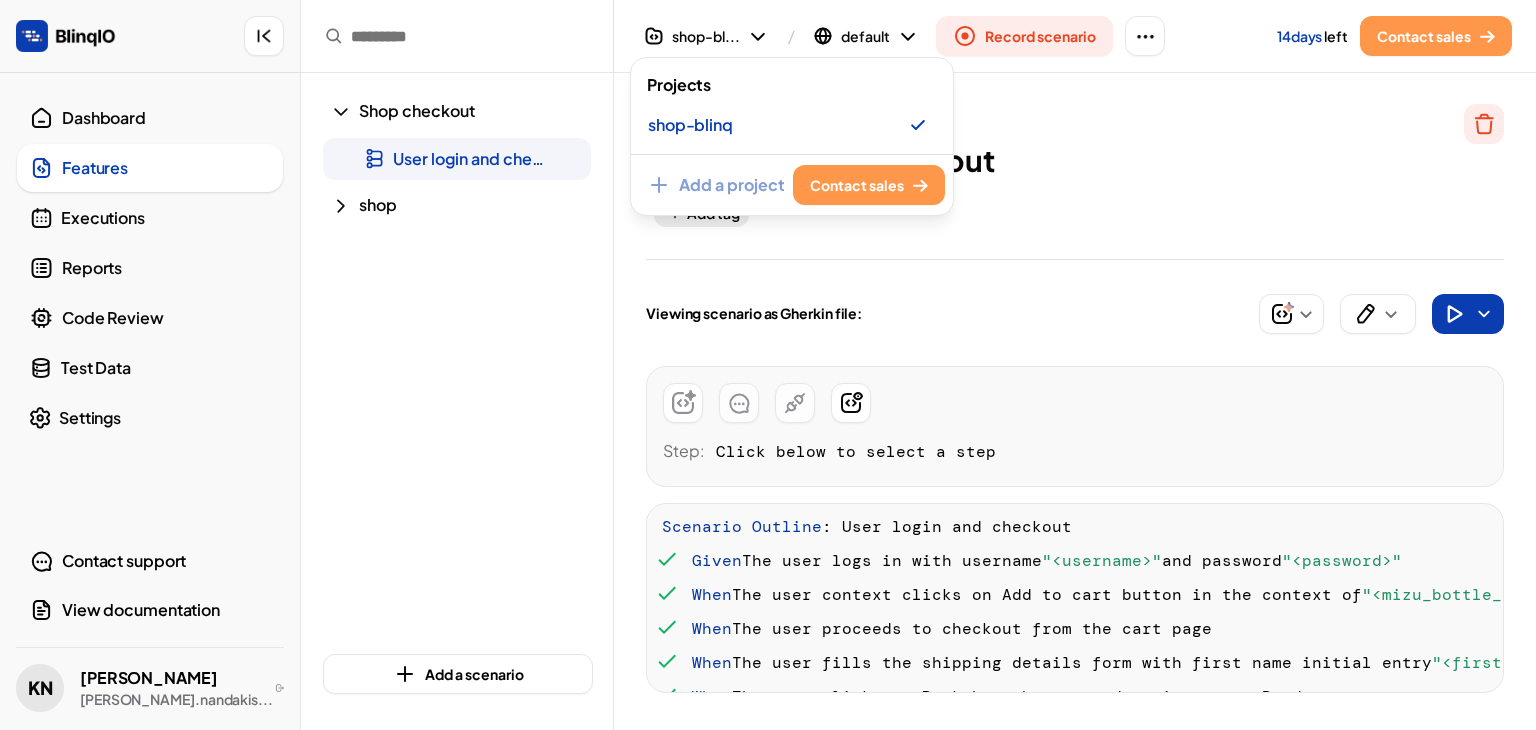 click at bounding box center (768, 365) 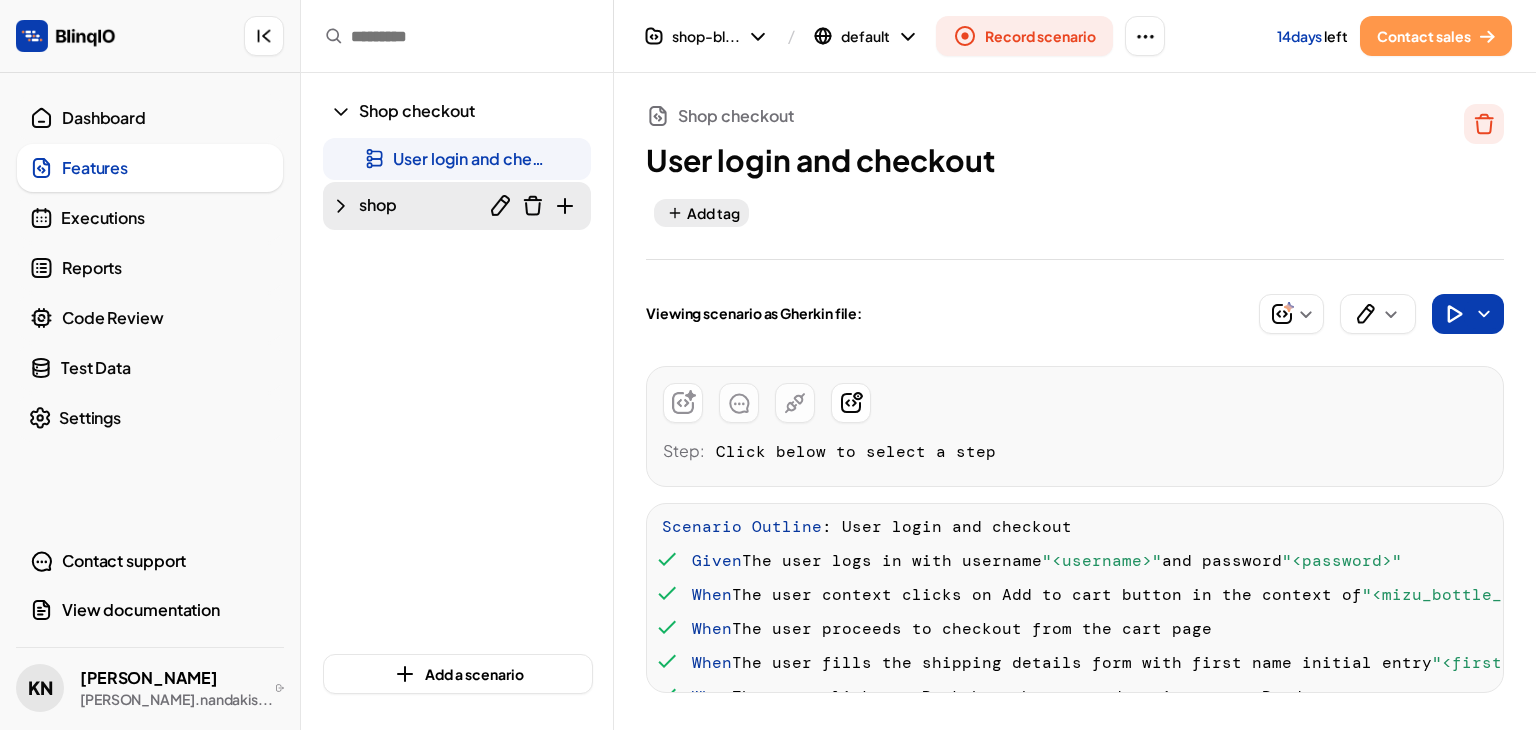 click 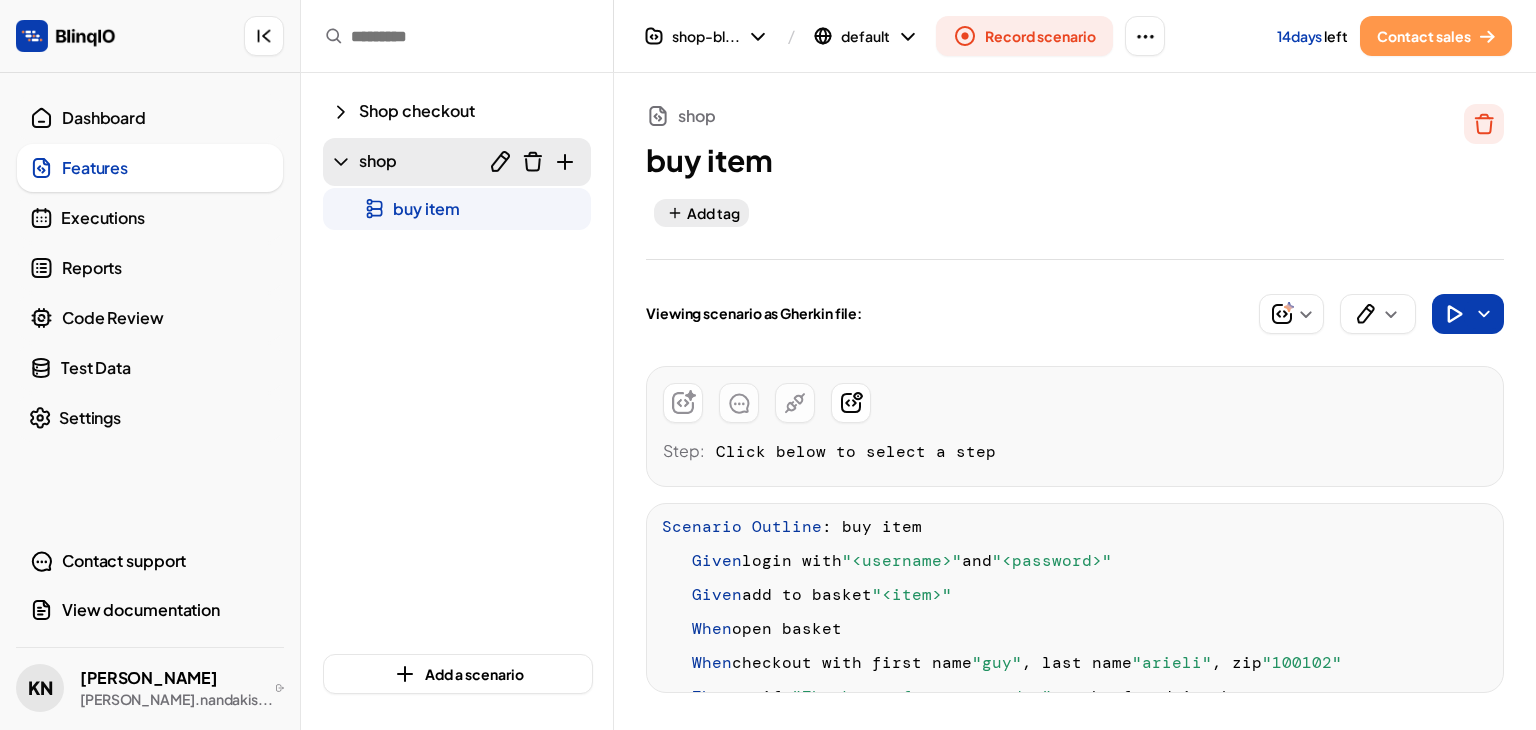 click 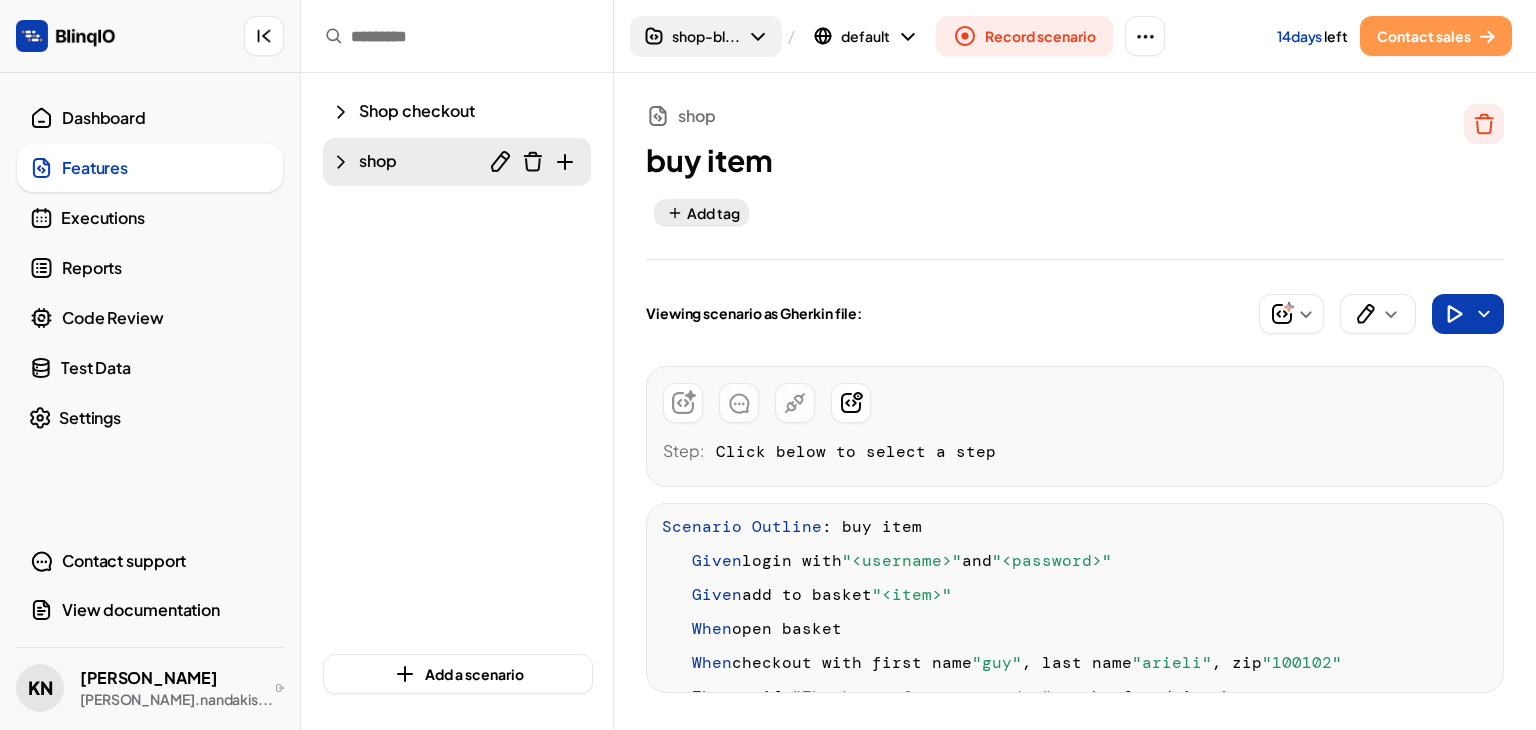 click on "shop-bl..." at bounding box center [706, 36] 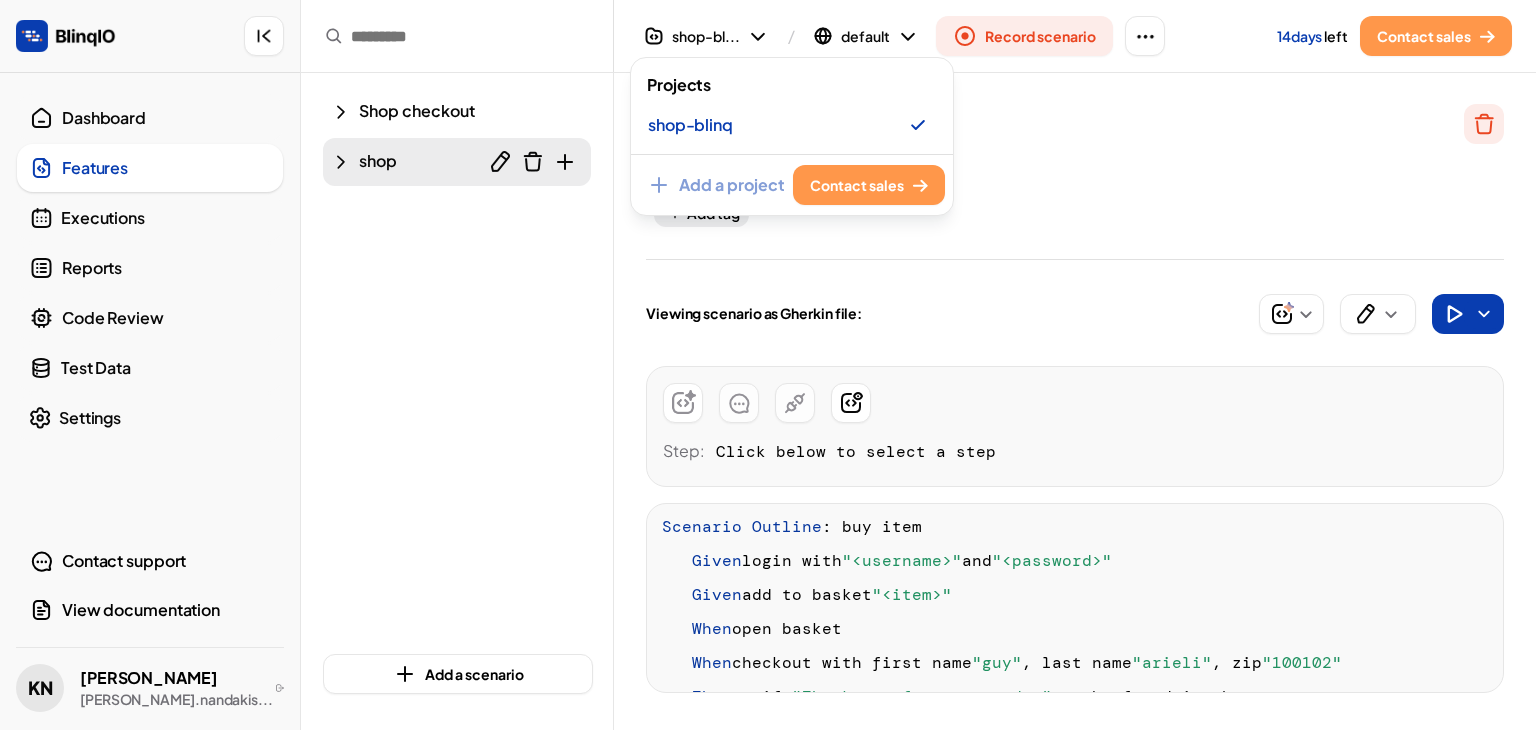 click at bounding box center (768, 365) 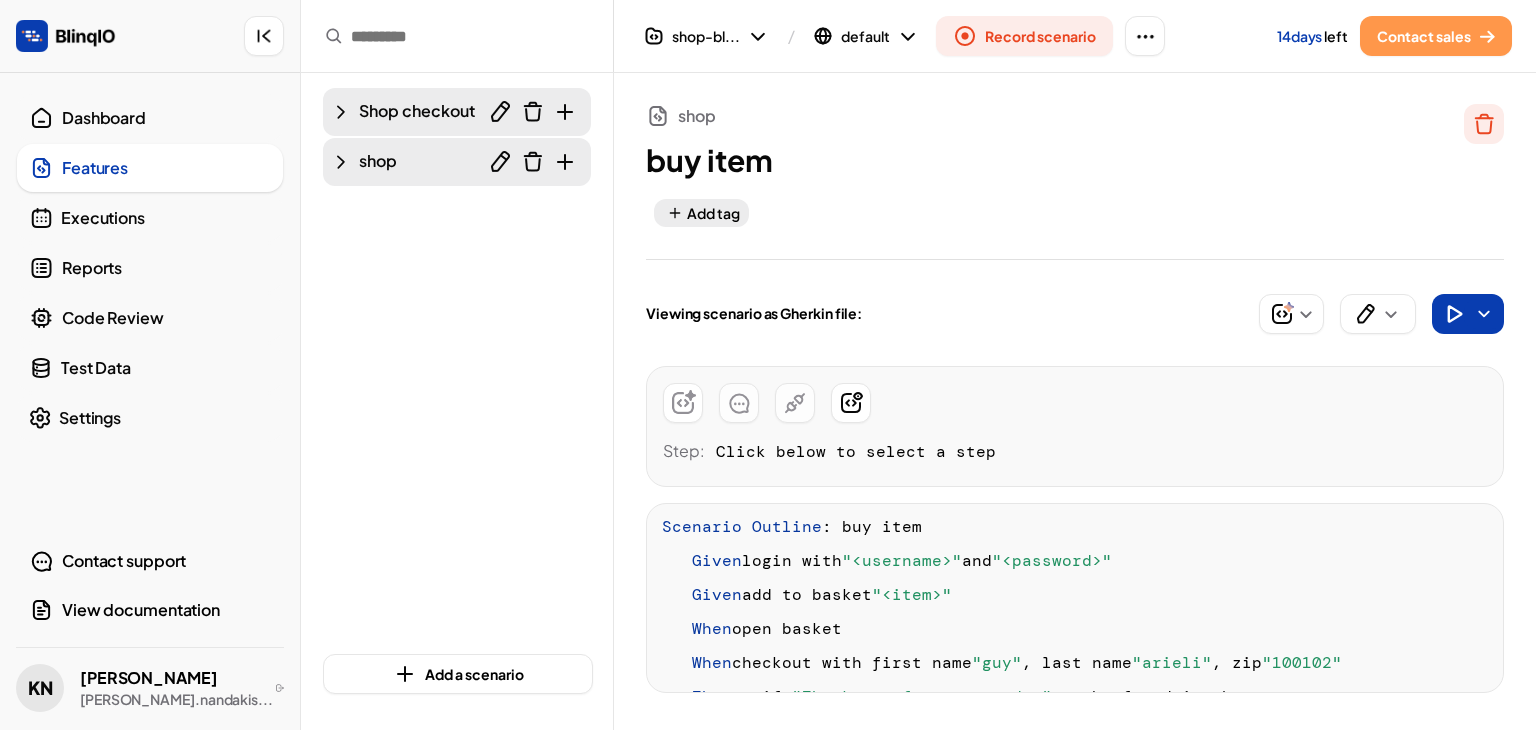 click 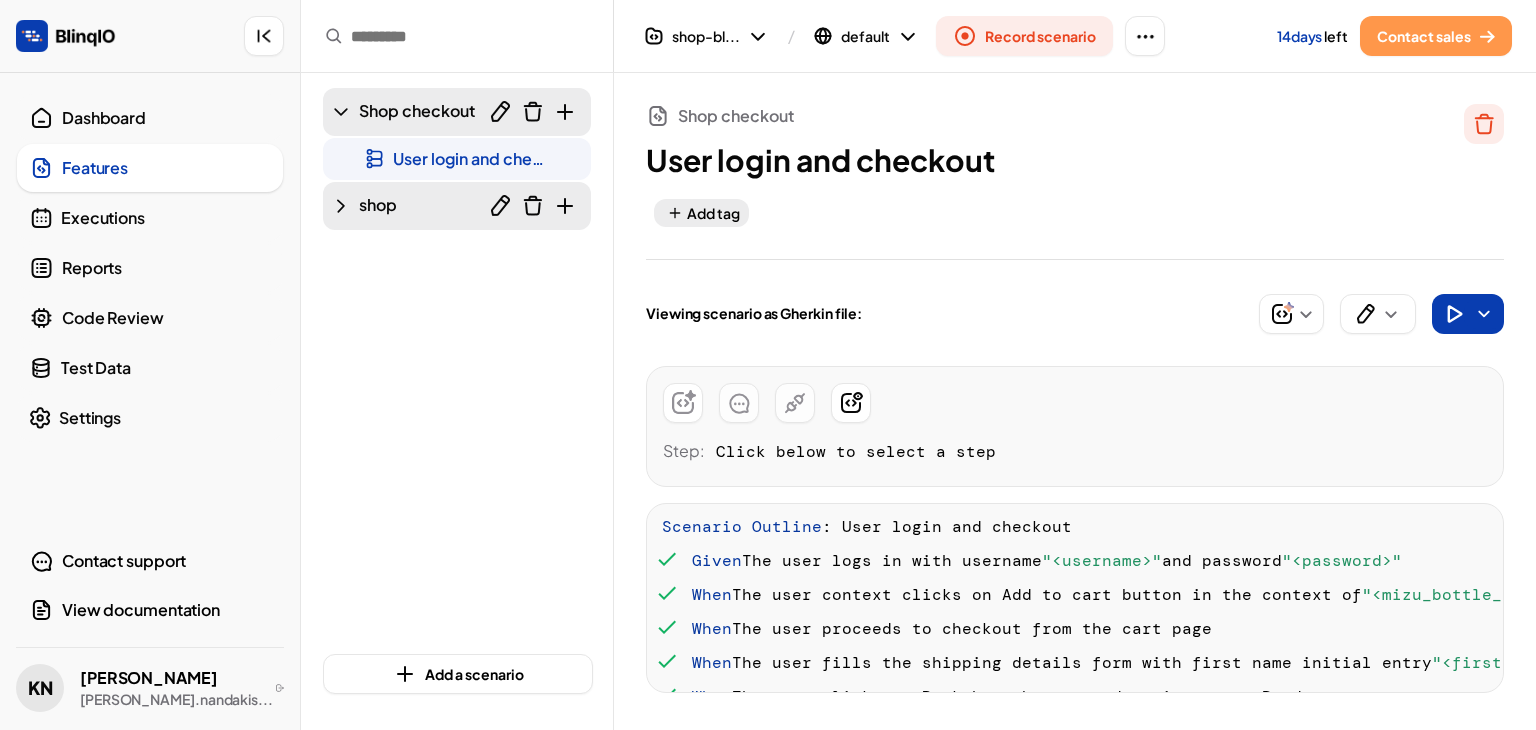 click 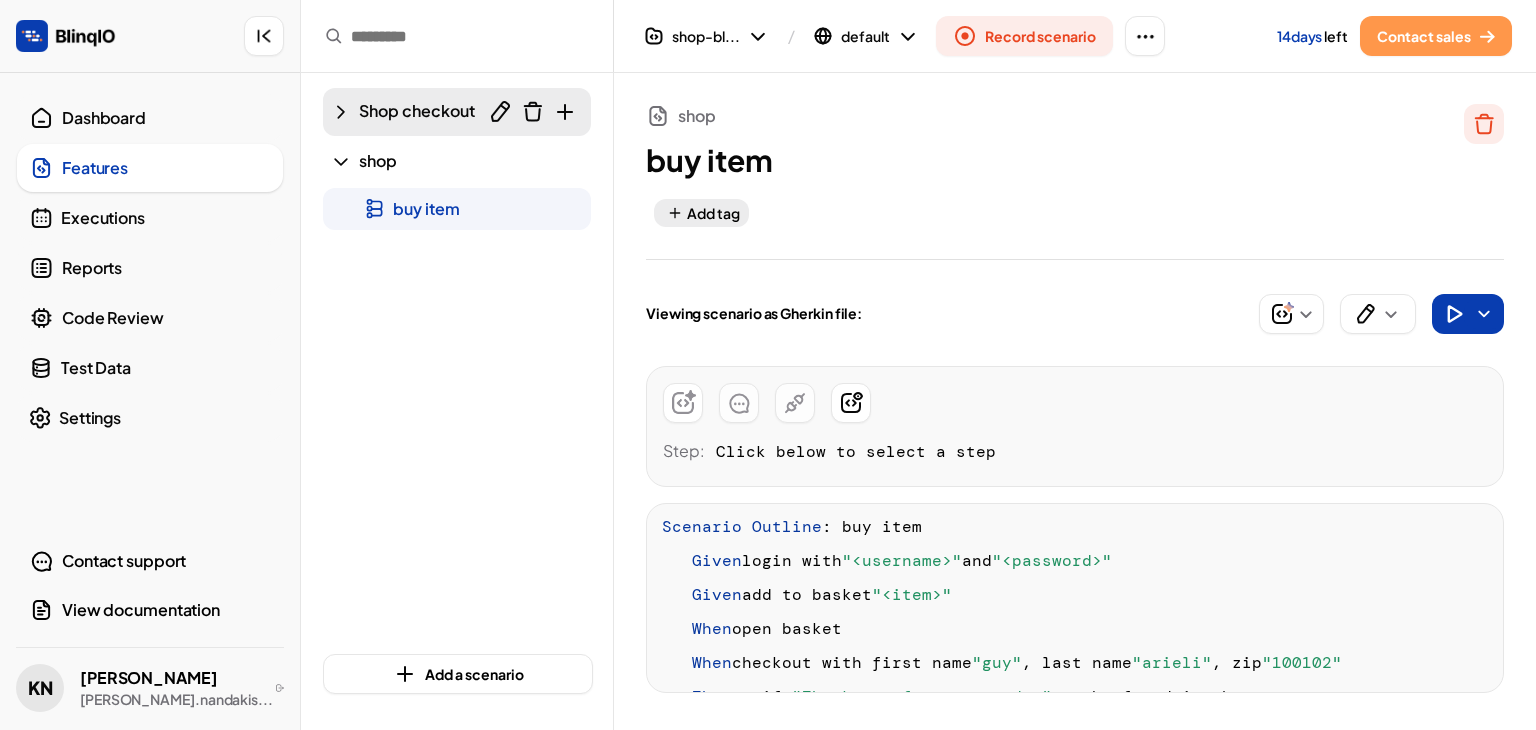 click on "Shop checkout" at bounding box center [457, 112] 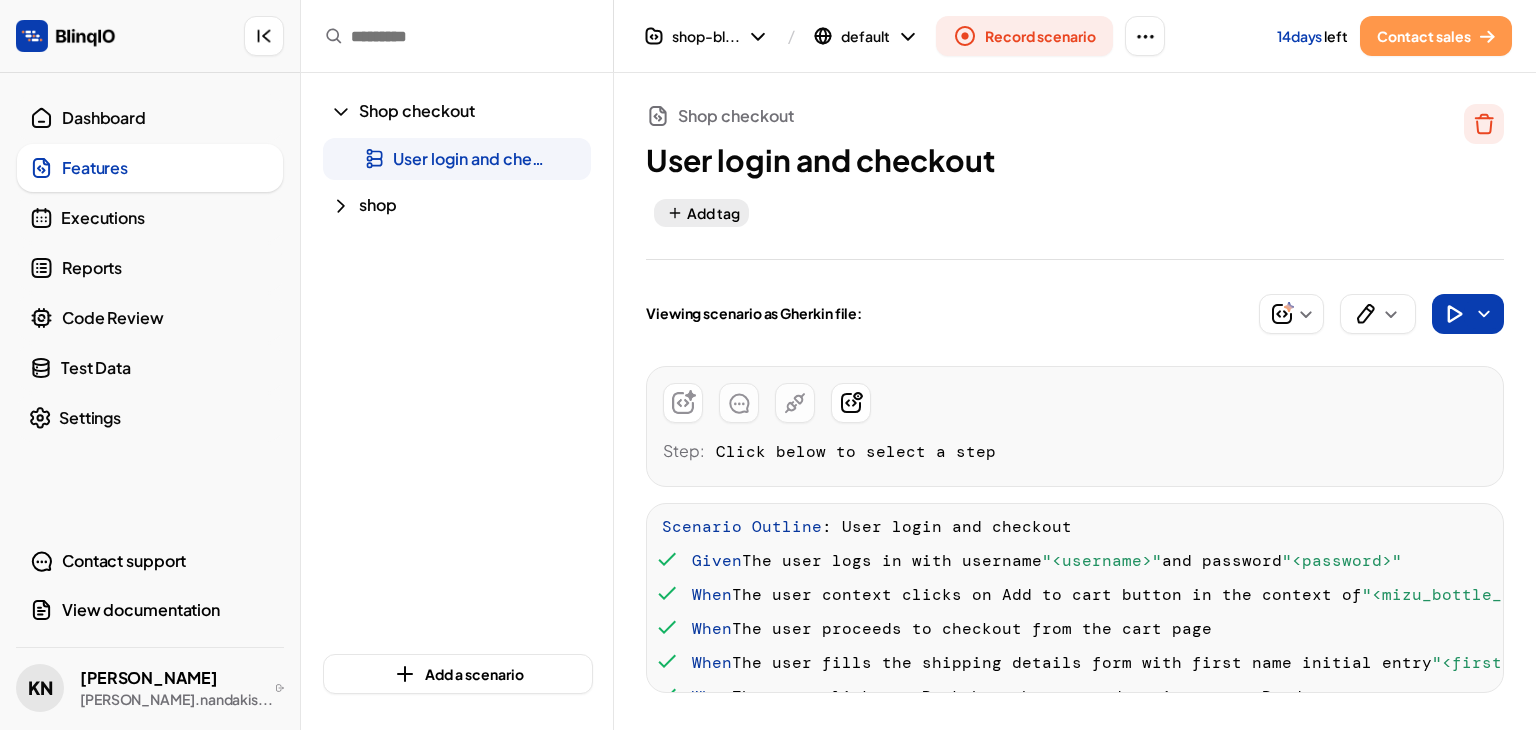 click at bounding box center (474, 36) 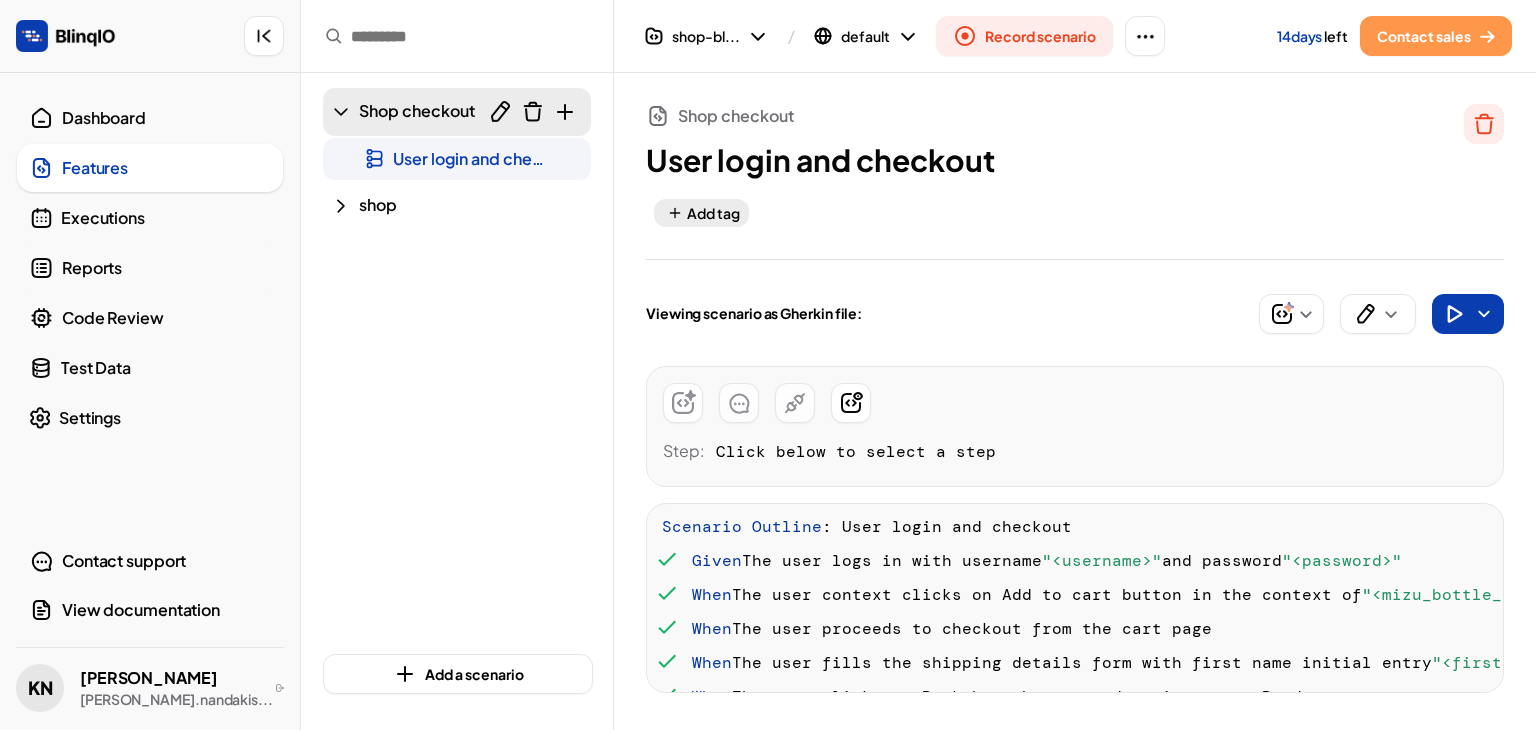 click 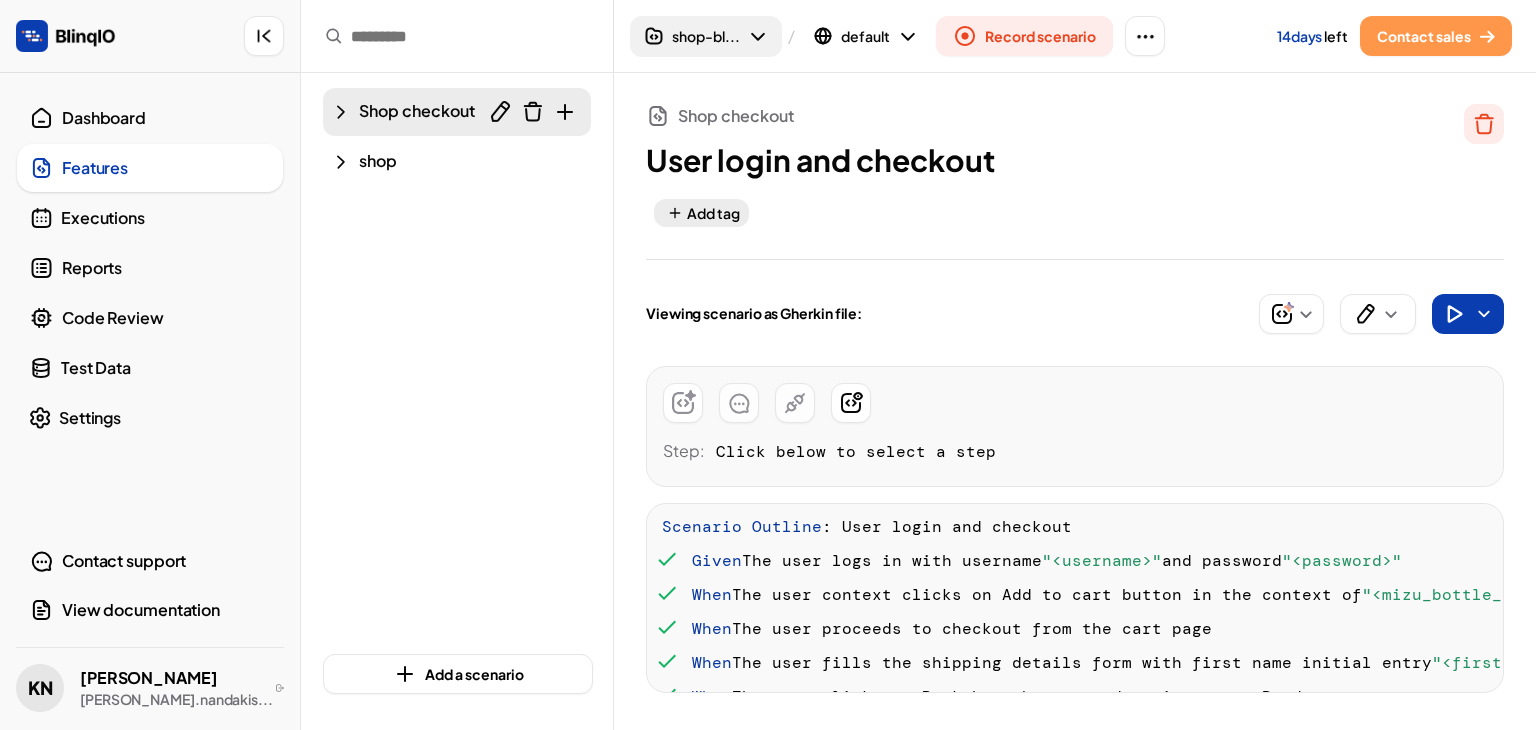 click on "shop-bl..." at bounding box center [706, 36] 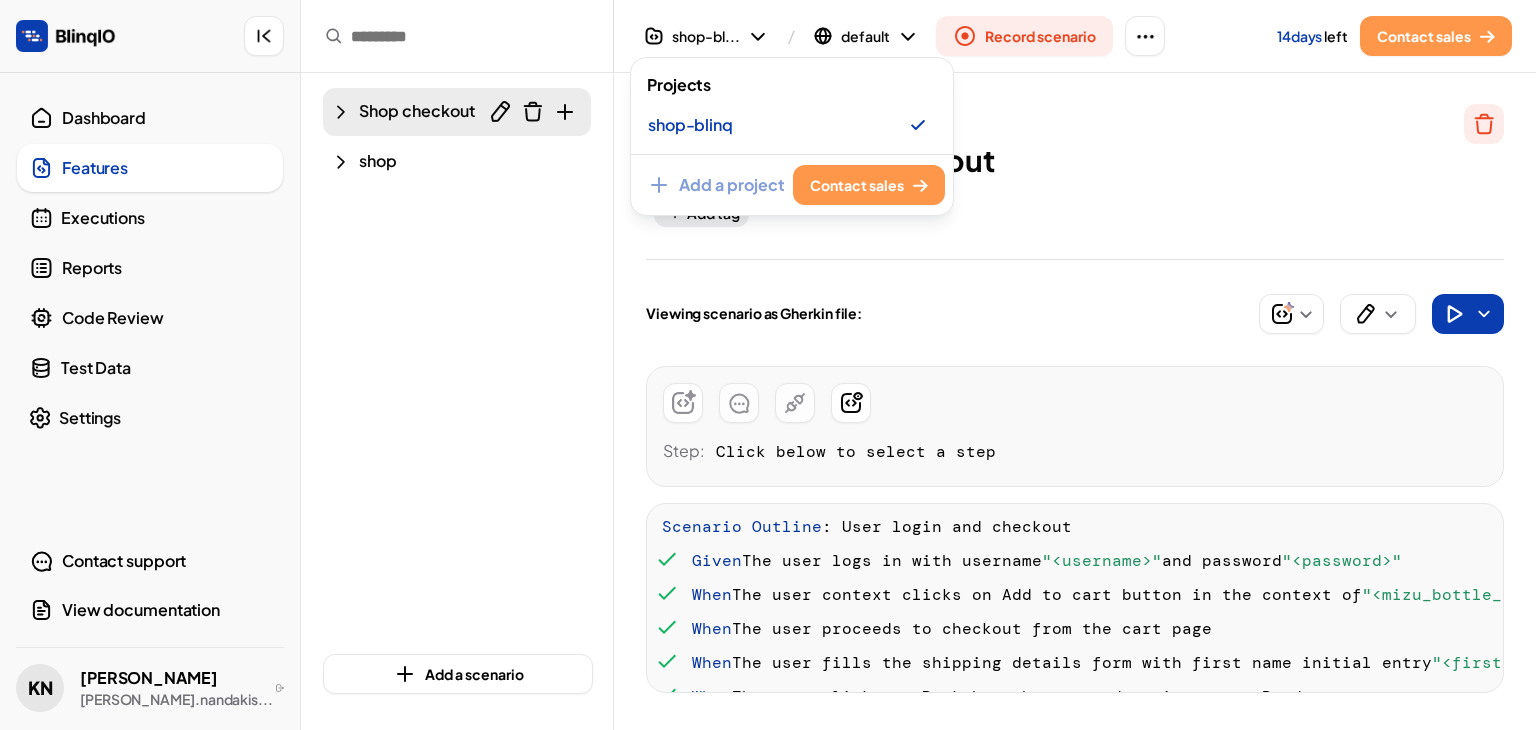 click at bounding box center [768, 365] 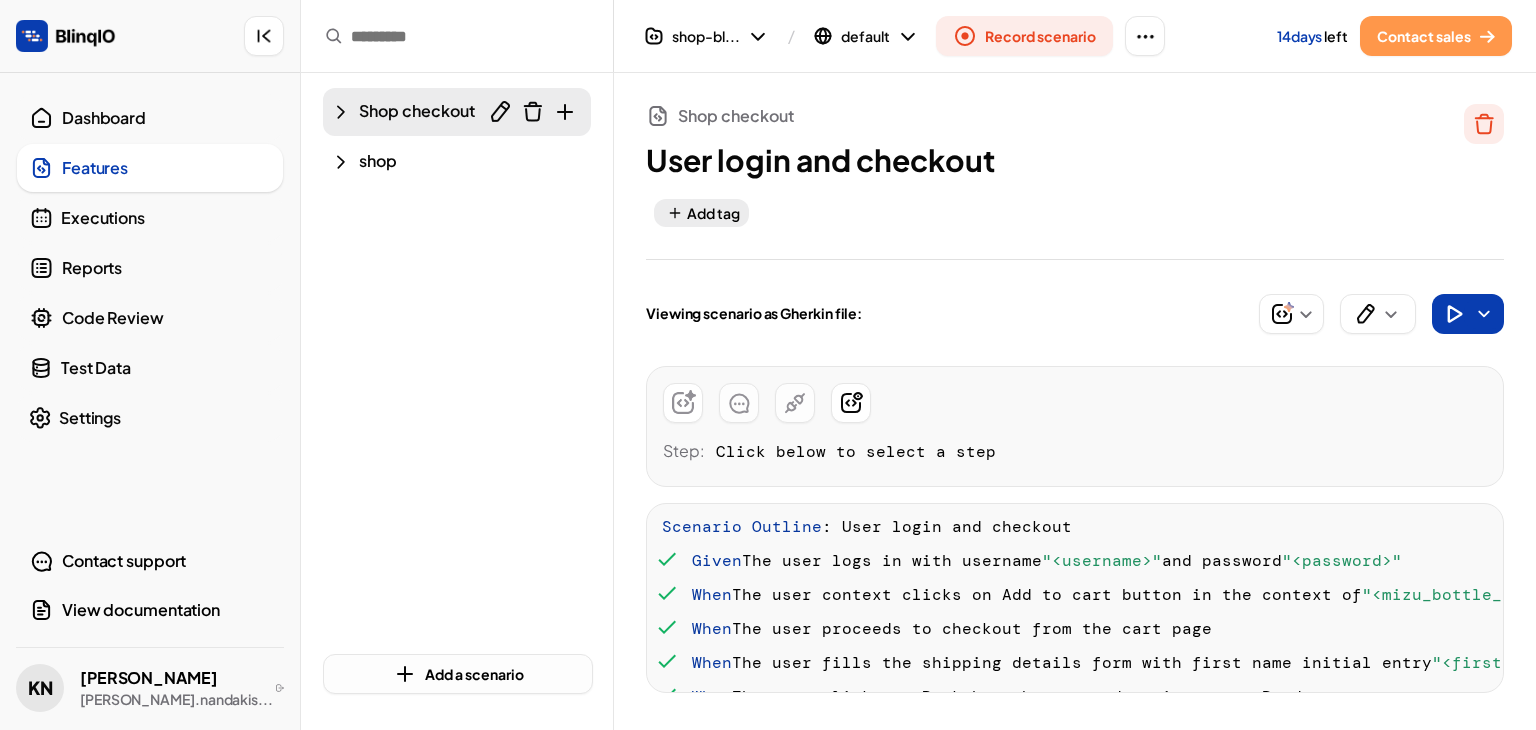 click on "Add a scenario" at bounding box center [474, 674] 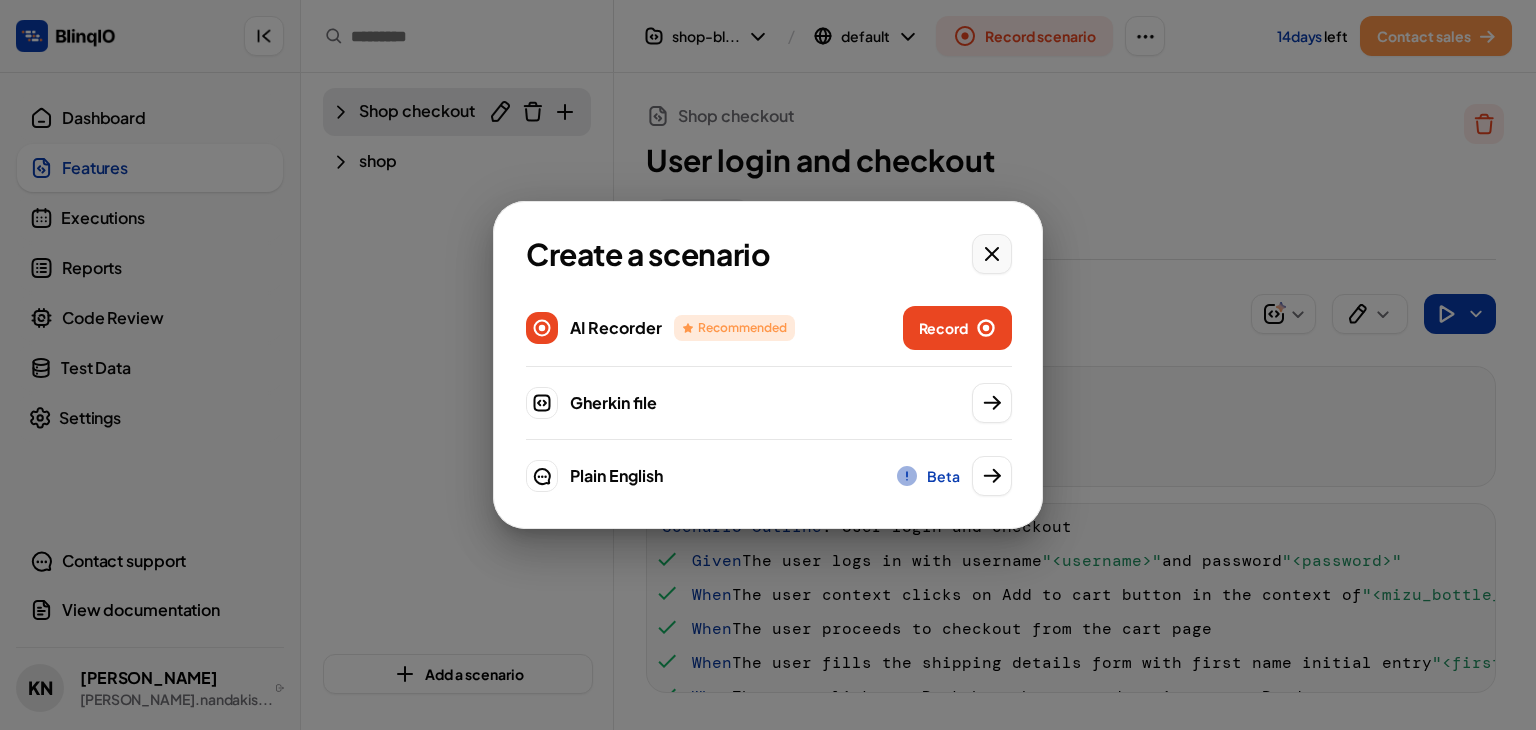 click 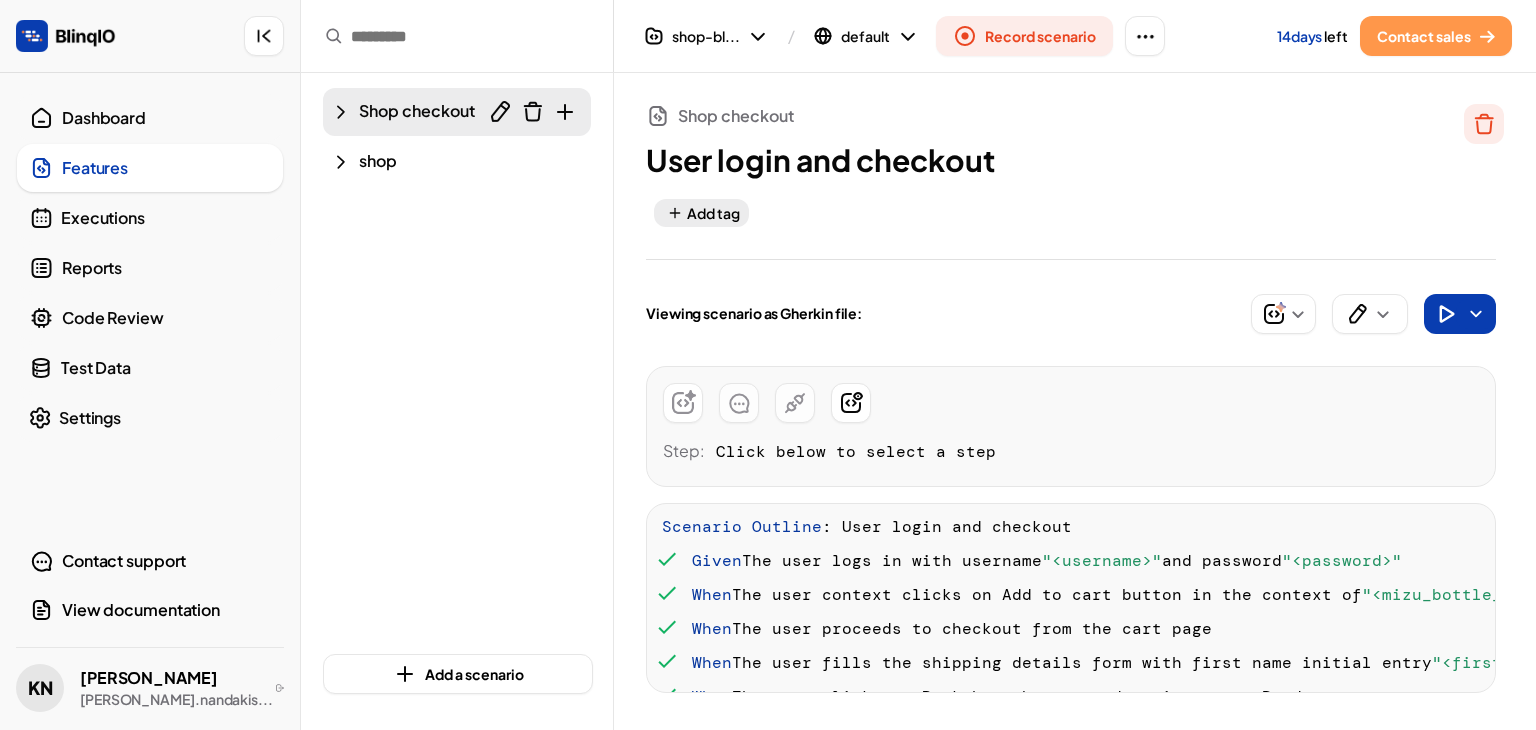 click 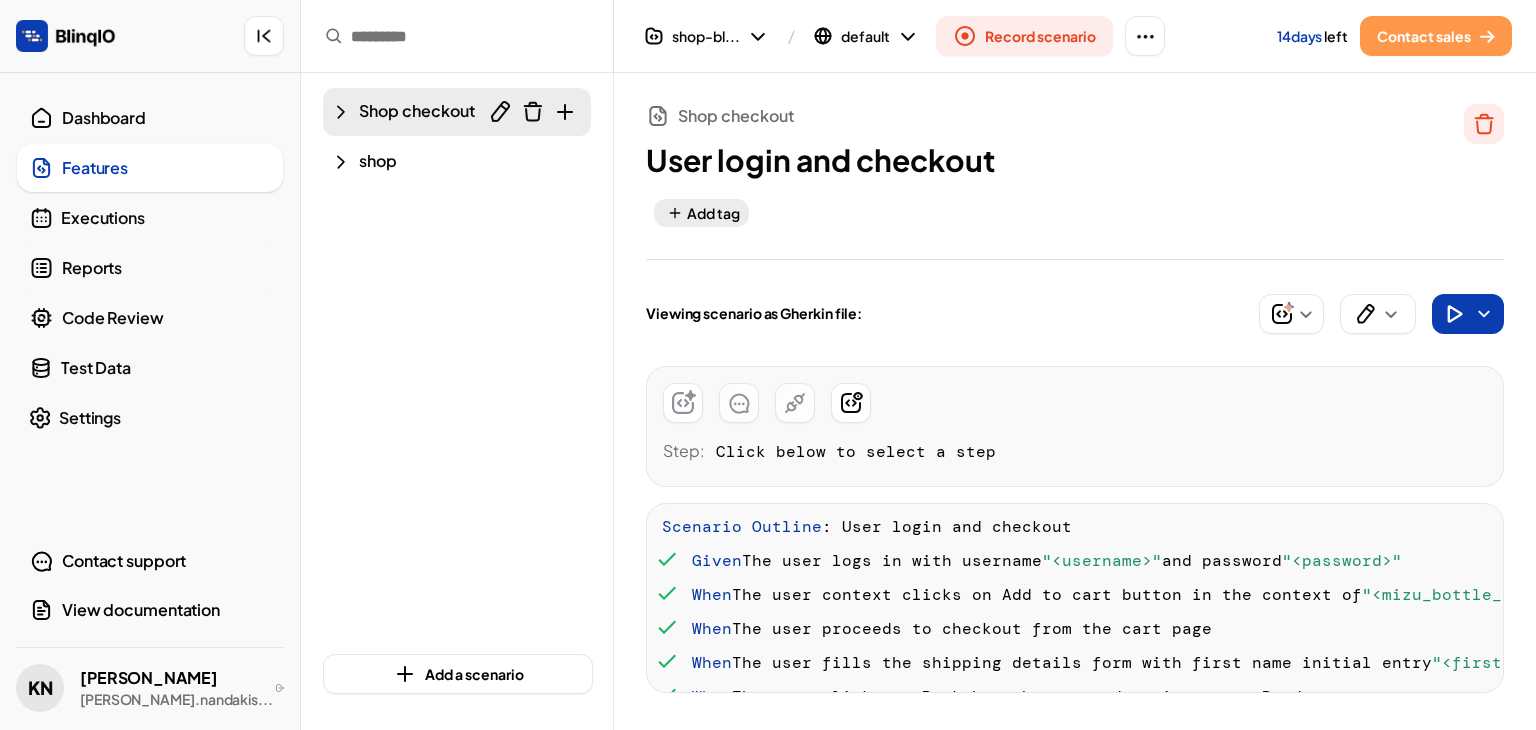 click on "Shop checkout User login and checkout  Add tag Viewing scenario as Gherkin file: Step:  Click below to select a step Scenario   Outline : User login and checkout Given  The user logs in with username  "<username>"  and password  "<password>" When  The user context clicks on Add to cart button in the context of  "<mizu_bottle_product_name>"  and context clicks on Add to cart button in the context of  "<keyx_3000_keyboard_product_name>"  and navigates to the cart page When  The user proceeds to checkout from the cart page When  The user fills the shipping details form with first name initial entry  "<first_name_initial_entry>" , last name  "<last_name>" , first name final entry  "<first_name_final_entry>" , zip postal code  "<zip_postal_code>"  and proceeds to order confirmation When  The user clicks on Back home button and navigates to Products page When  The user logs out from the application Examples : |  username    |  password   |  mizu_bottle_product_name          |  keyx_3000_keyboard_product_name  | |" at bounding box center (1059, 401) 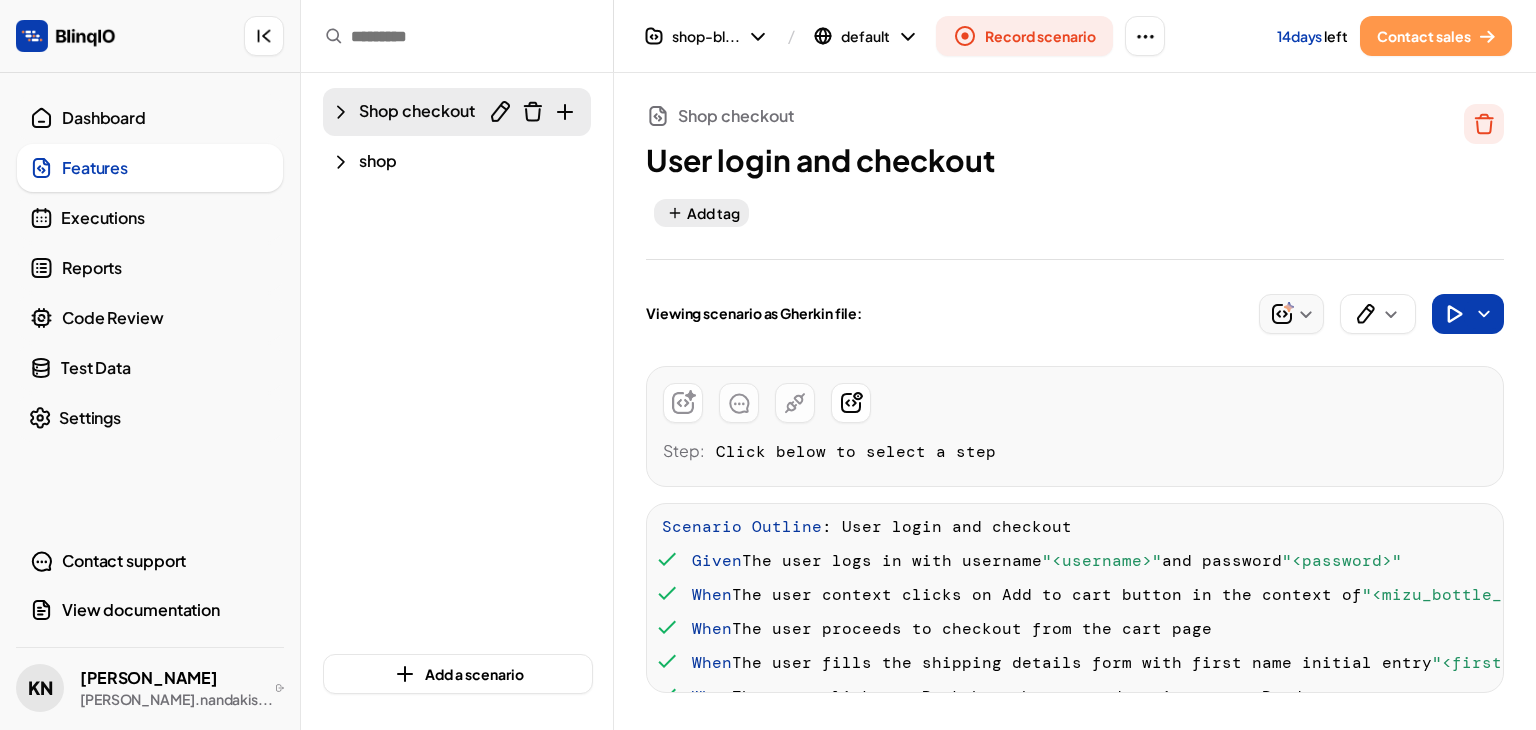 click at bounding box center [1282, 314] 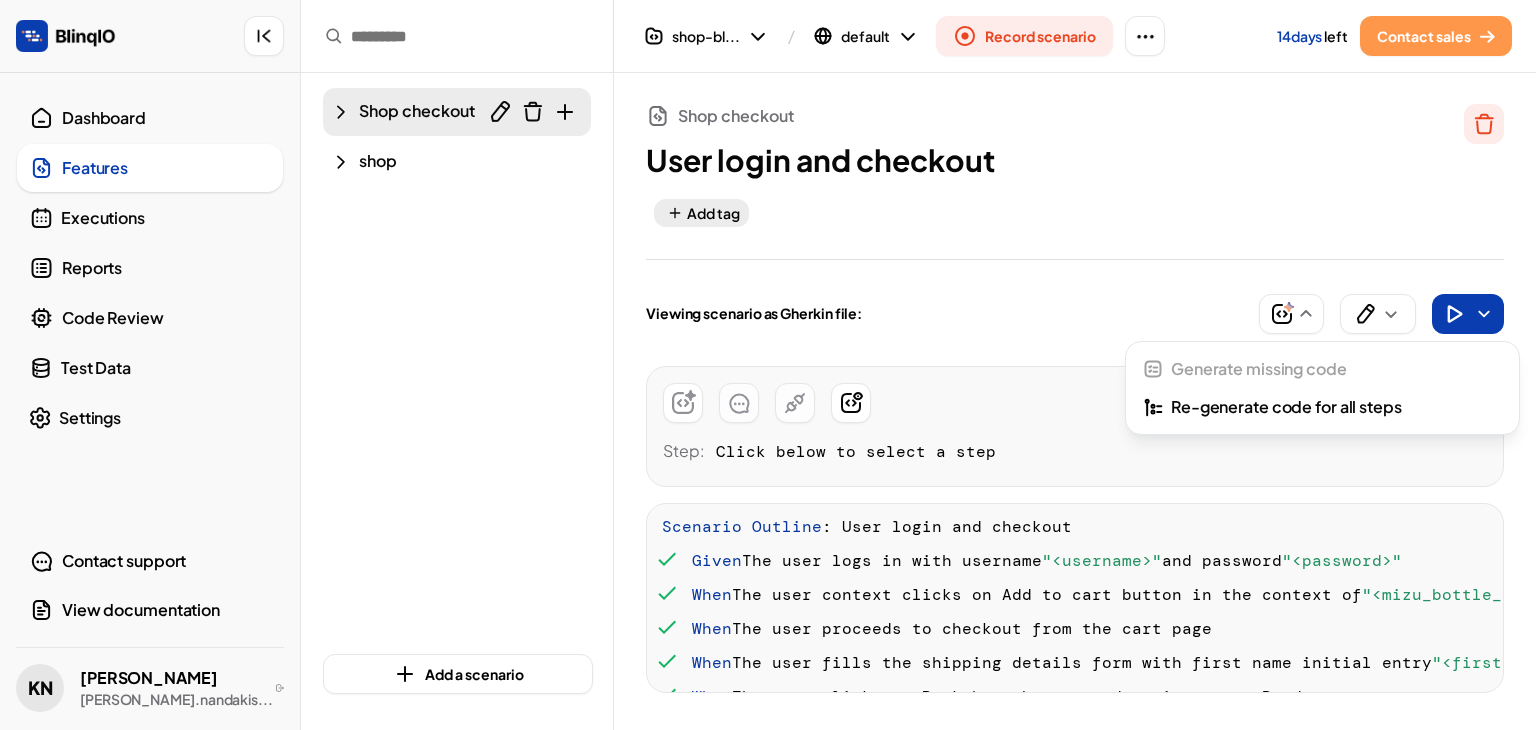 click at bounding box center [768, 365] 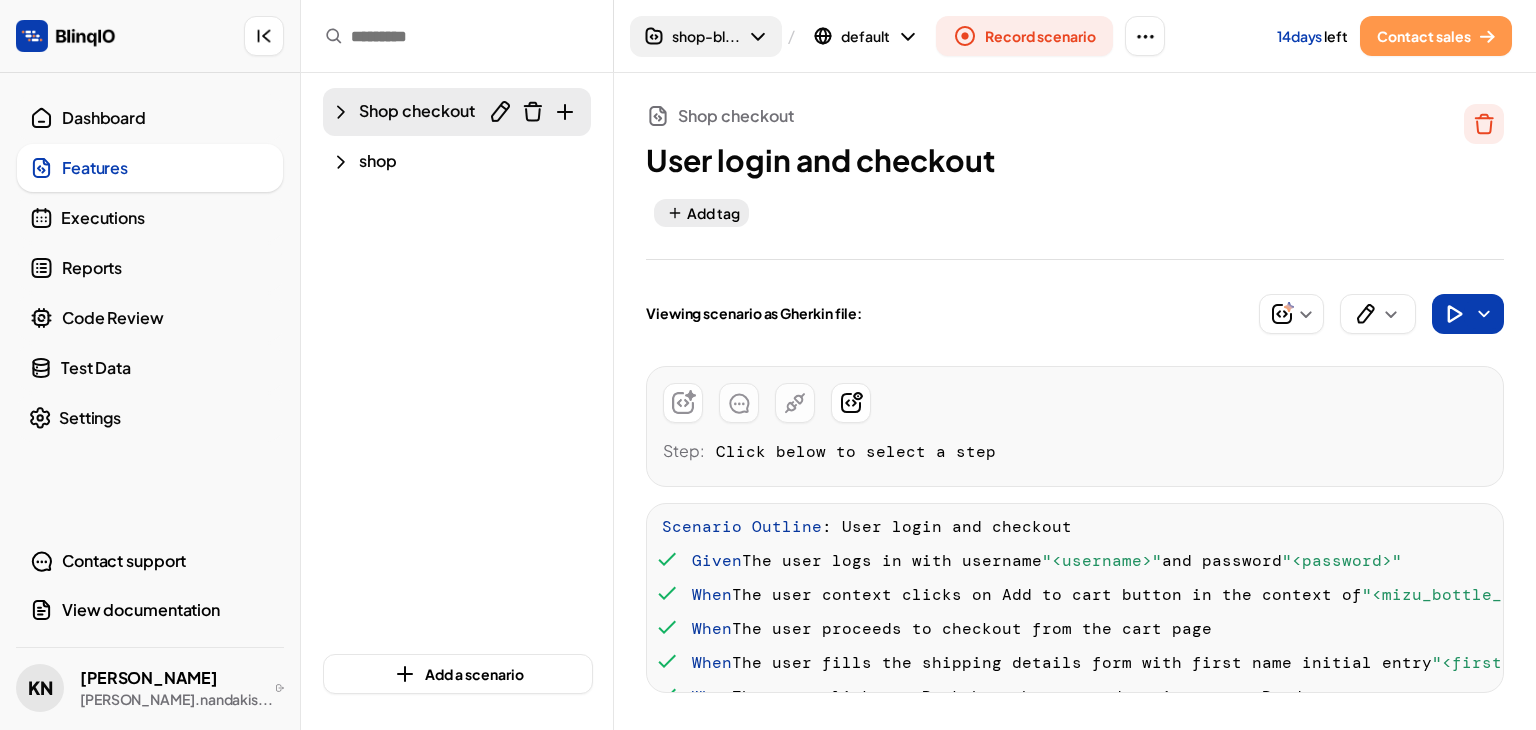 click on "shop-bl..." at bounding box center (706, 36) 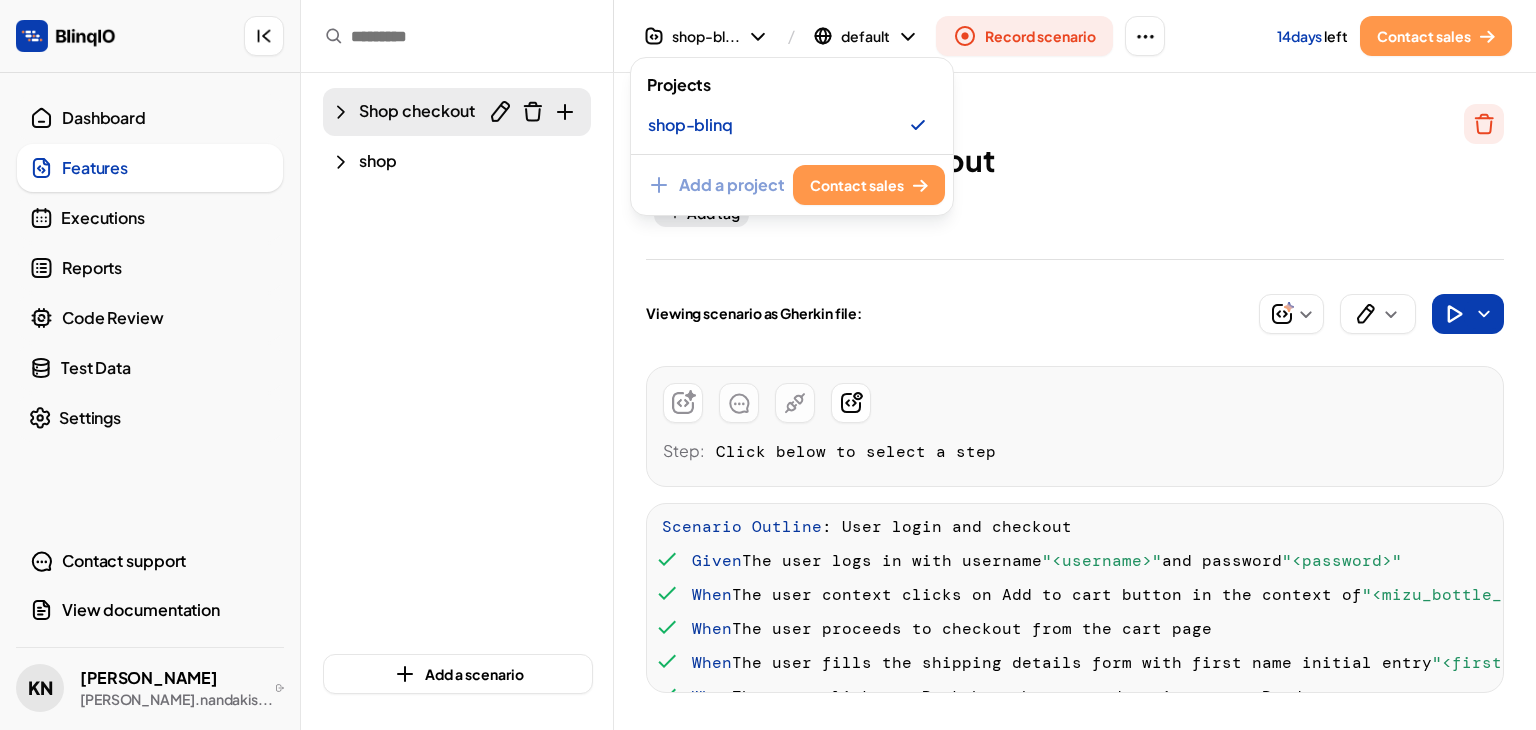 click at bounding box center (768, 365) 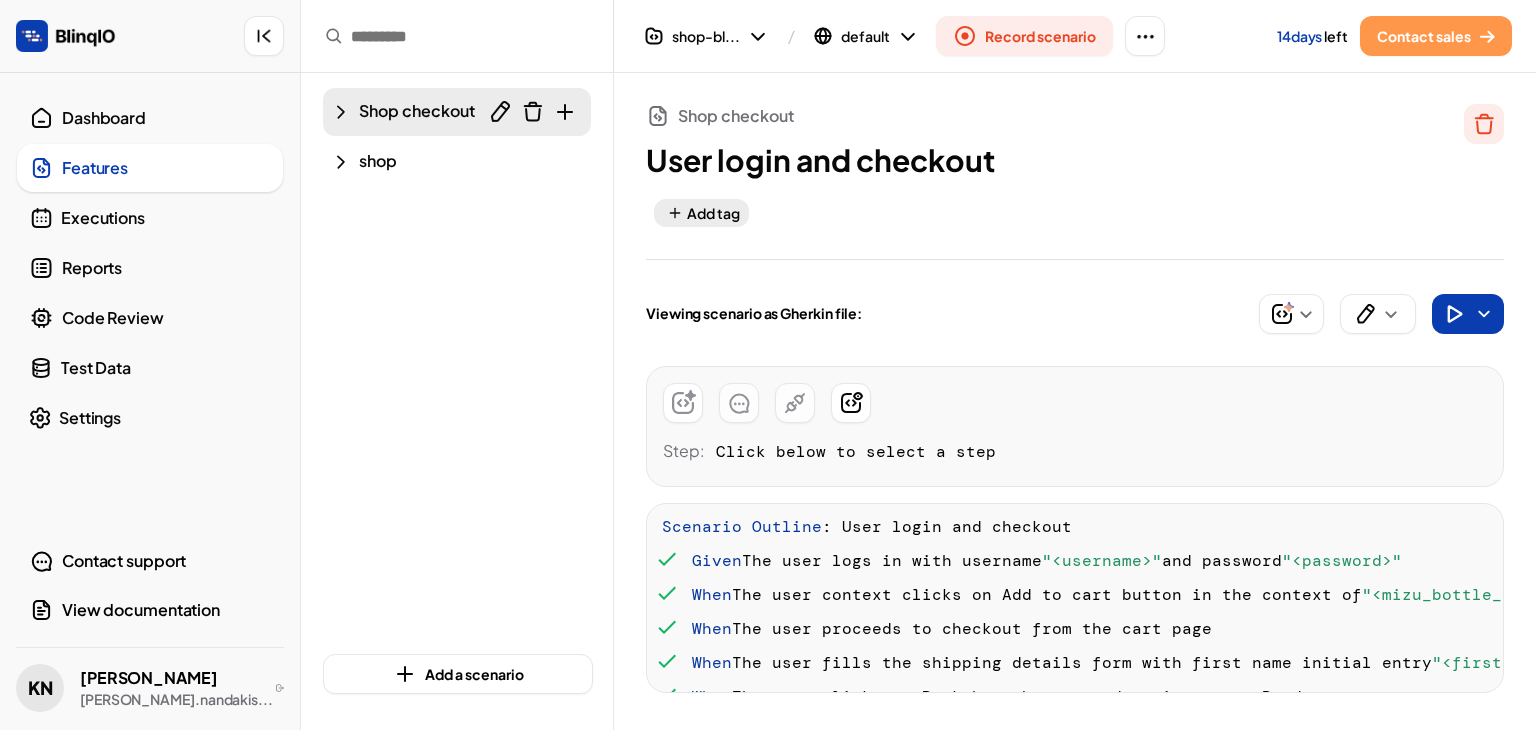 click on "Dashboard" at bounding box center (166, 118) 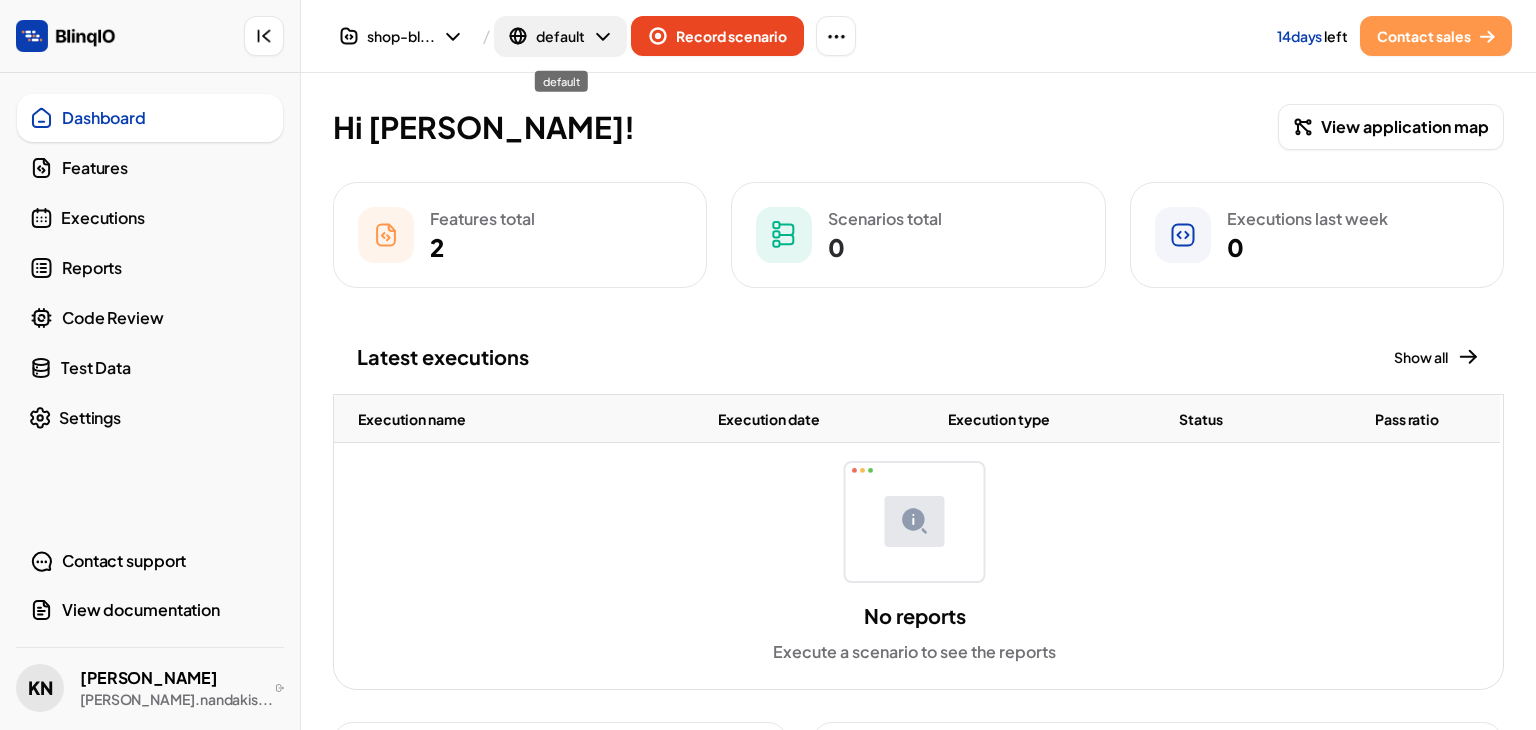 click on "default" at bounding box center (560, 36) 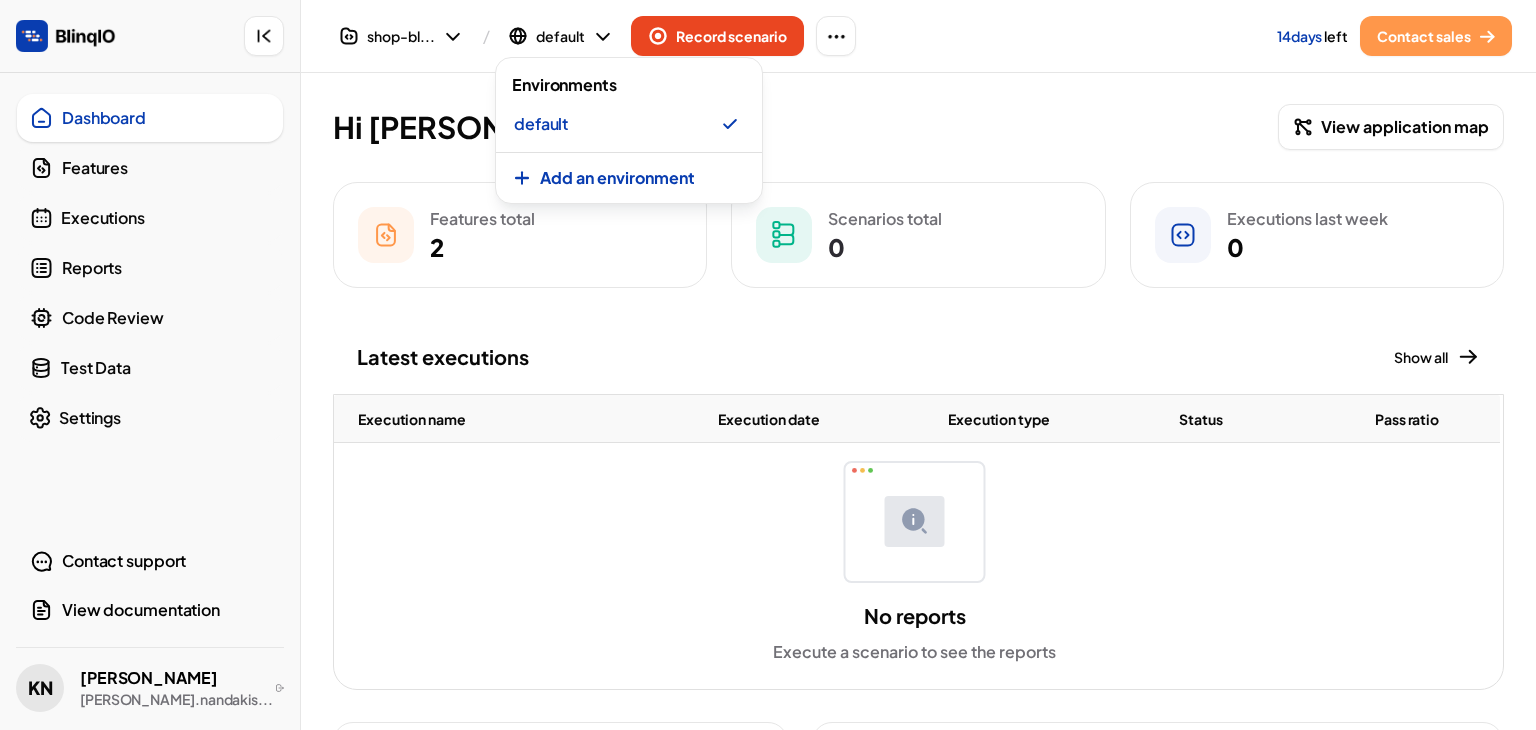 click on "Add an environment" at bounding box center (617, 178) 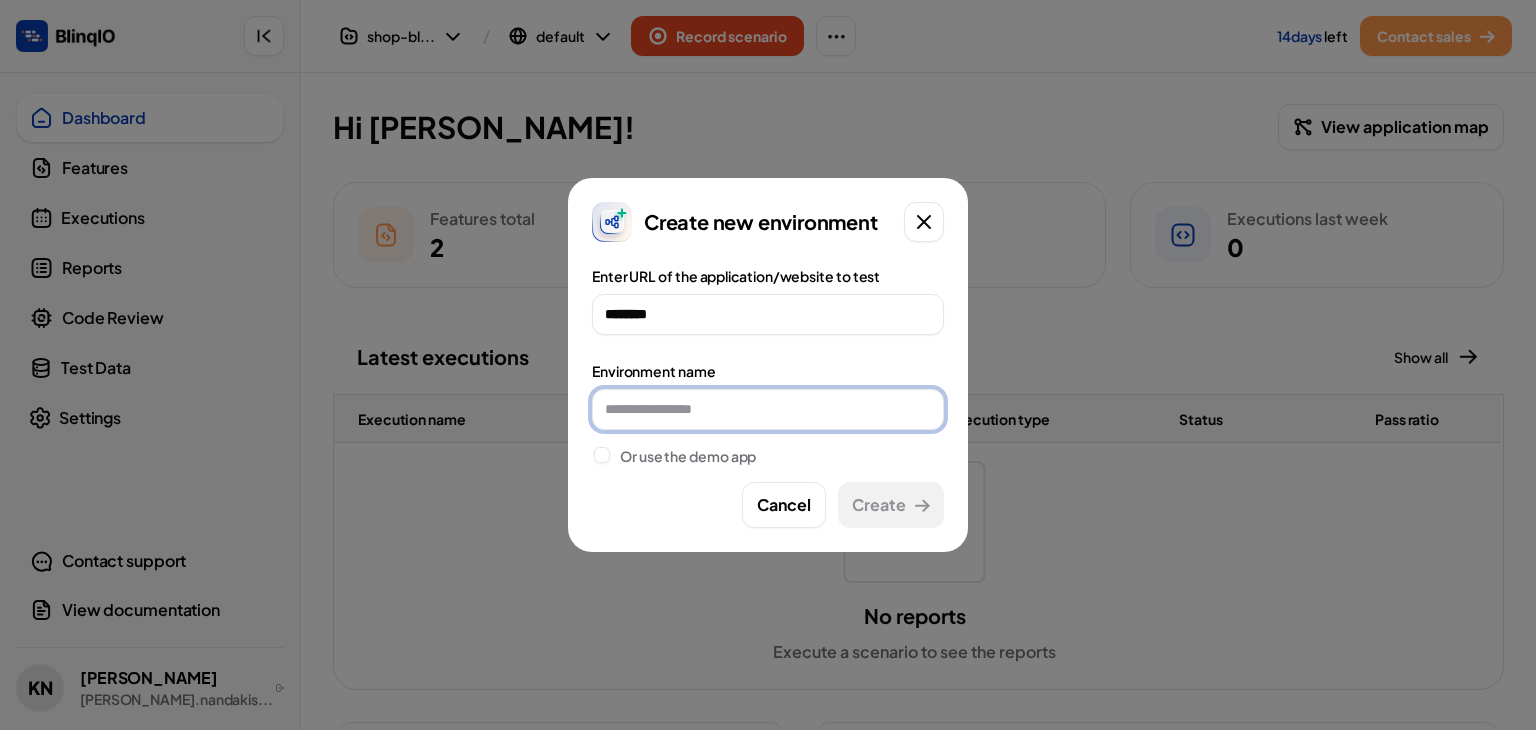 click at bounding box center (768, 409) 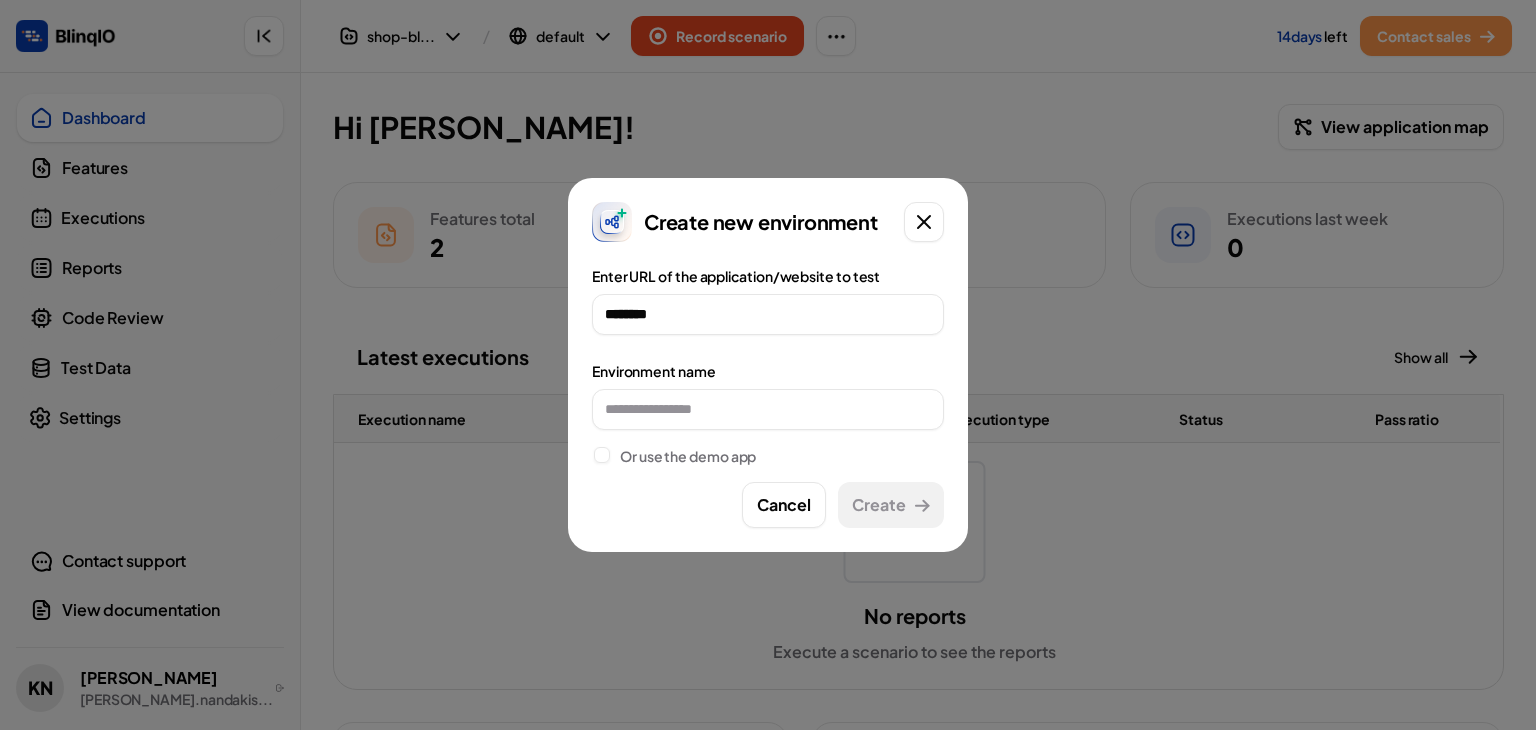 click on "Create new environment" at bounding box center [761, 222] 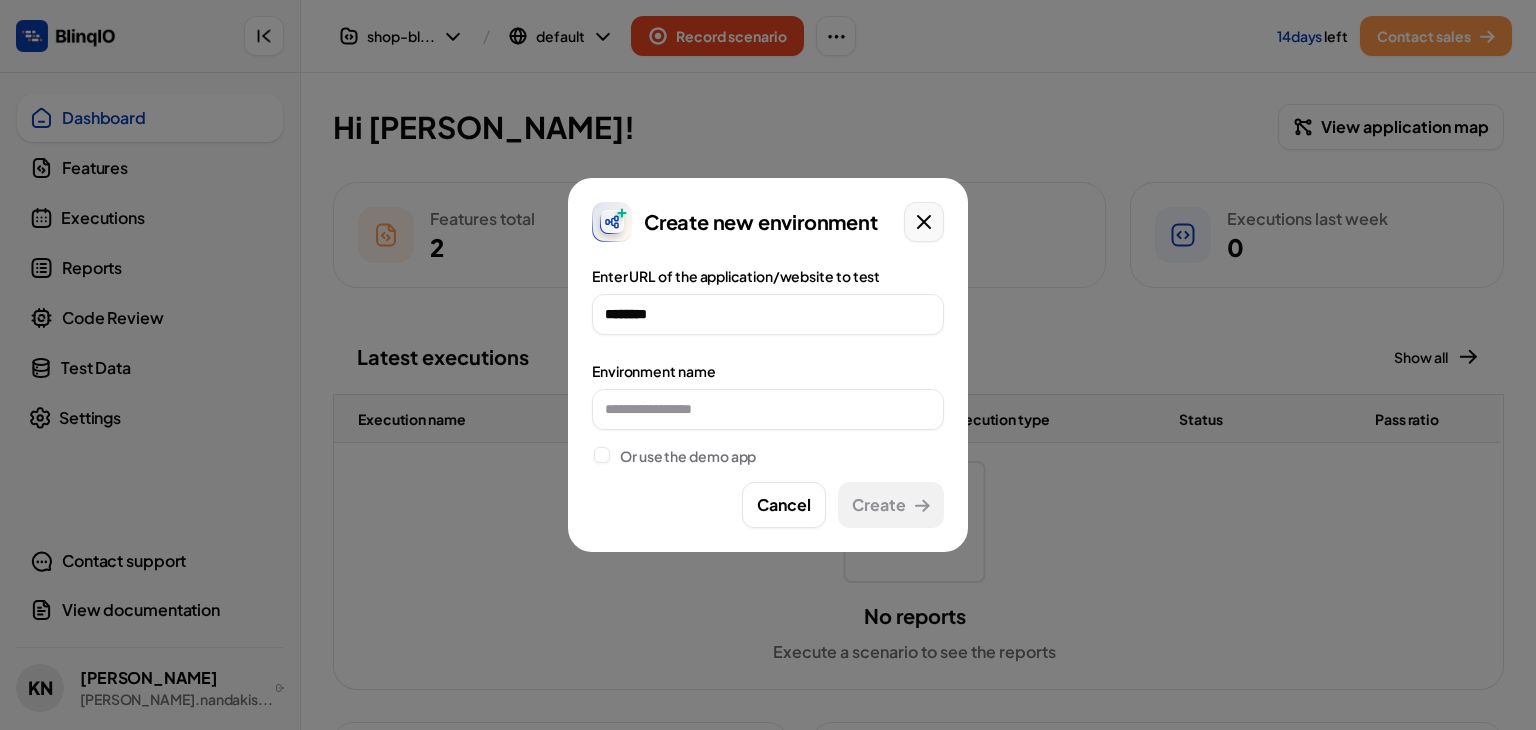 click 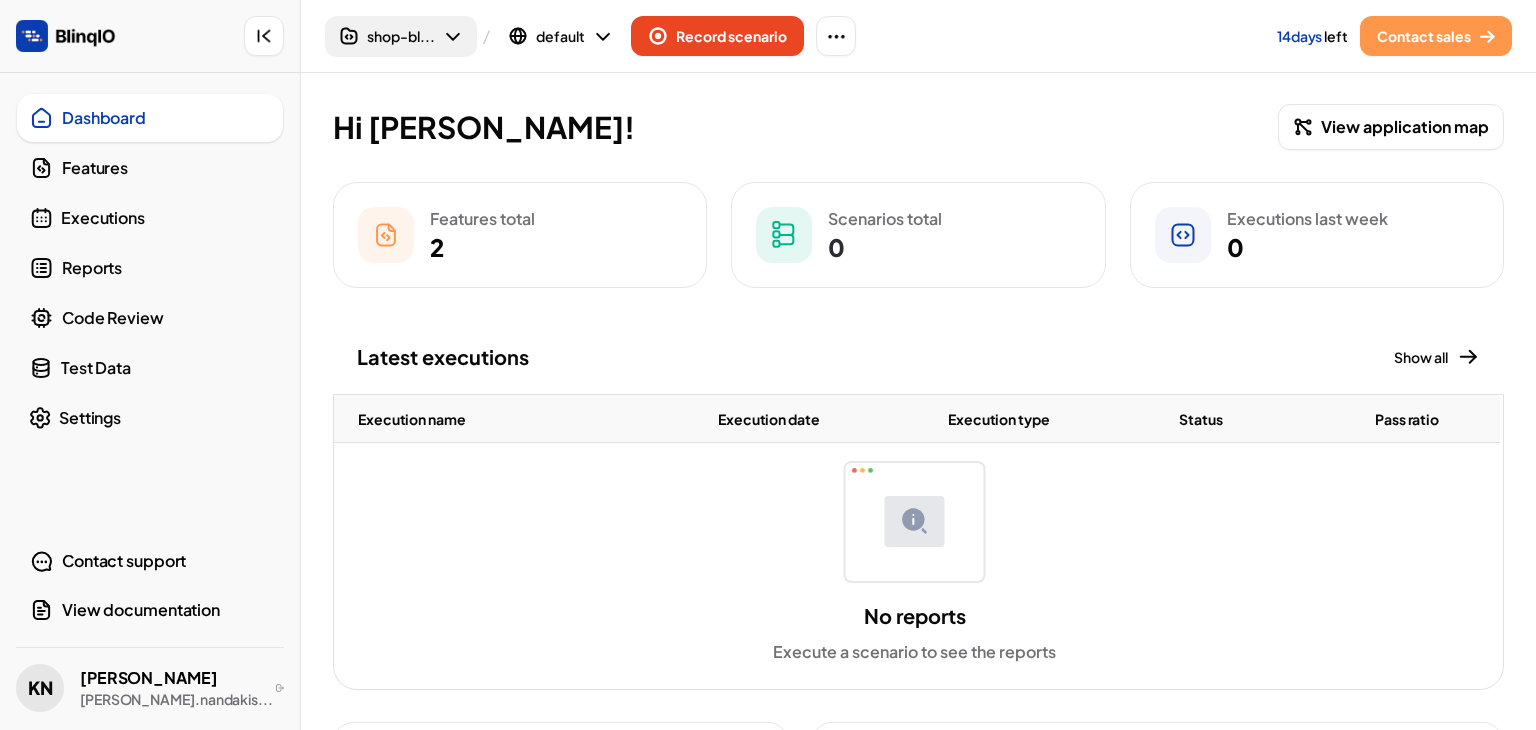 click on "shop-bl..." at bounding box center [401, 36] 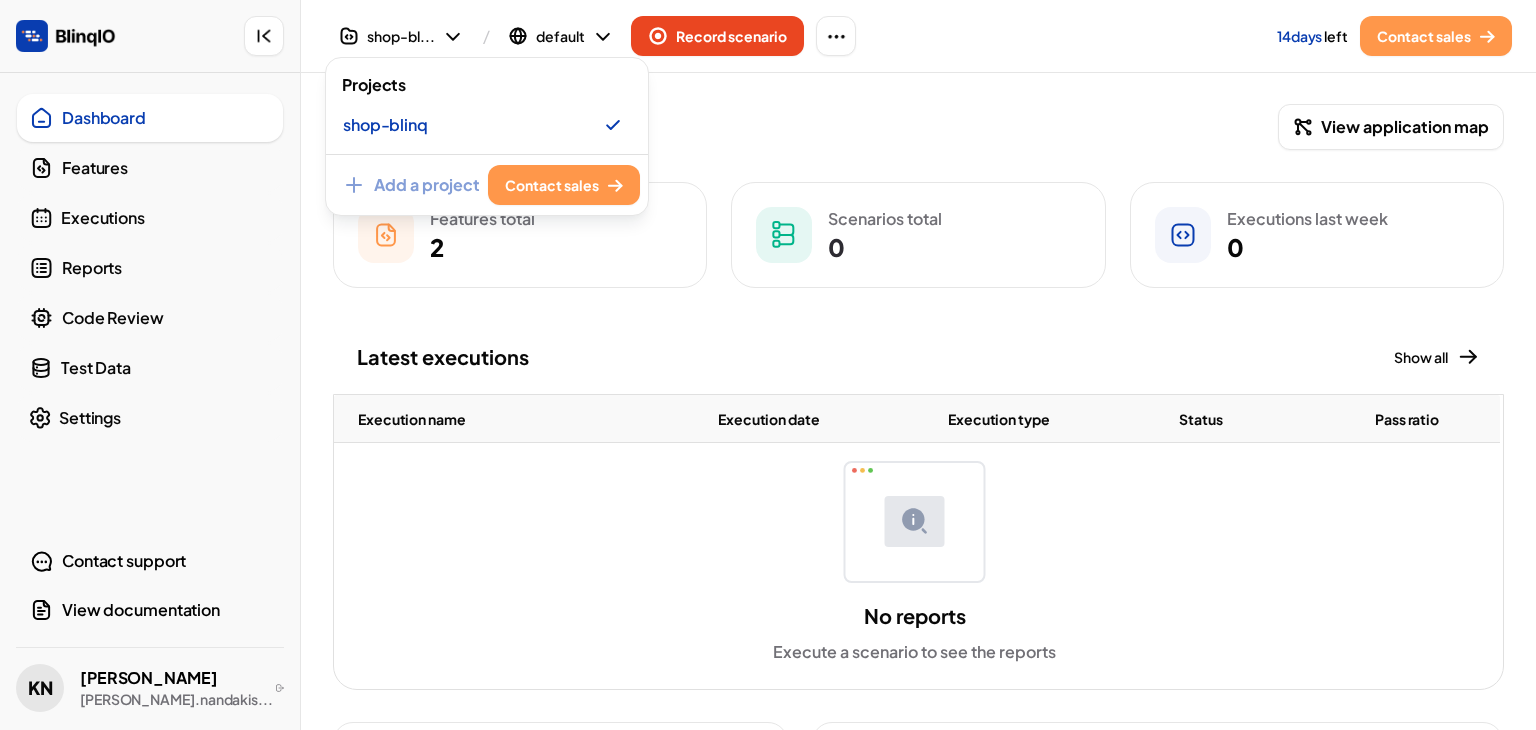 click at bounding box center [768, 365] 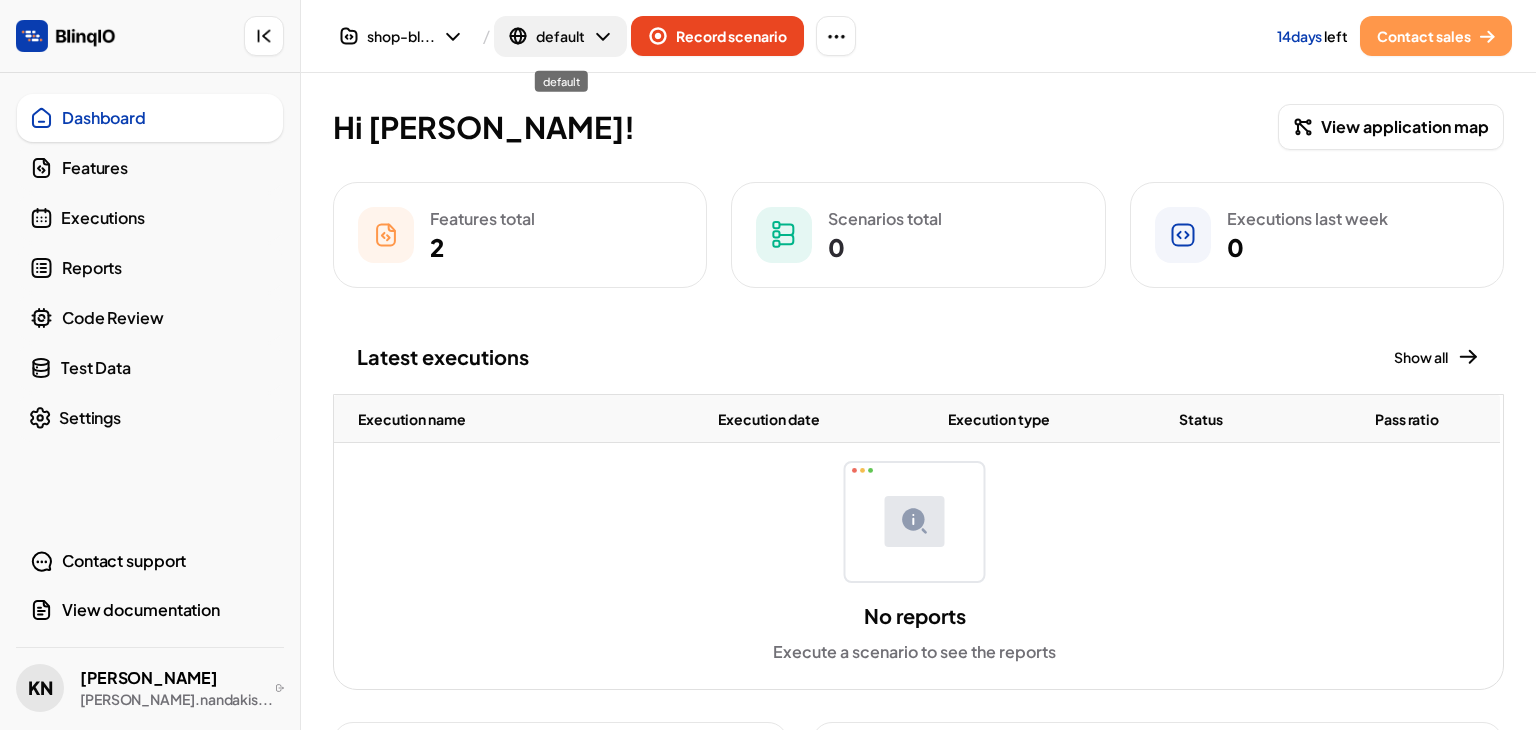 click on "default" at bounding box center (560, 36) 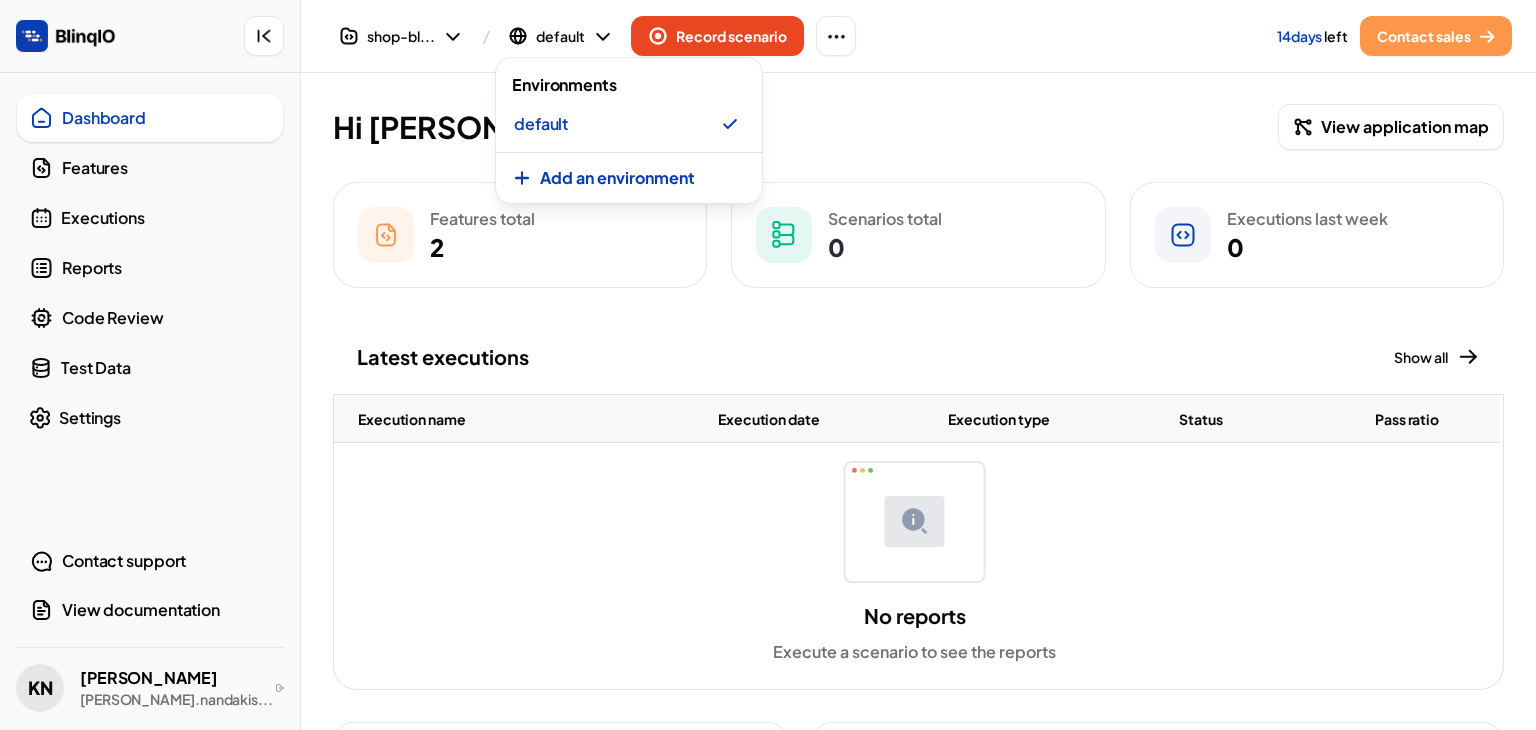 click at bounding box center [768, 365] 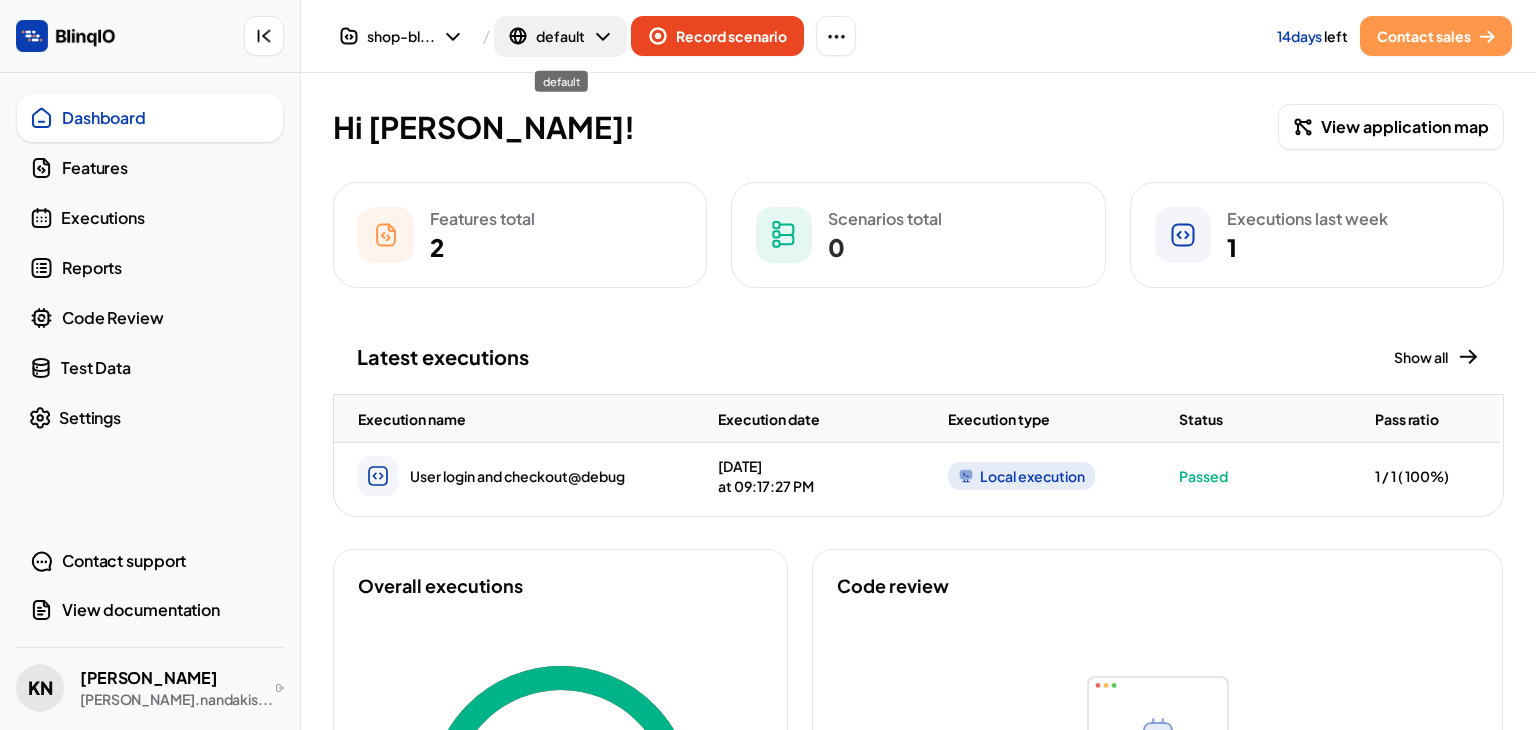 click 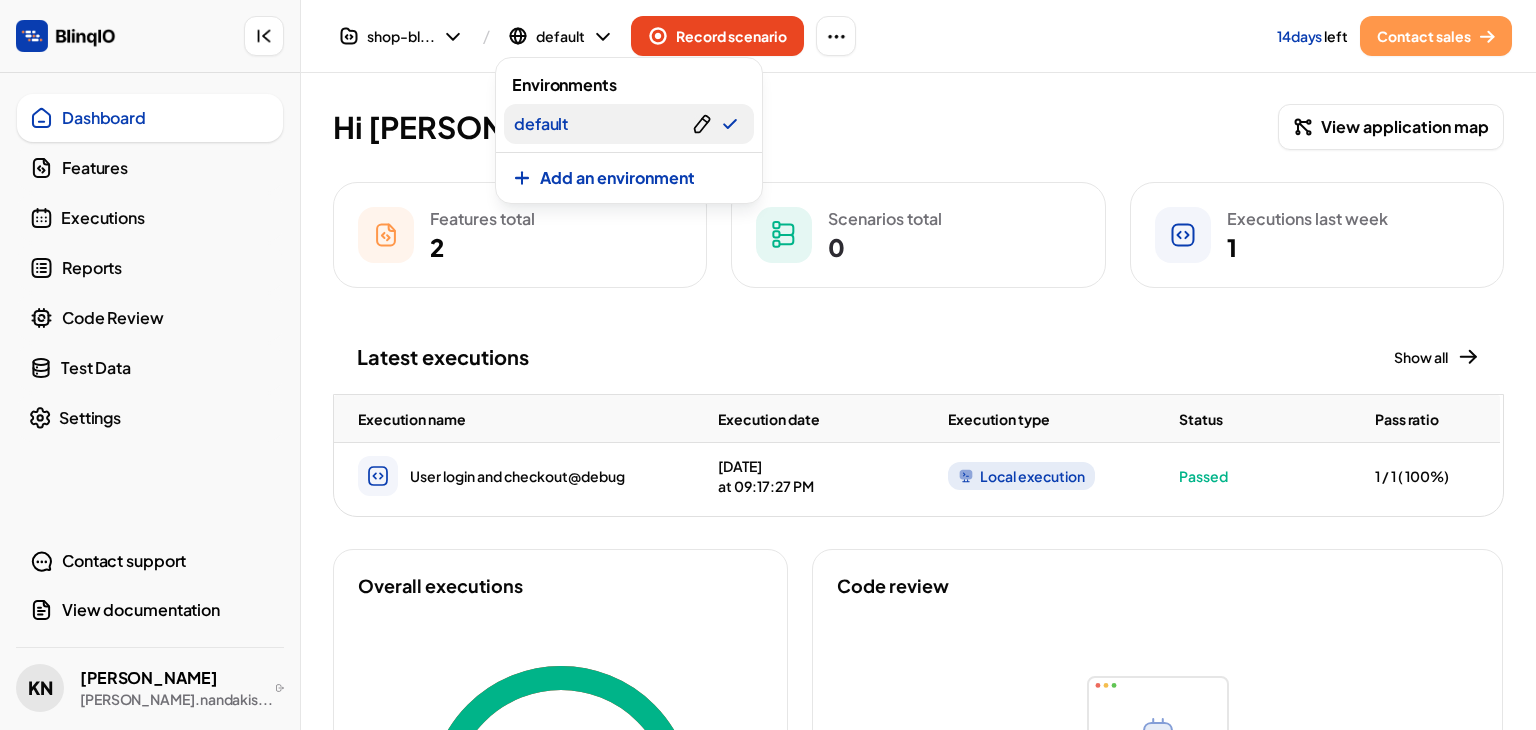 click at bounding box center (702, 124) 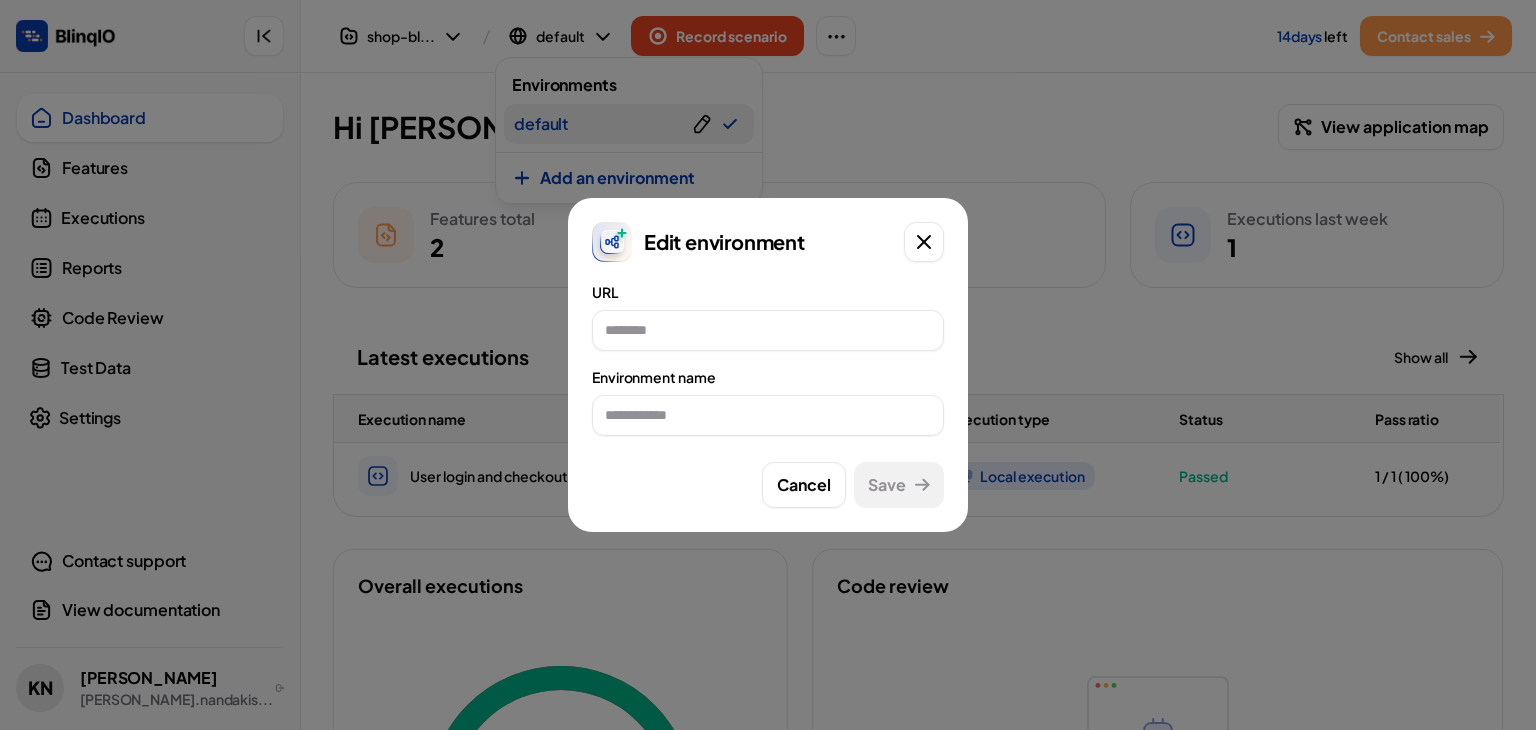 type on "**********" 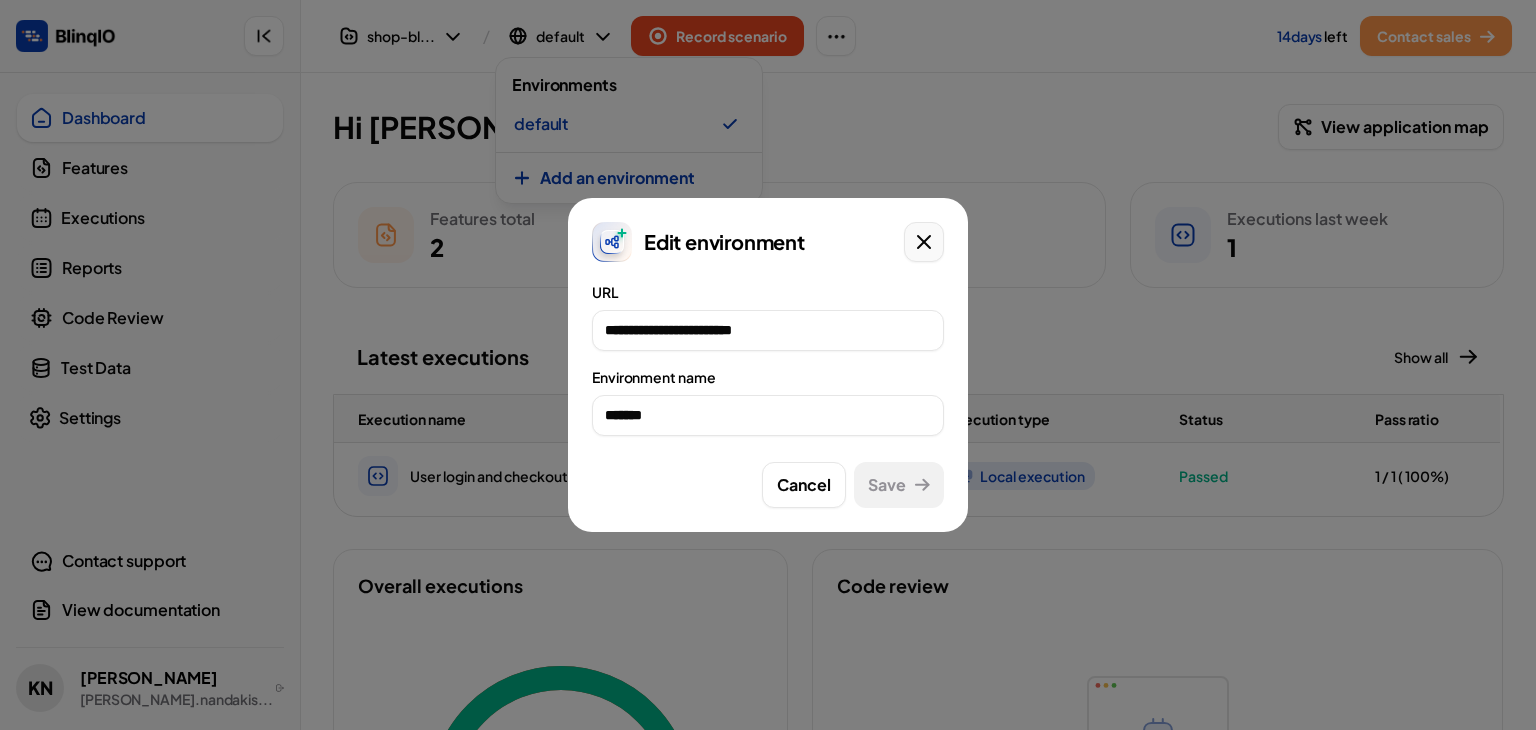click 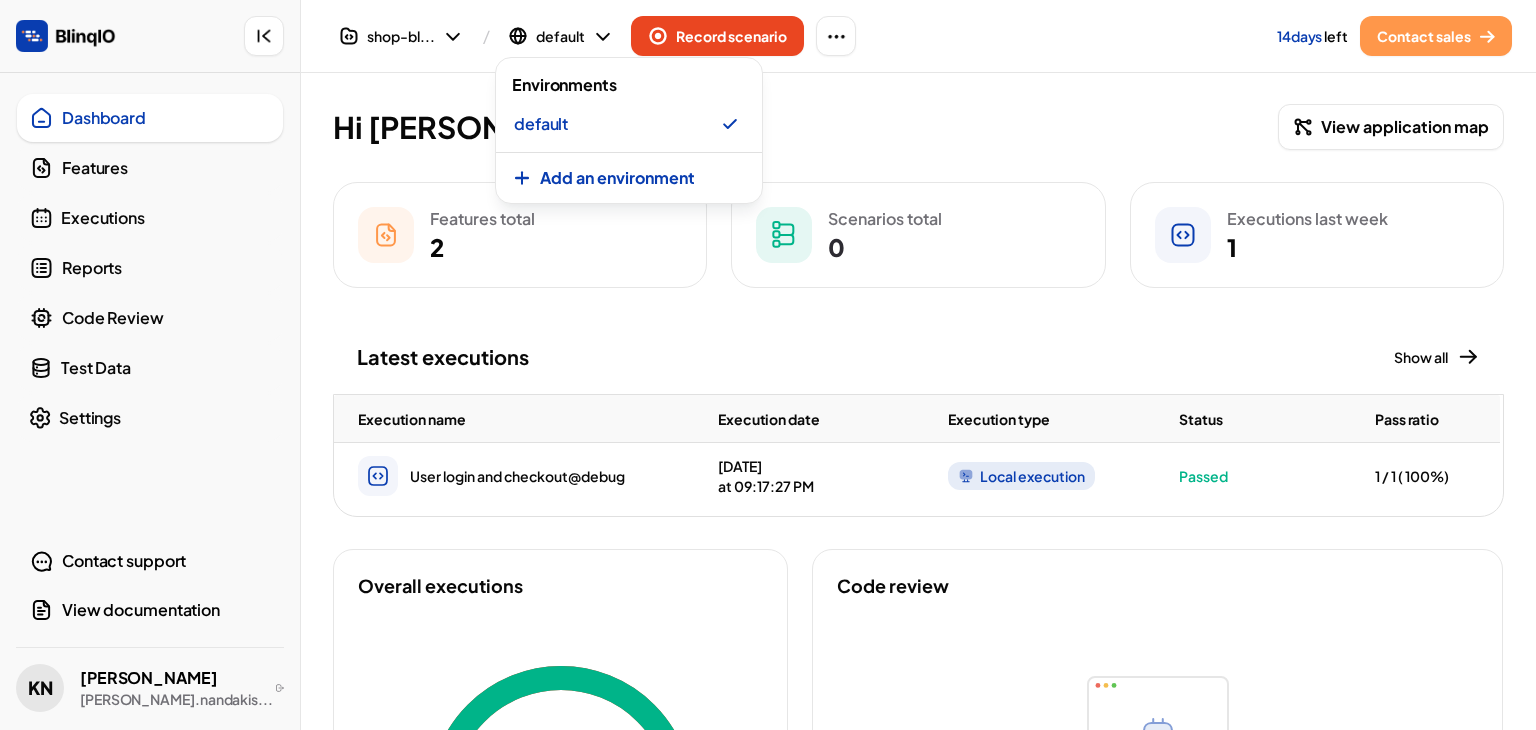 click at bounding box center (768, 365) 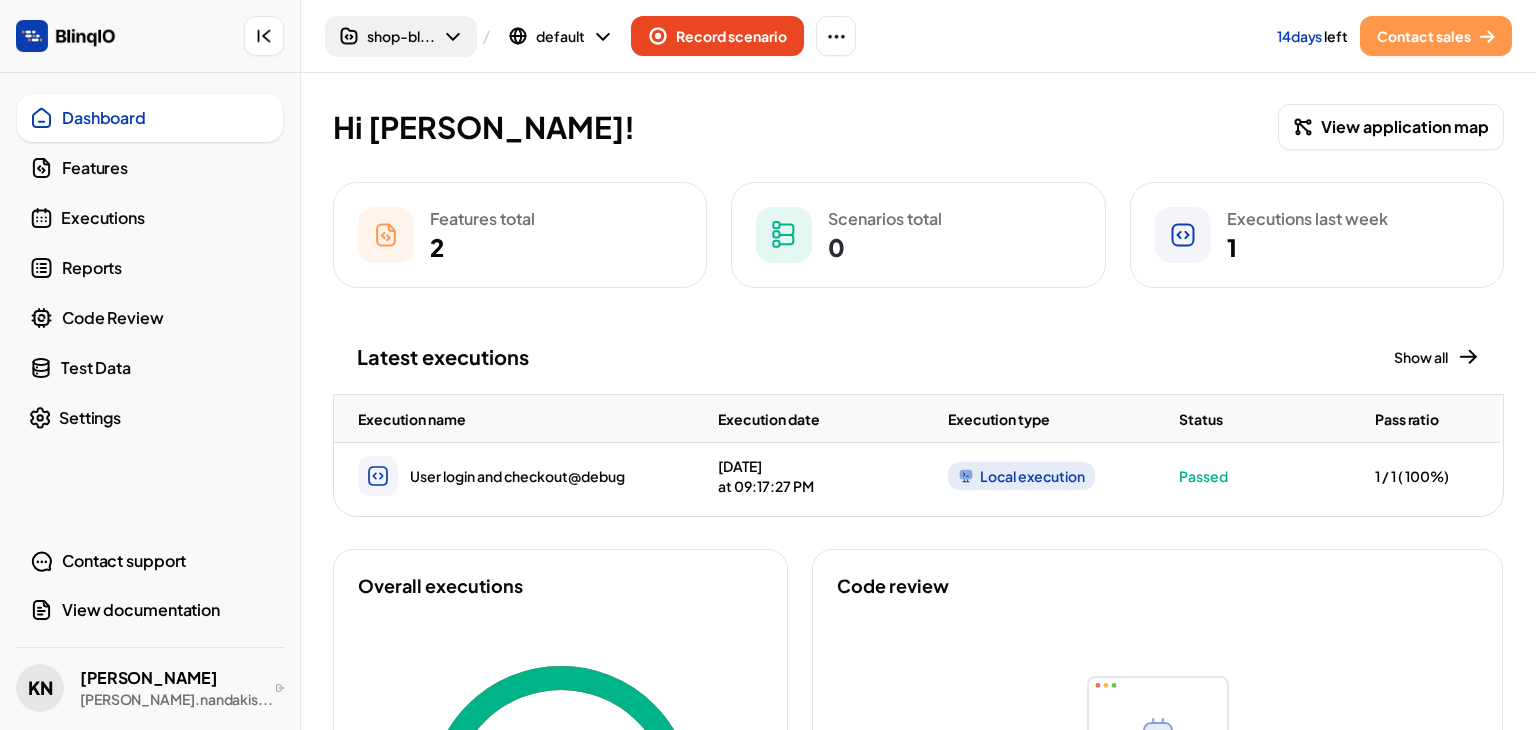 click 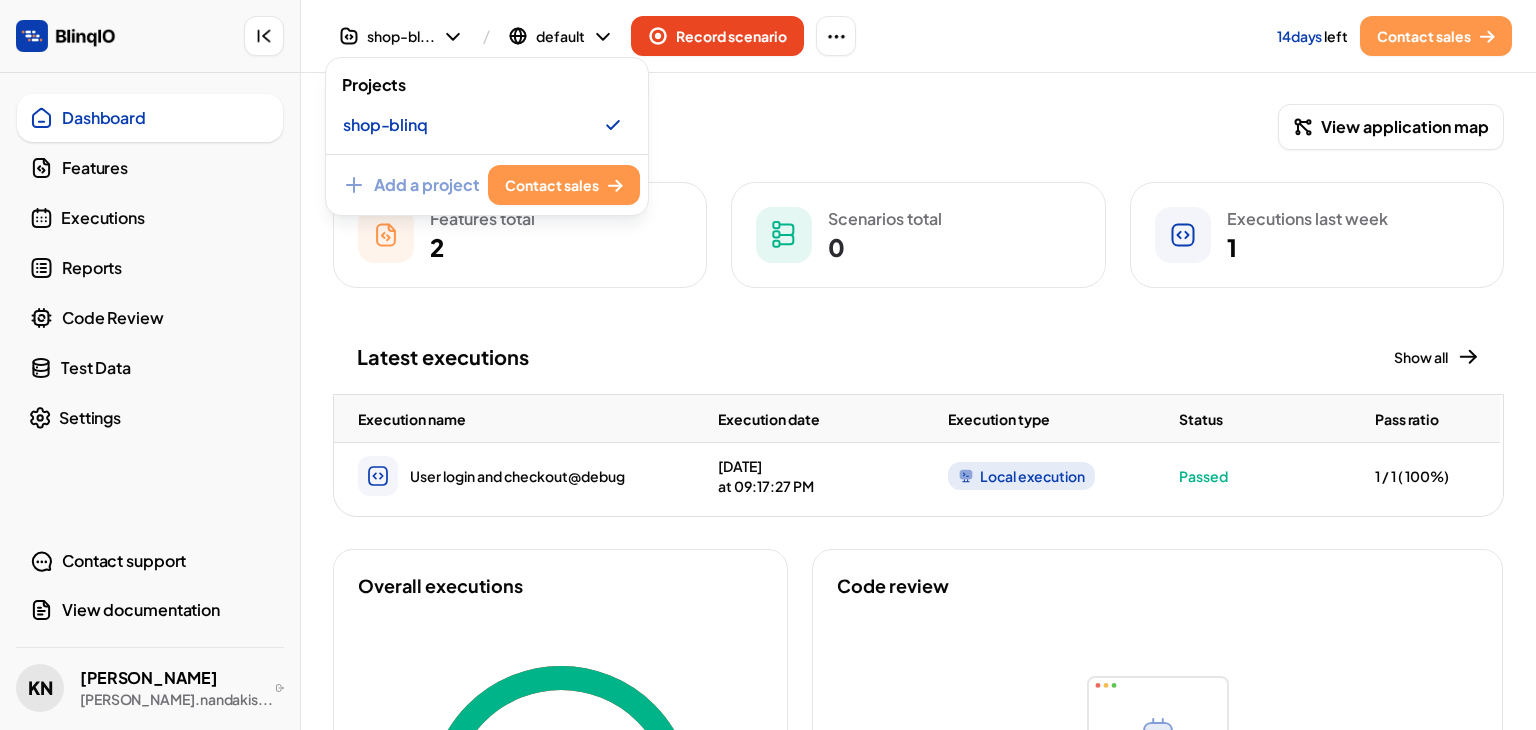 click at bounding box center (768, 365) 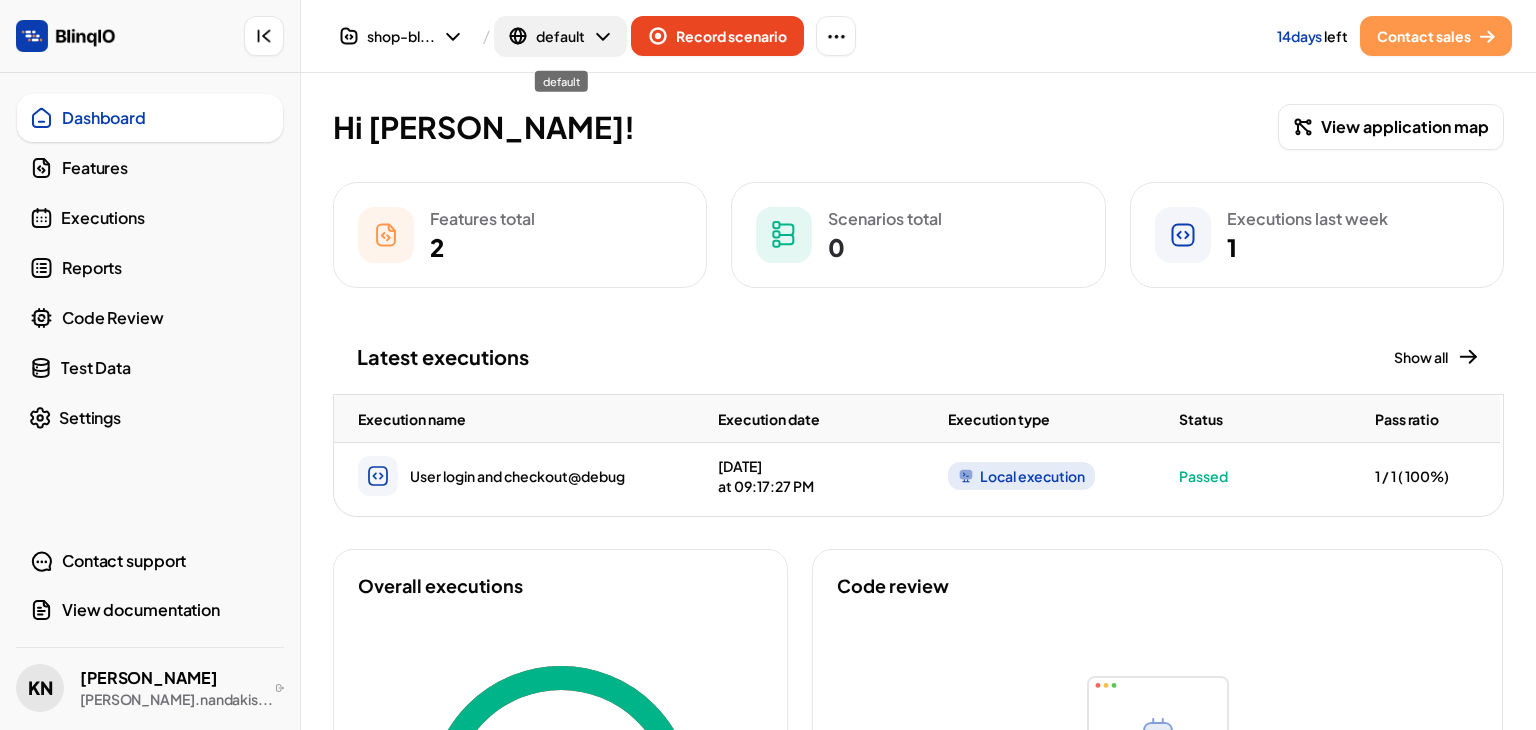 click on "default" at bounding box center [560, 36] 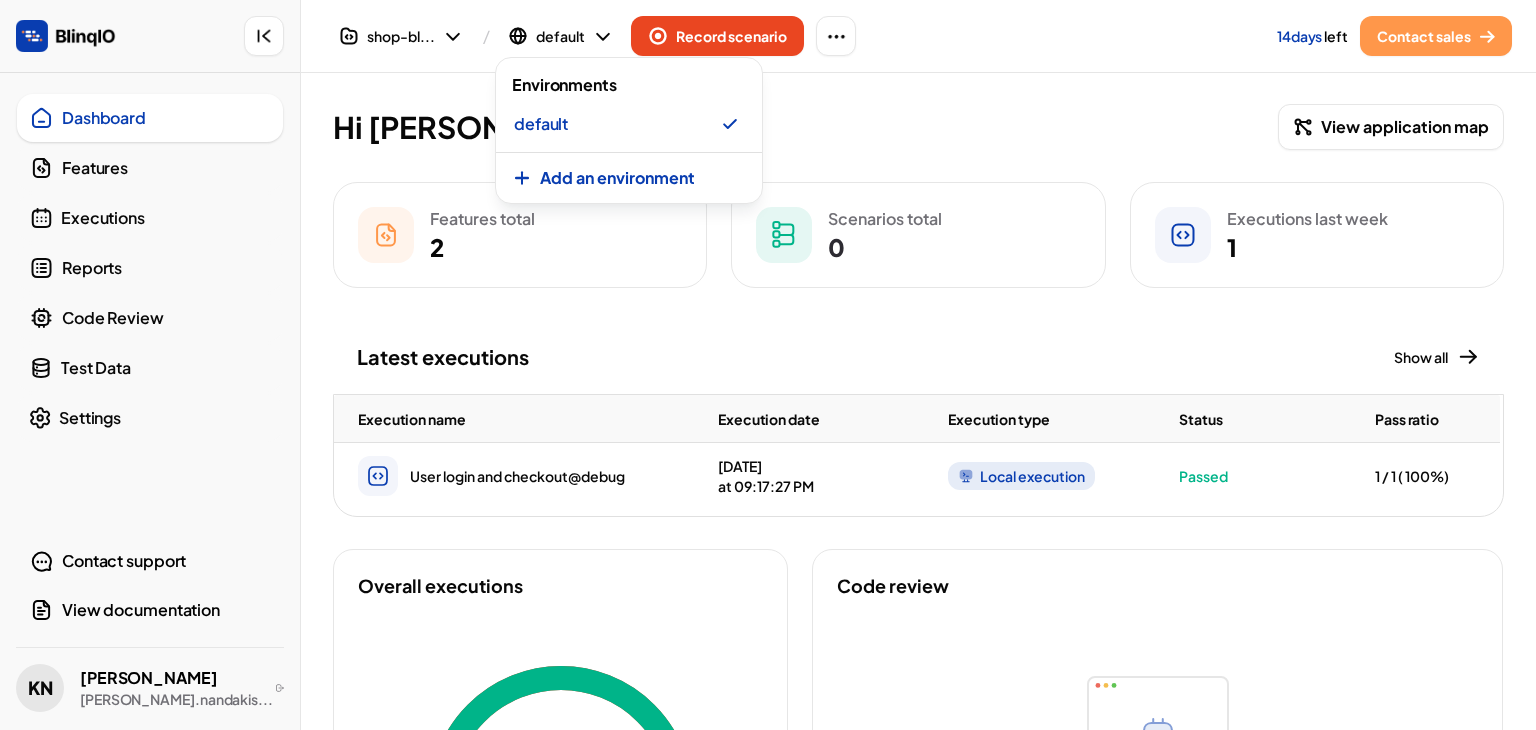 click on "Add an environment" at bounding box center [617, 178] 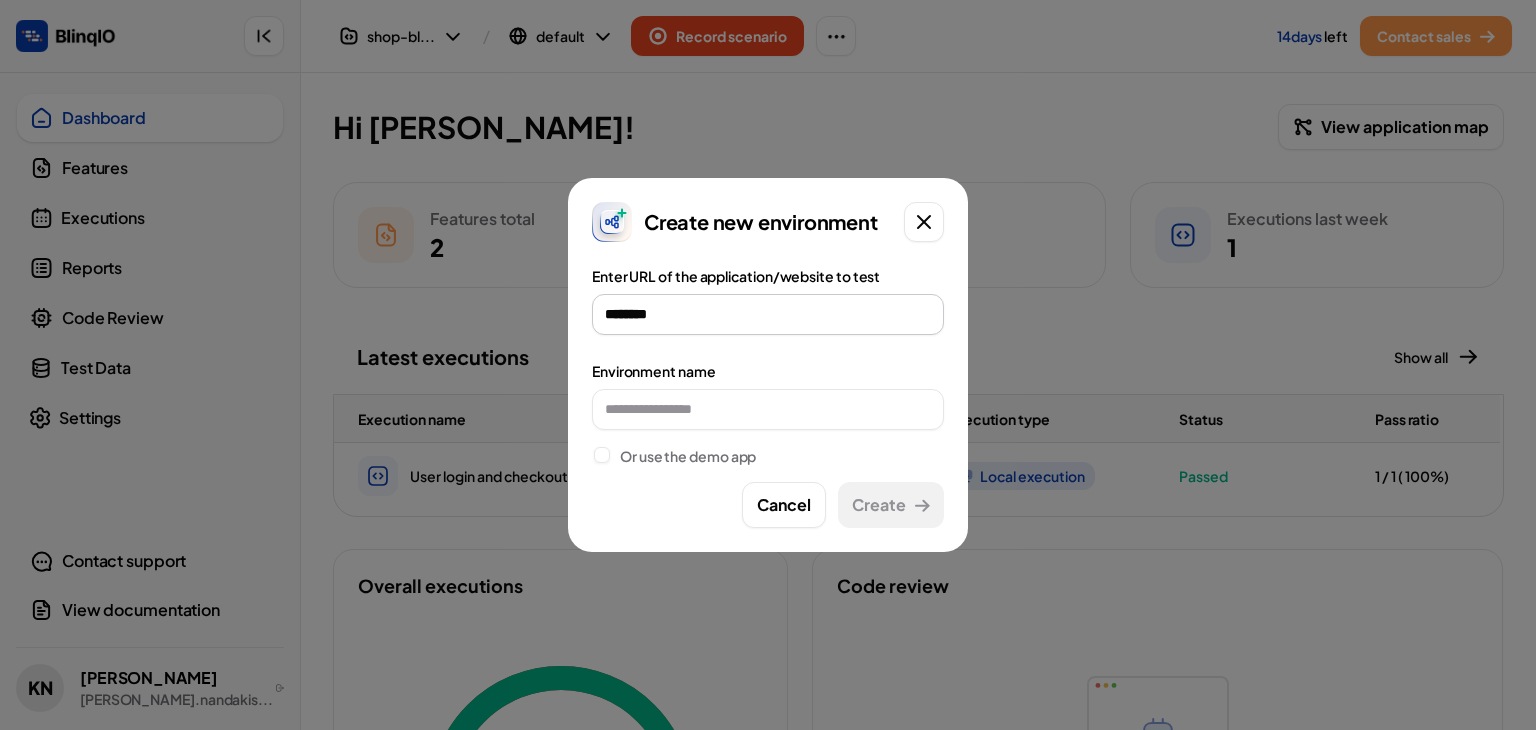 click on "********" at bounding box center (768, 314) 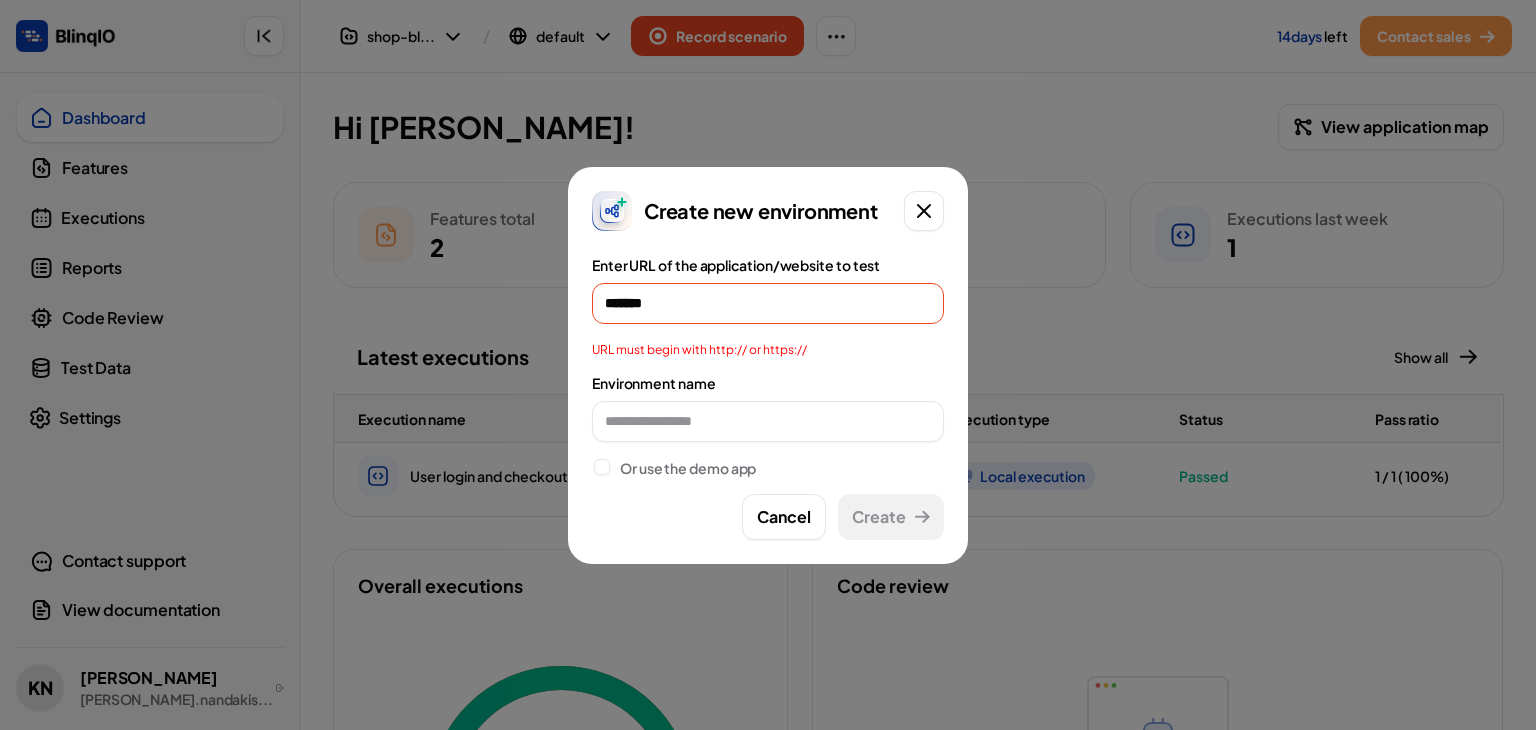 click on "Cancel" at bounding box center [784, 517] 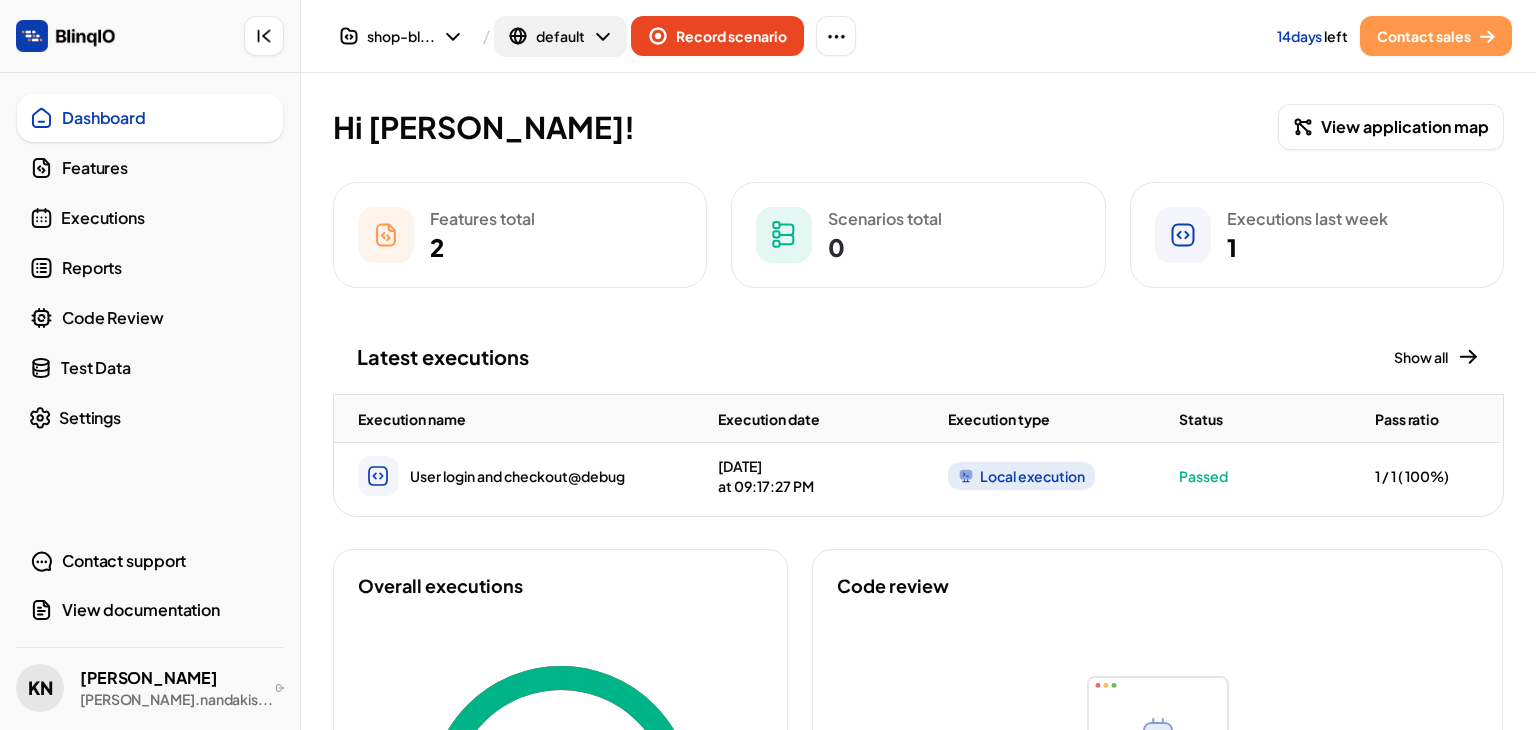 click on "default" at bounding box center [560, 36] 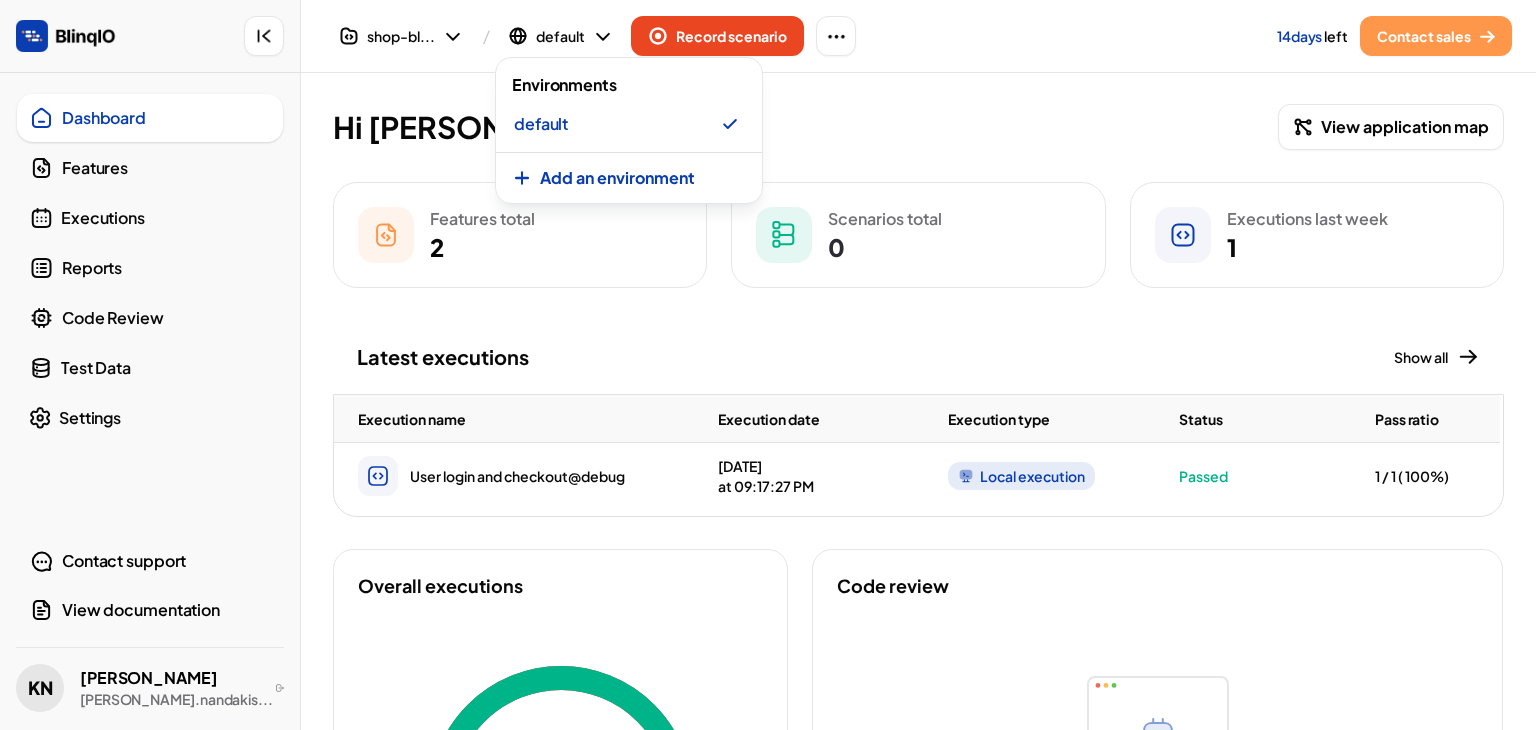 click on "Add an environment" at bounding box center [629, 174] 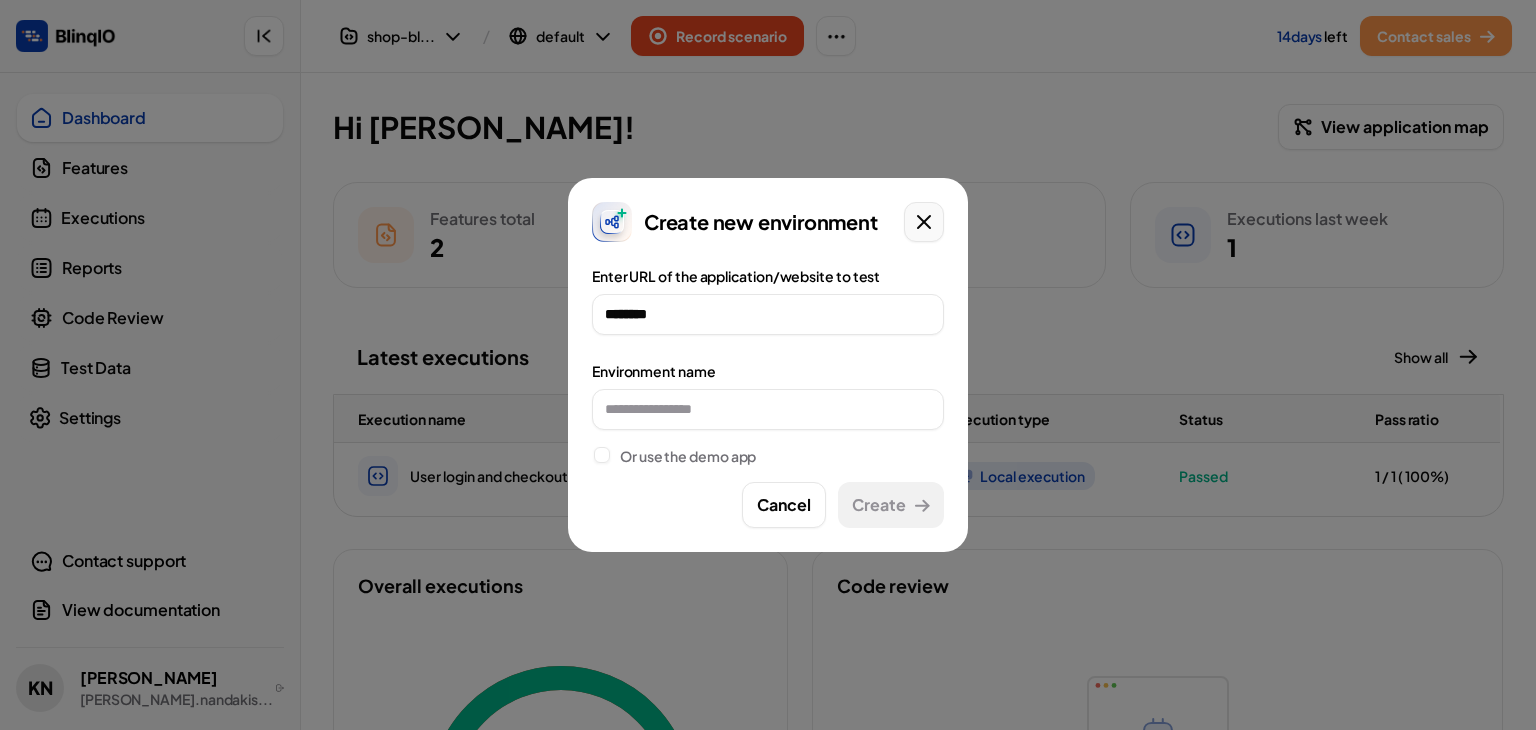 click 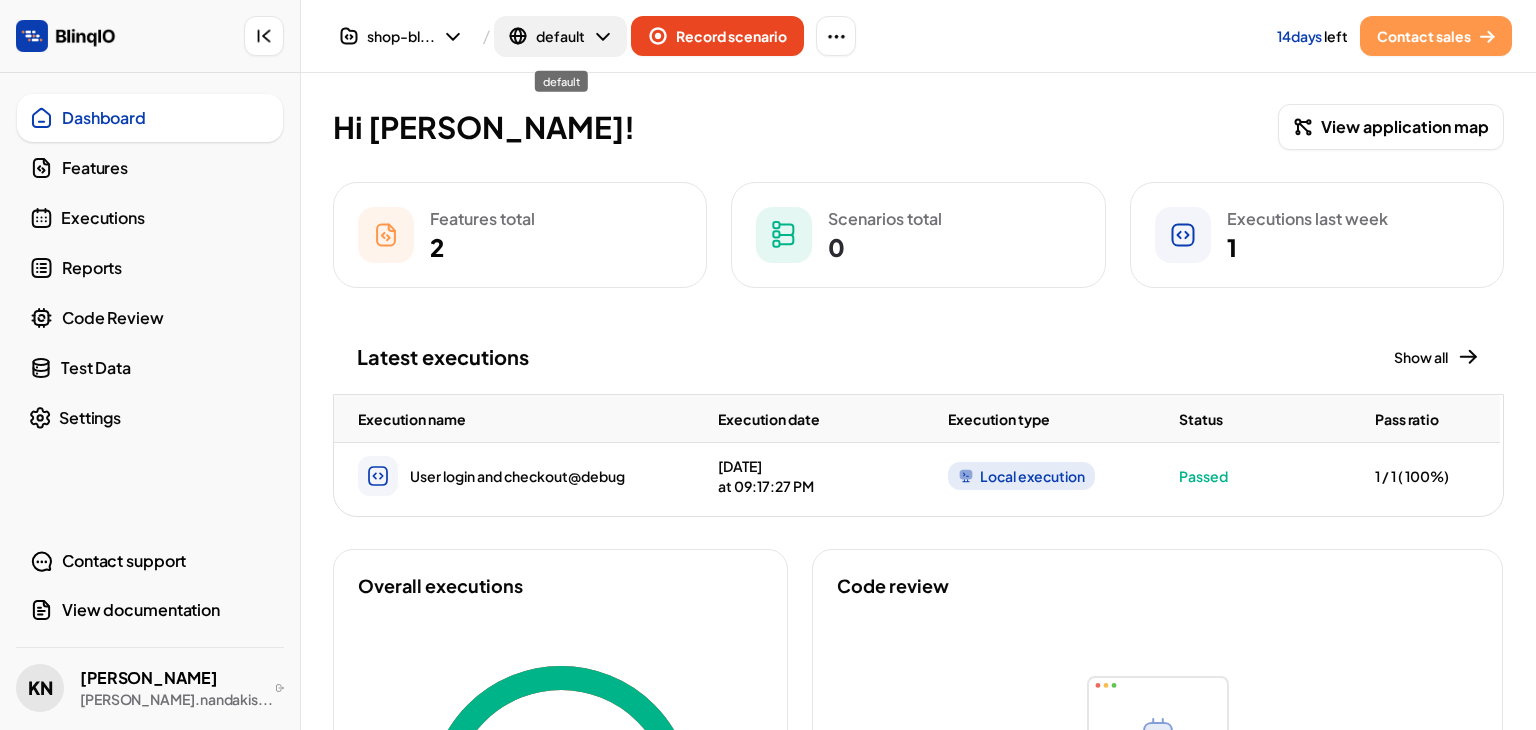 click on "default" at bounding box center [560, 36] 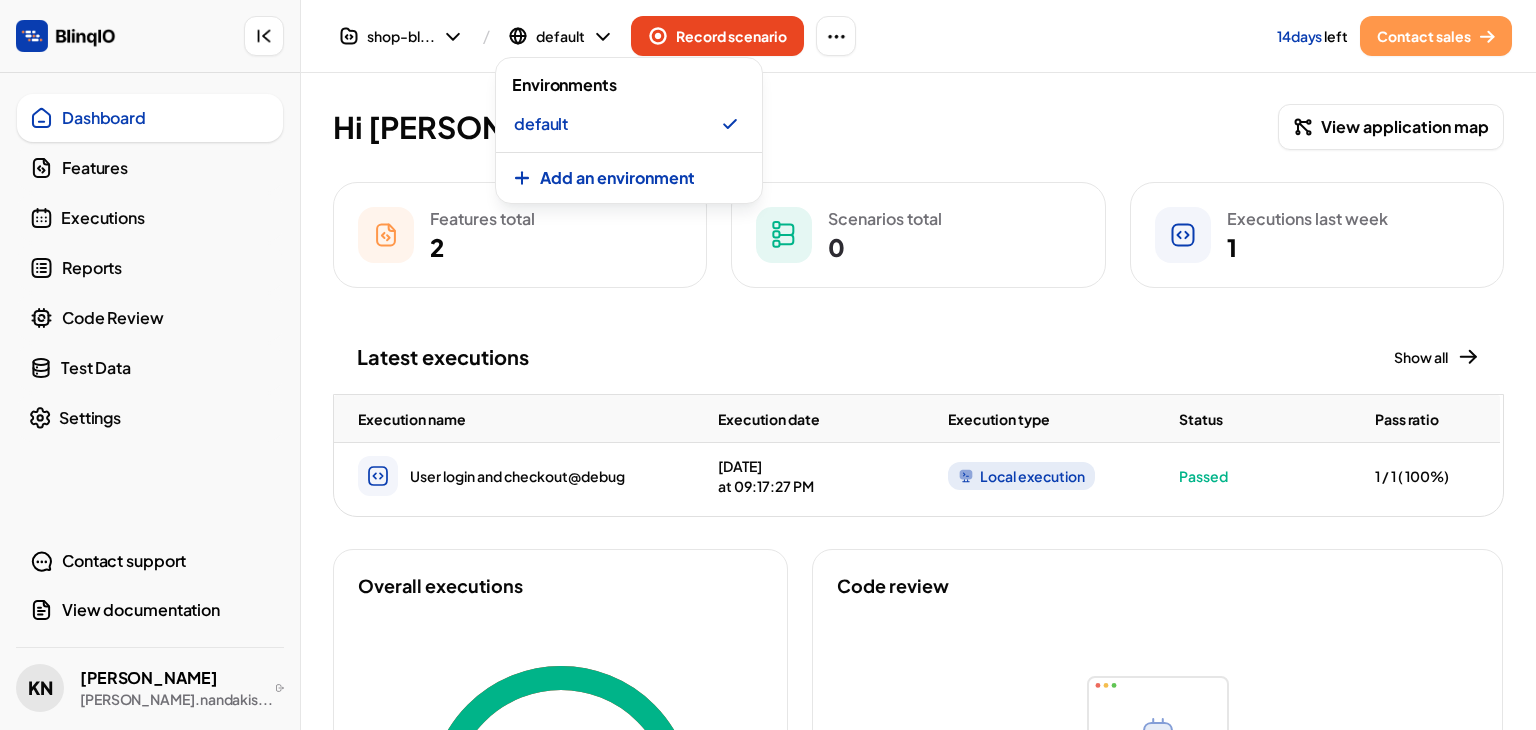 click on "Add an environment" at bounding box center [617, 178] 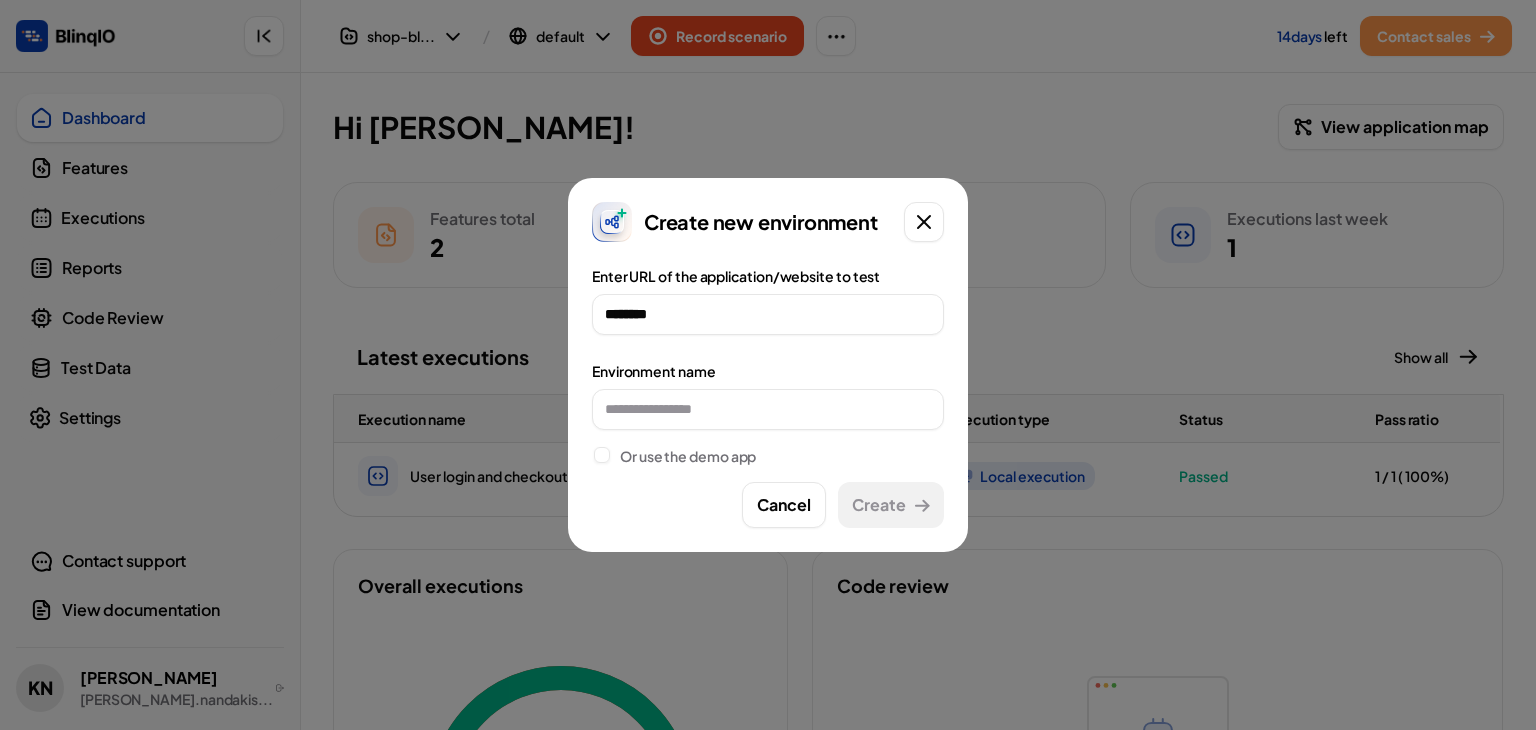 click on "Or use the demo app" at bounding box center (768, 456) 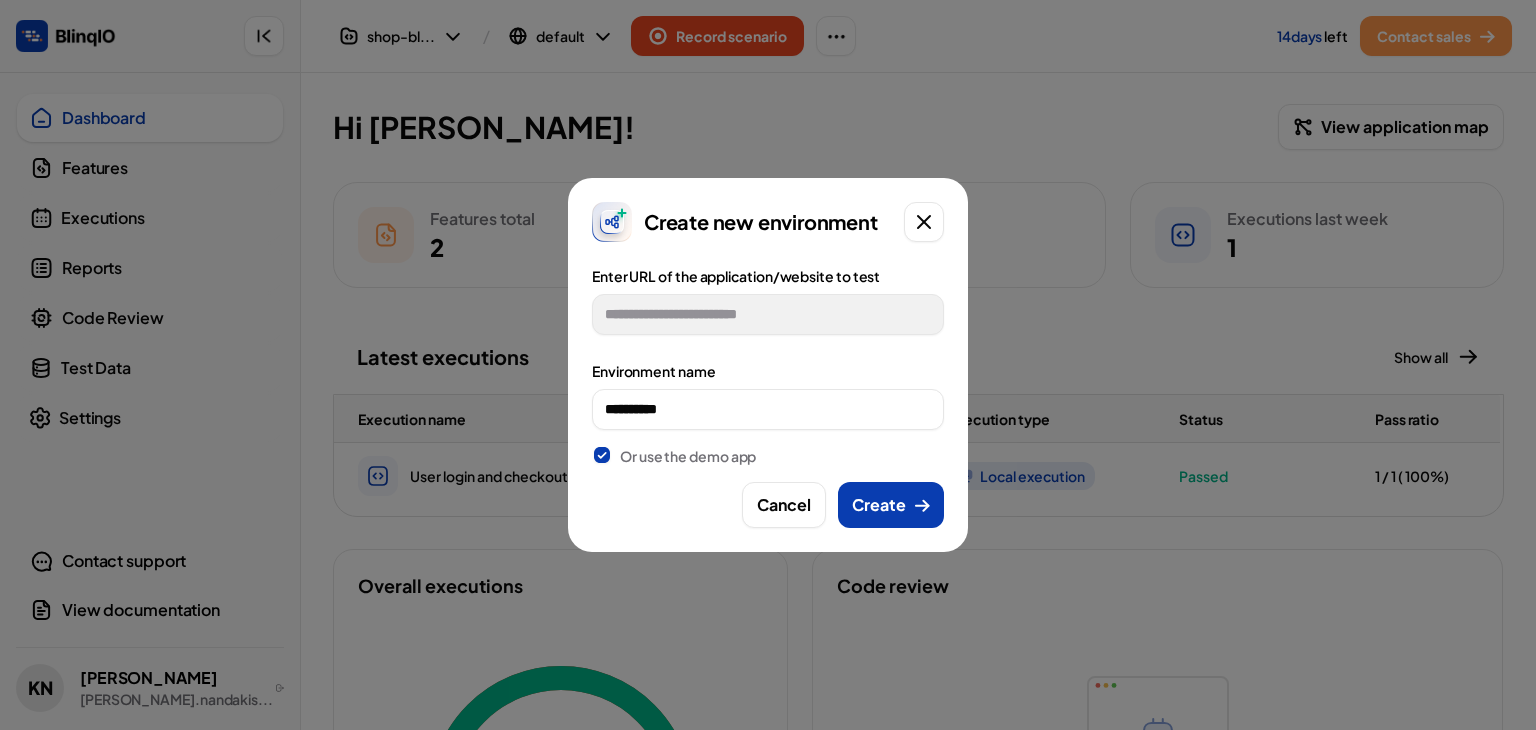 click at bounding box center [602, 456] 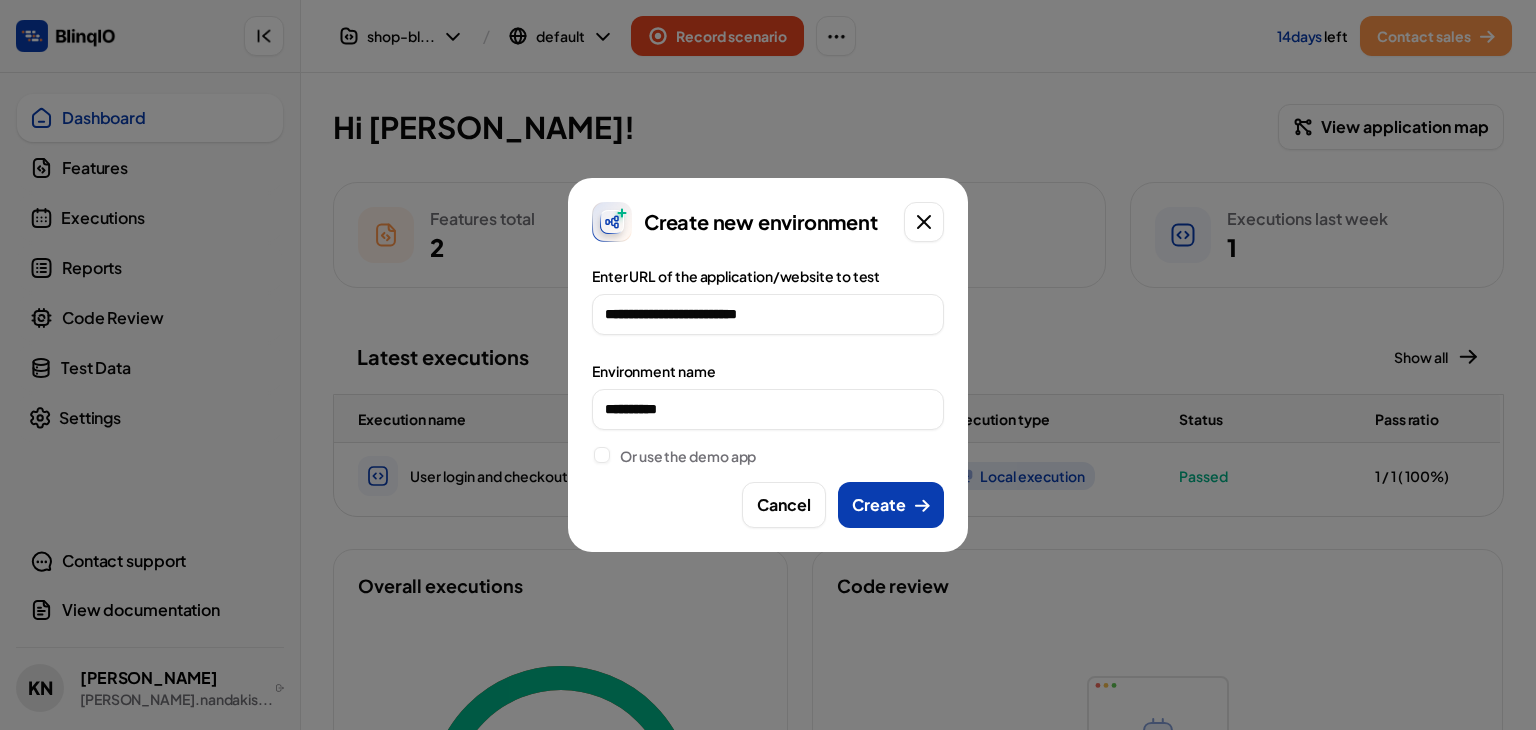 click at bounding box center (602, 456) 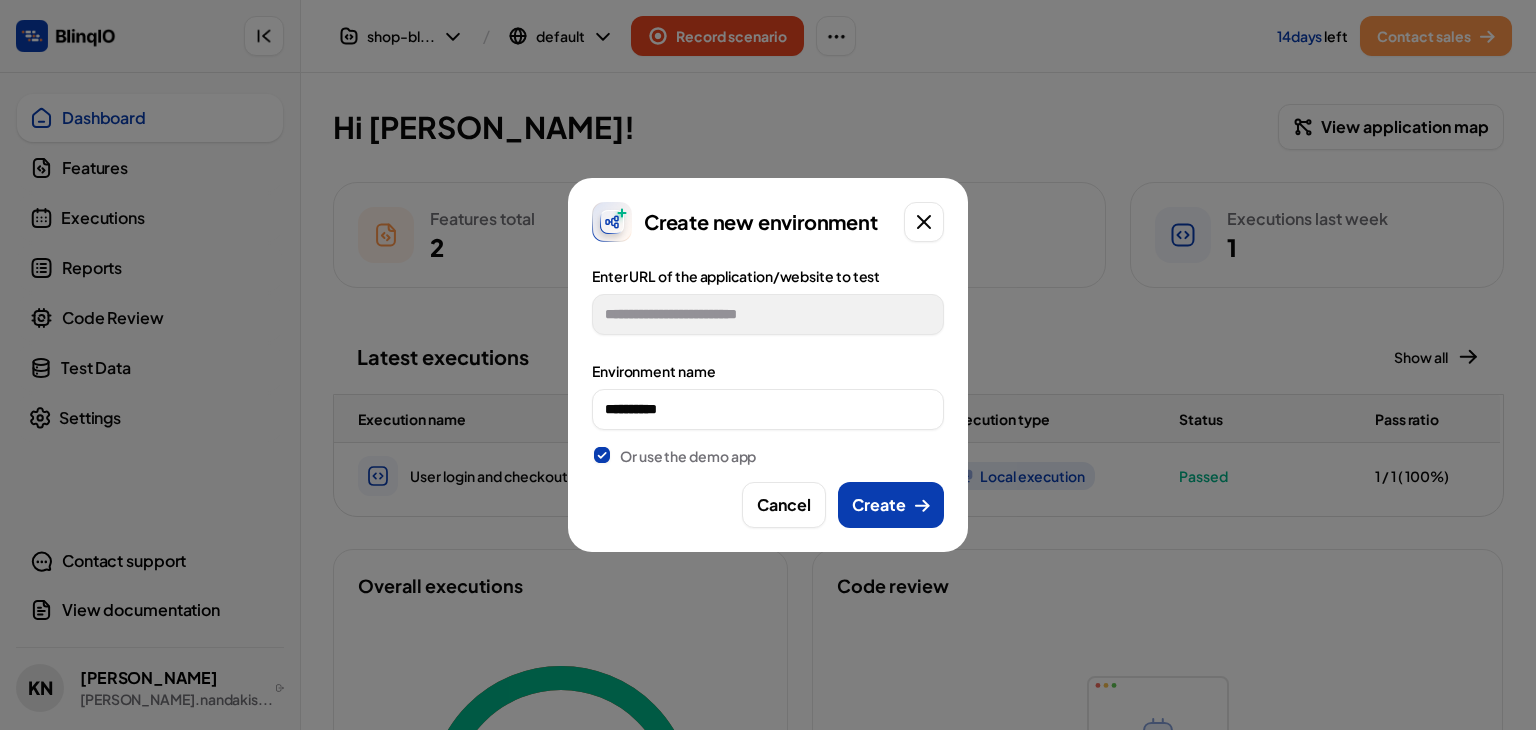 drag, startPoint x: 617, startPoint y: 453, endPoint x: 625, endPoint y: 466, distance: 15.264338 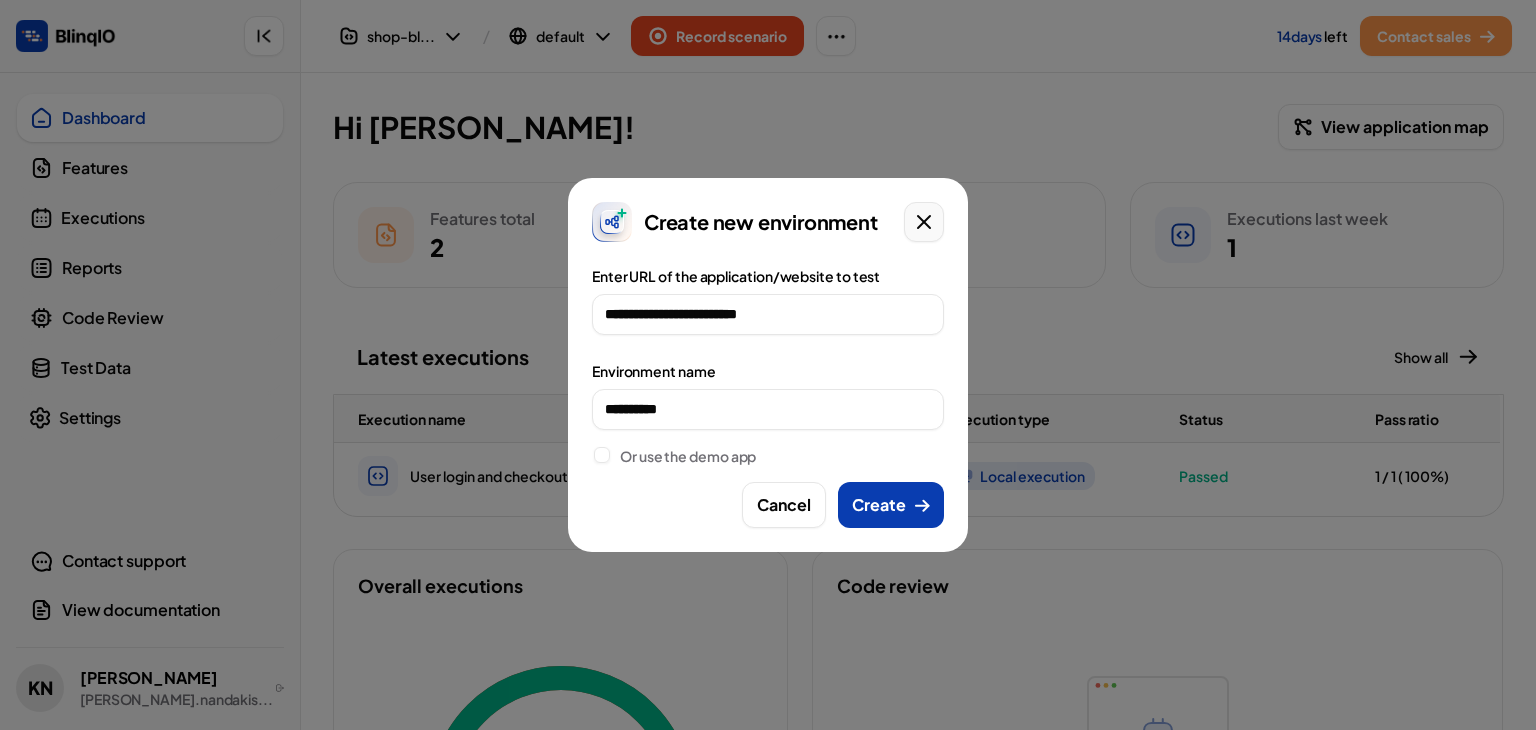click 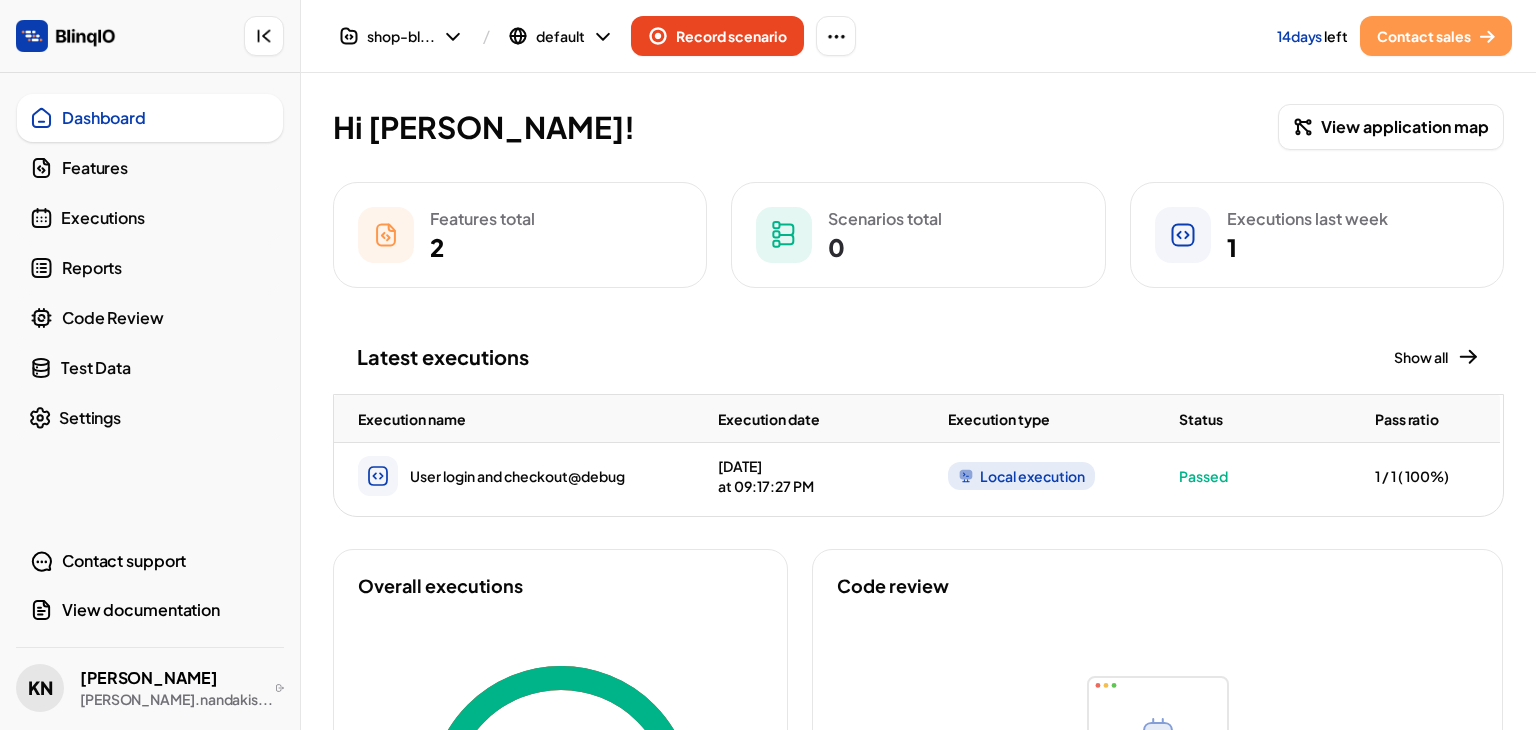 scroll, scrollTop: 0, scrollLeft: 24, axis: horizontal 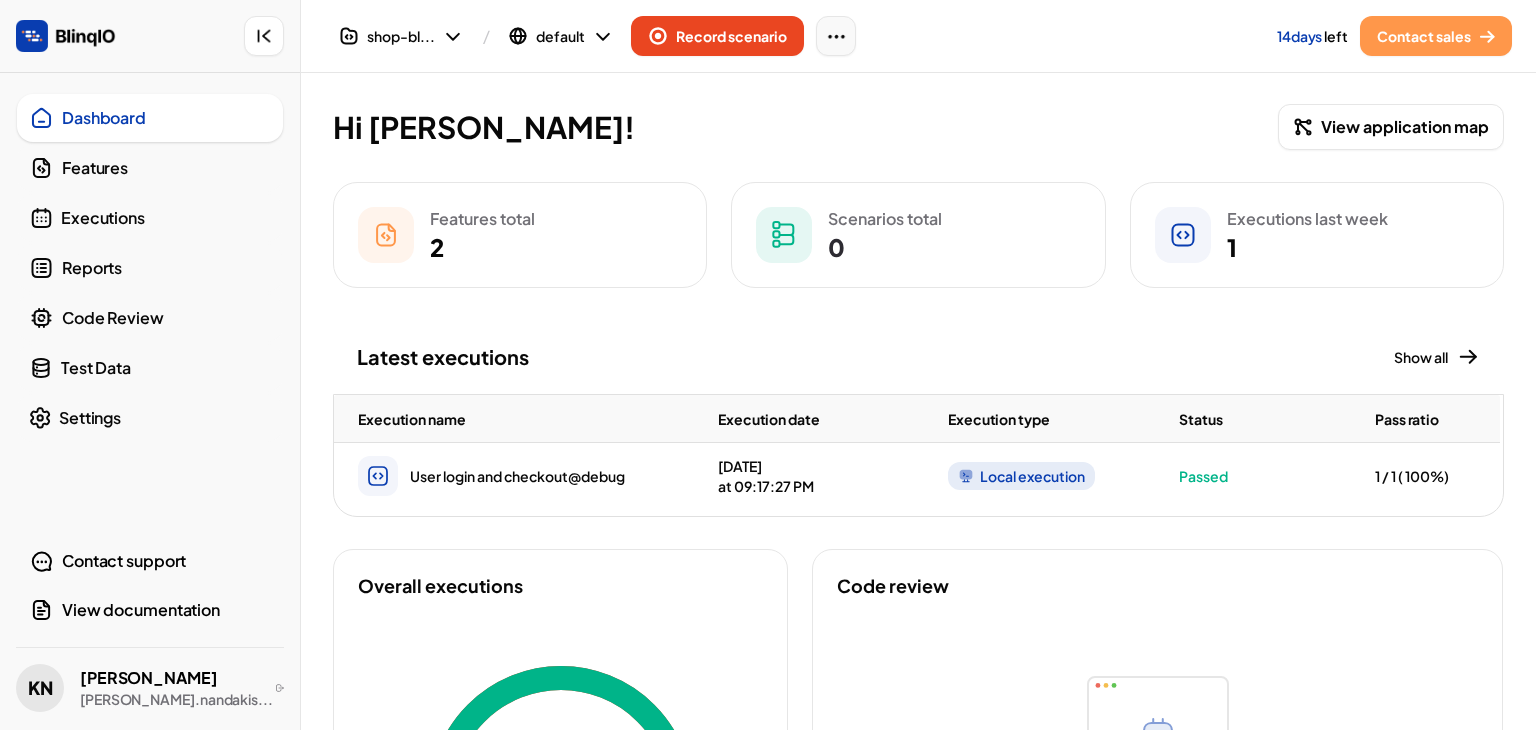 click at bounding box center [836, 36] 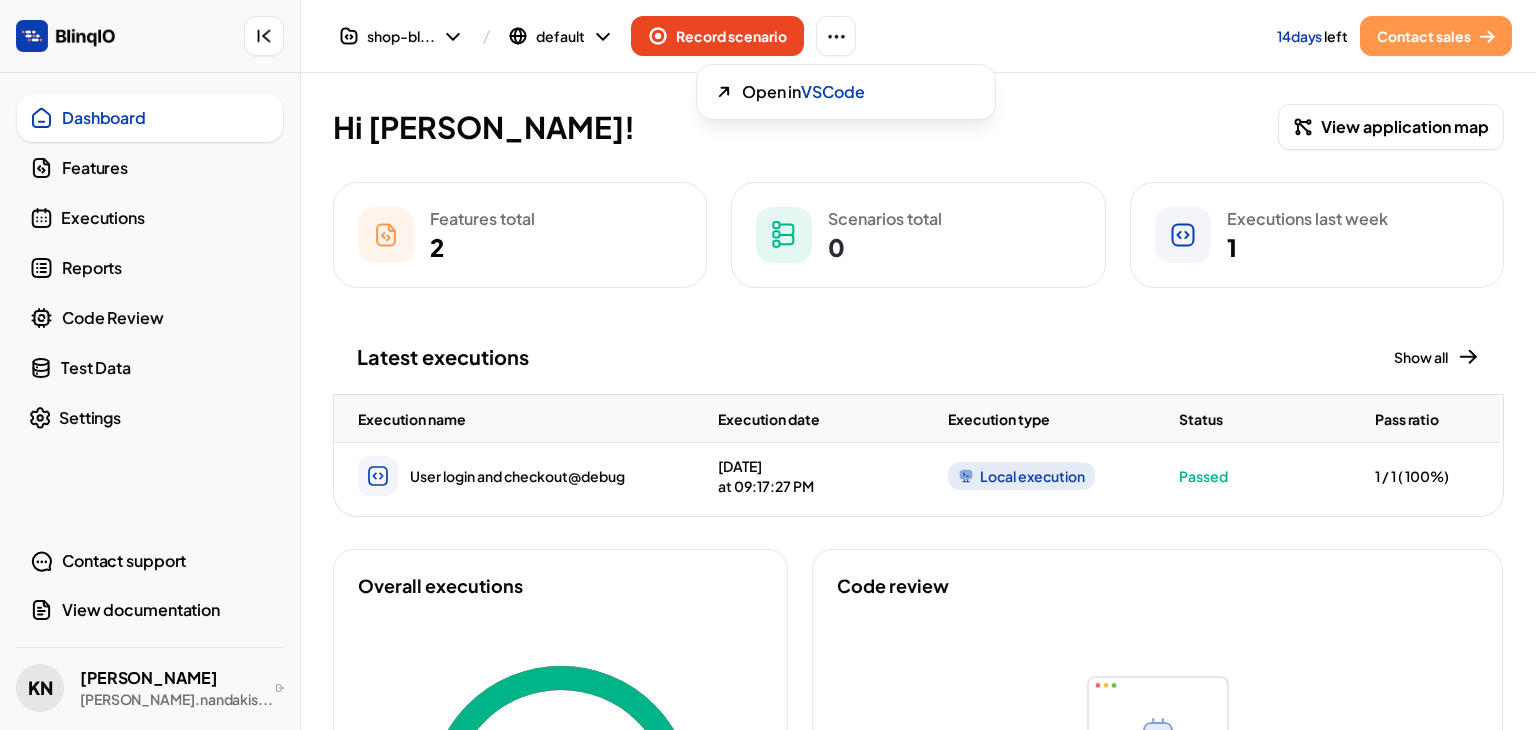 click at bounding box center (648, 365) 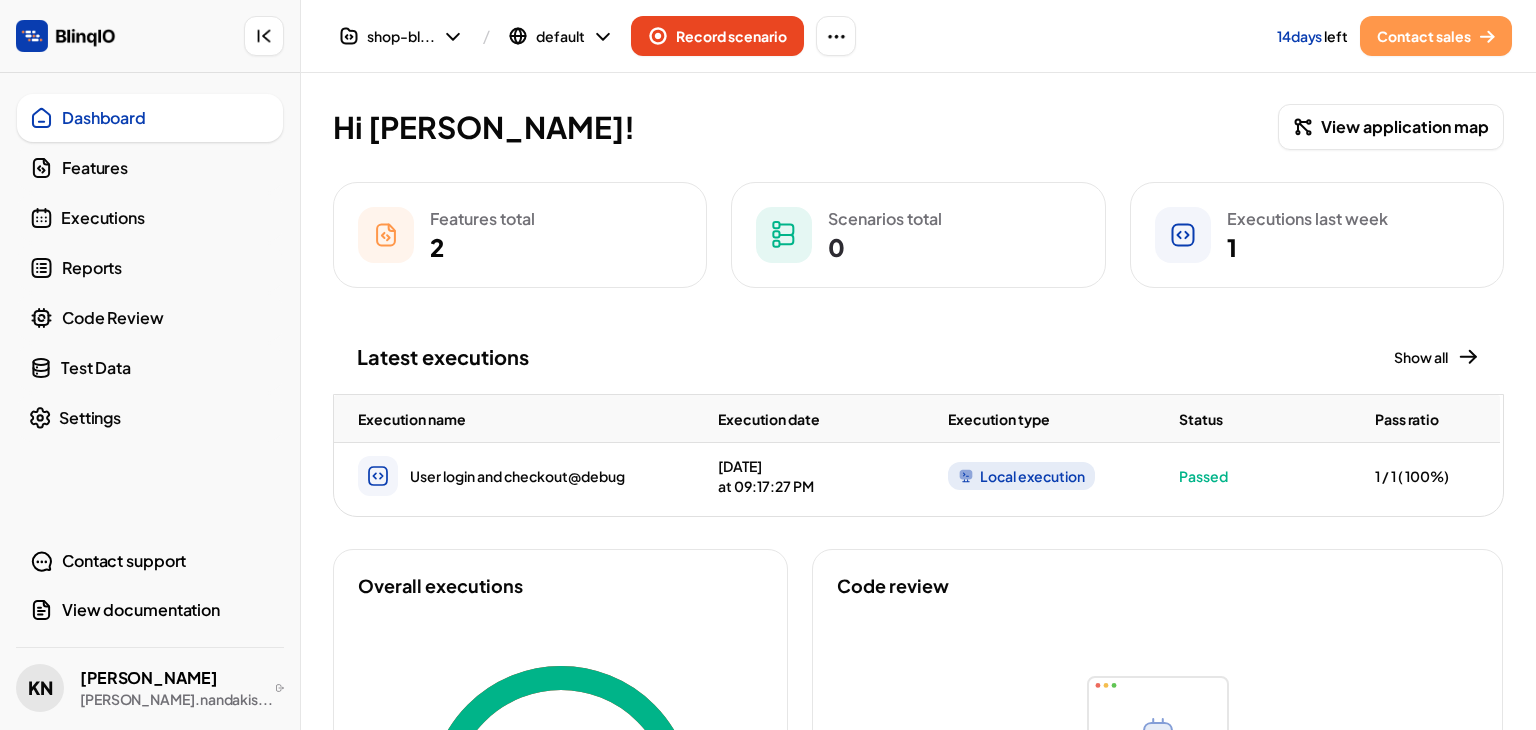 click on "Settings" at bounding box center (150, 418) 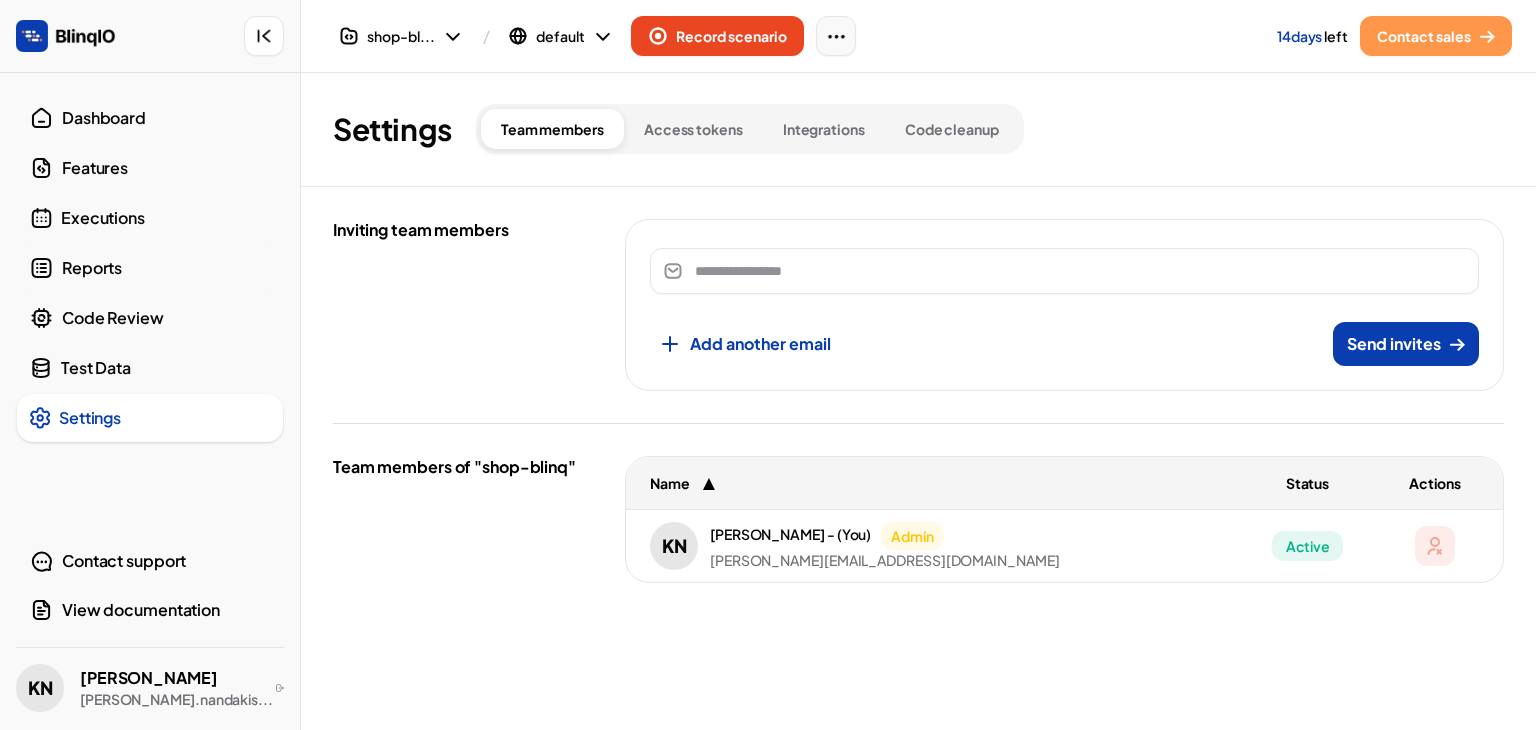 click at bounding box center [836, 36] 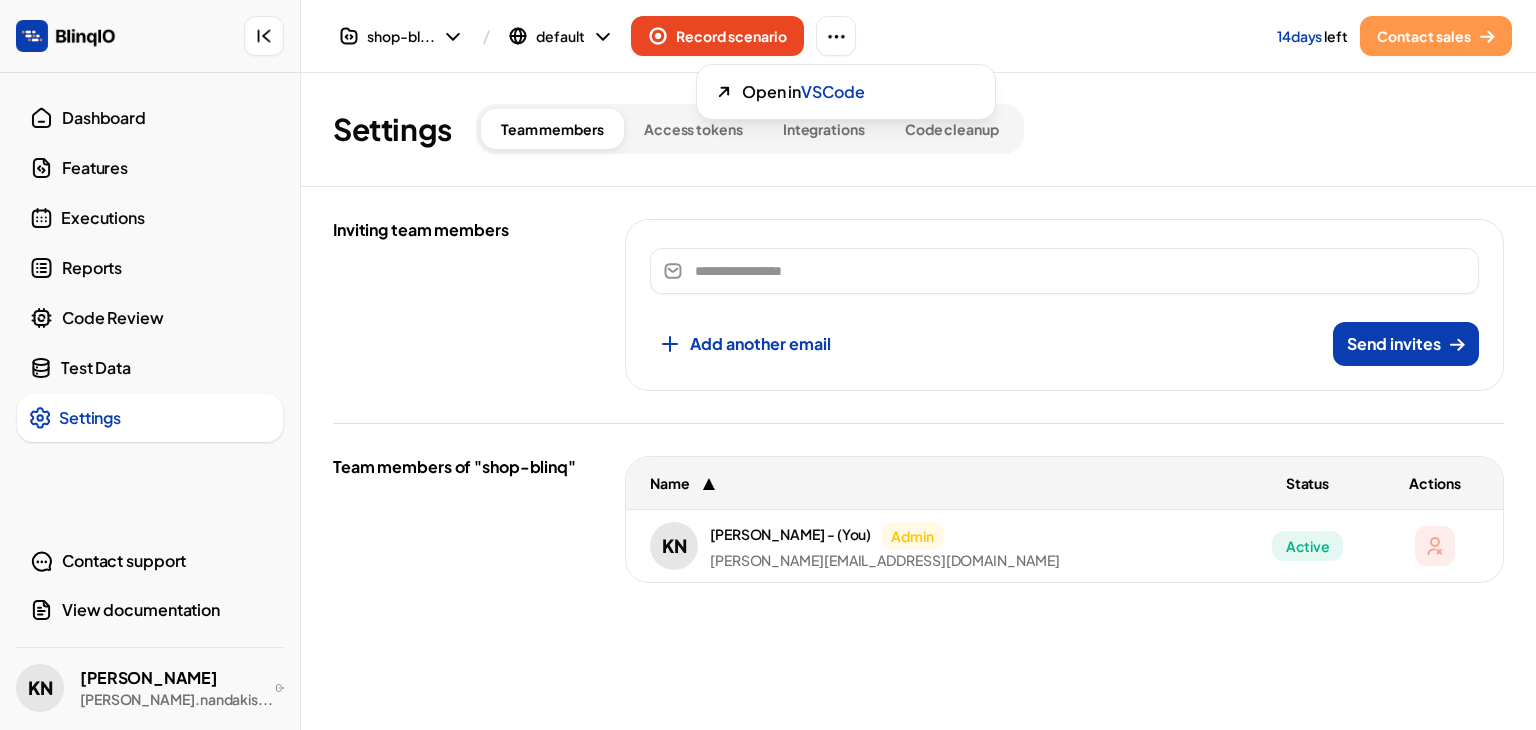 click at bounding box center [648, 365] 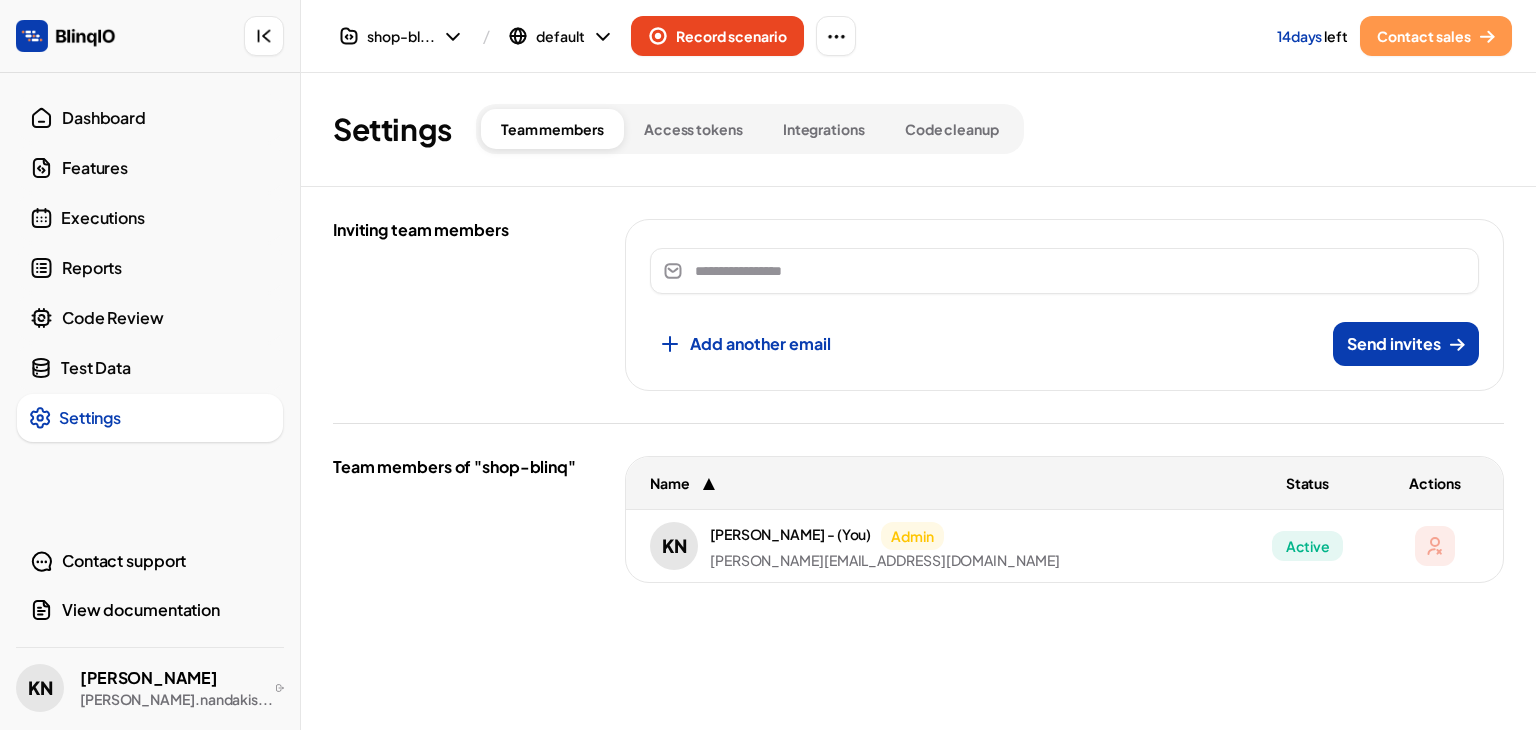 click on "Dashboard" at bounding box center (166, 118) 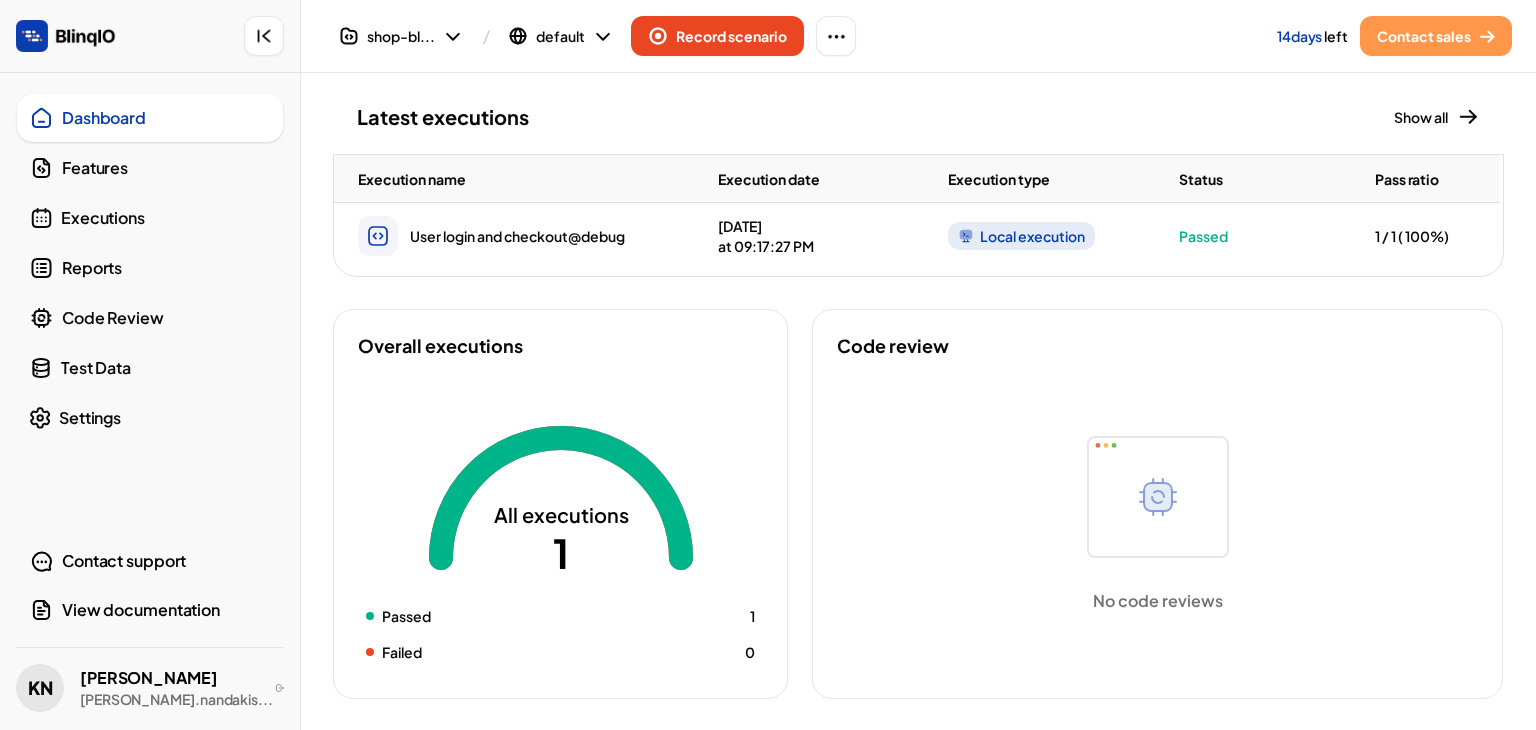 scroll, scrollTop: 0, scrollLeft: 0, axis: both 